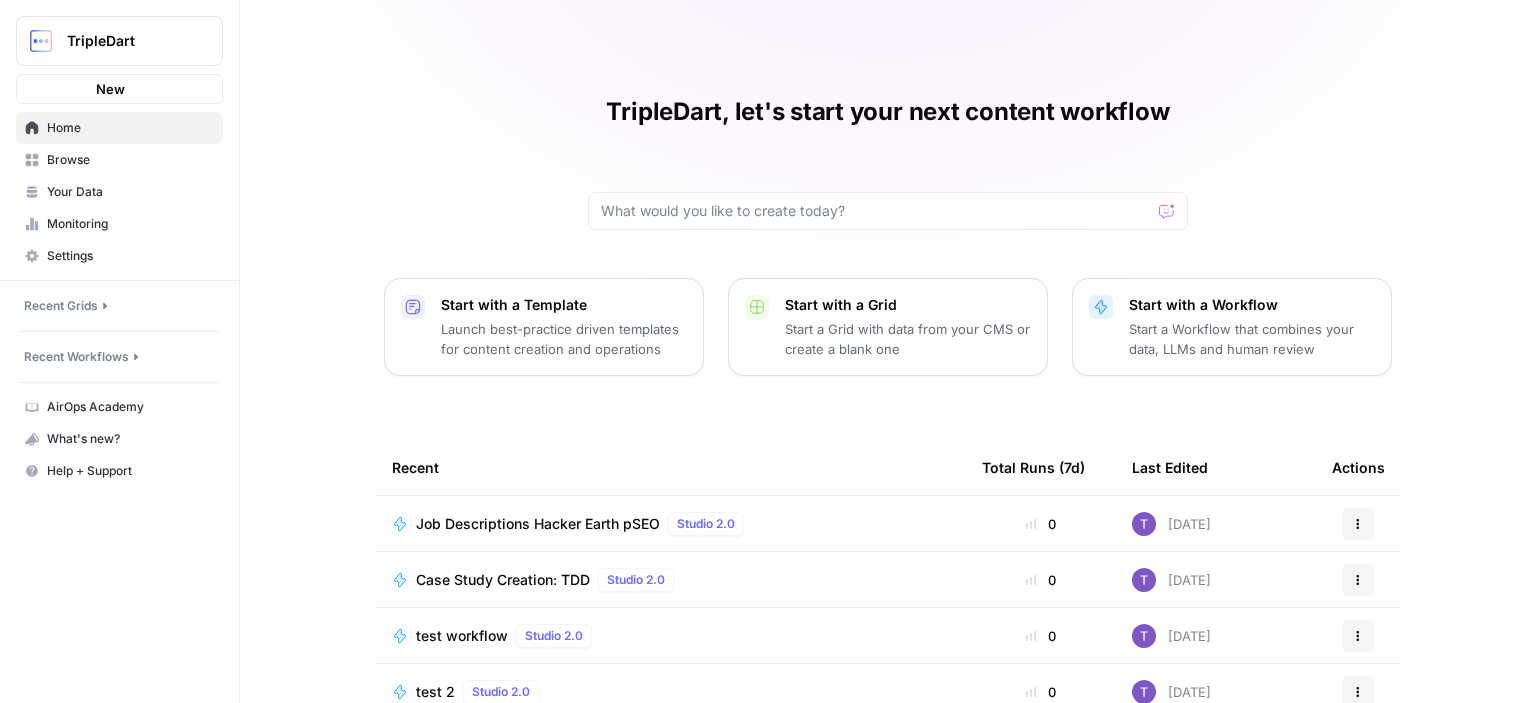scroll, scrollTop: 0, scrollLeft: 0, axis: both 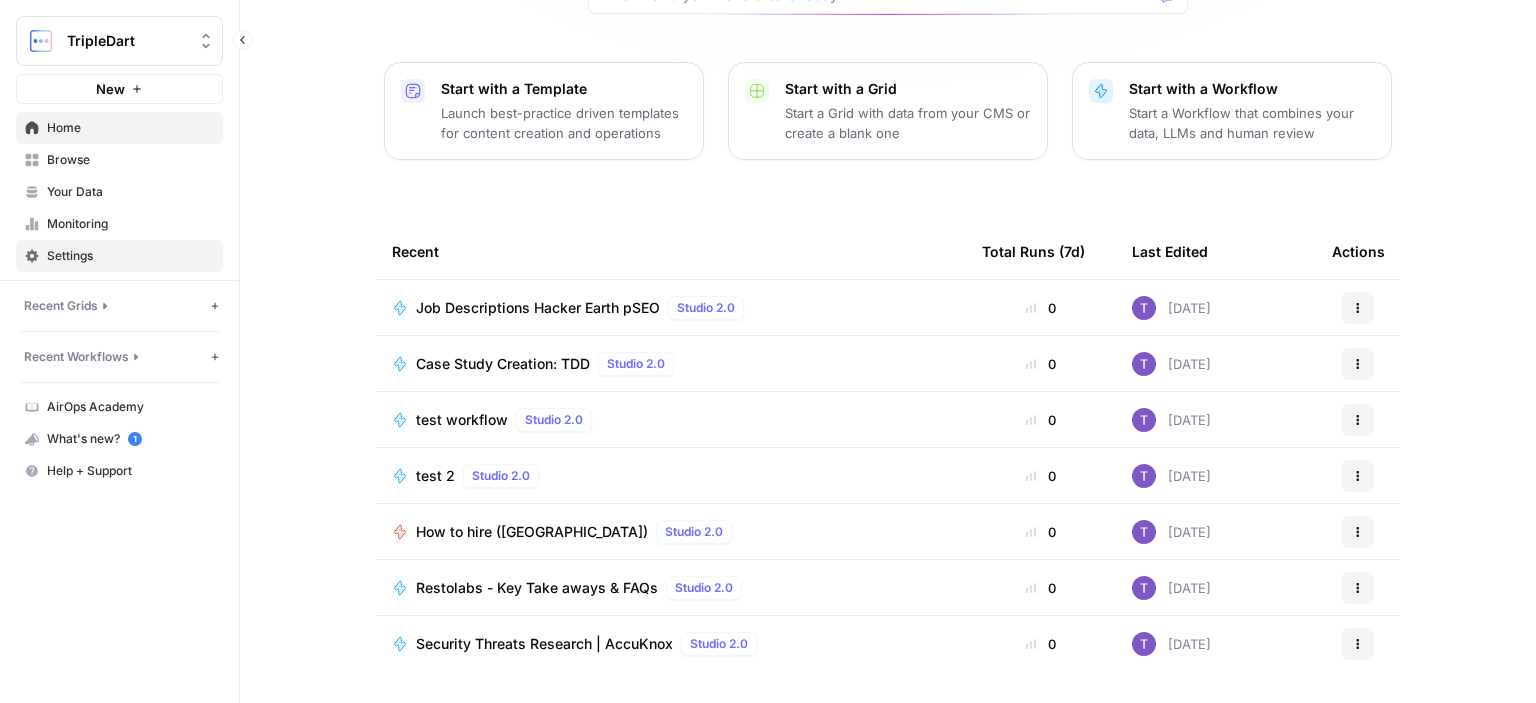 click on "Settings" at bounding box center (119, 256) 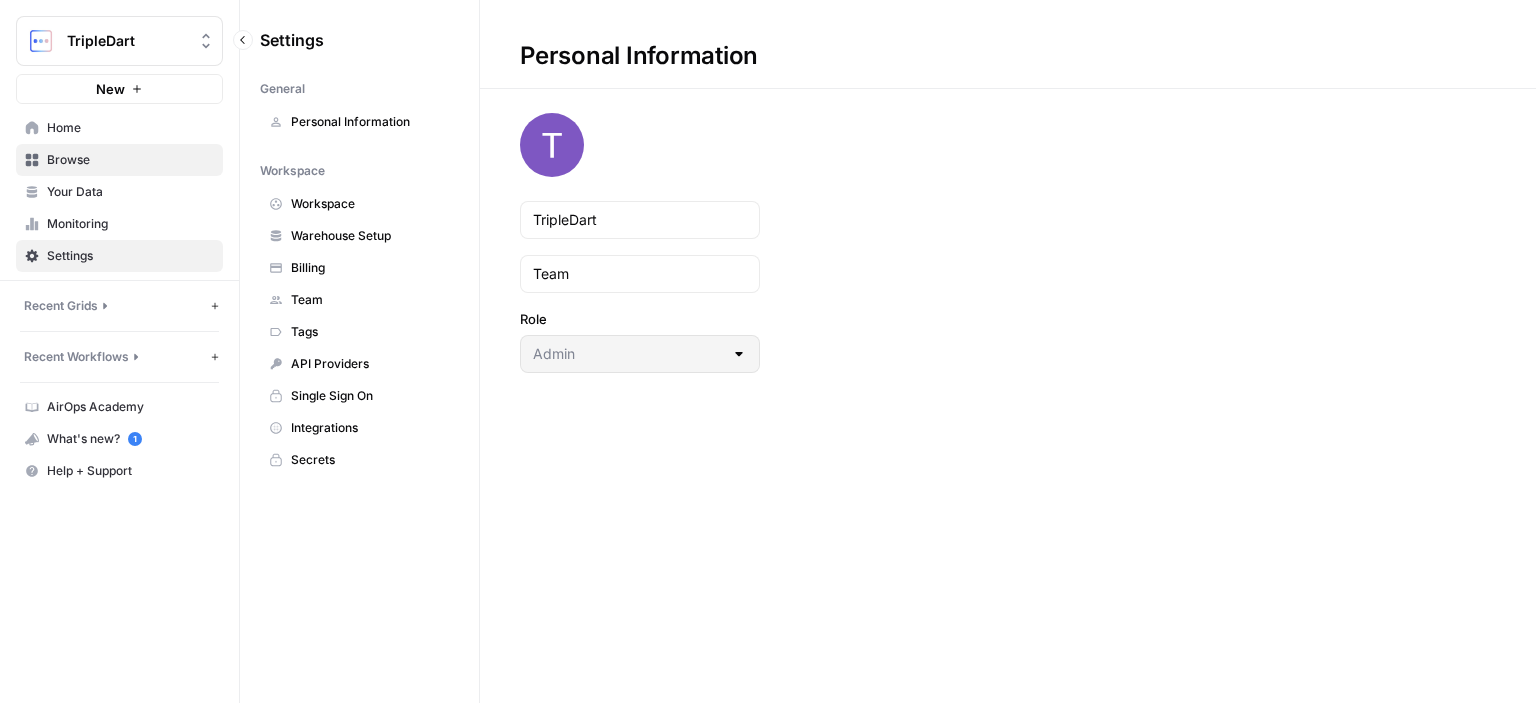 click on "Browse" at bounding box center (130, 160) 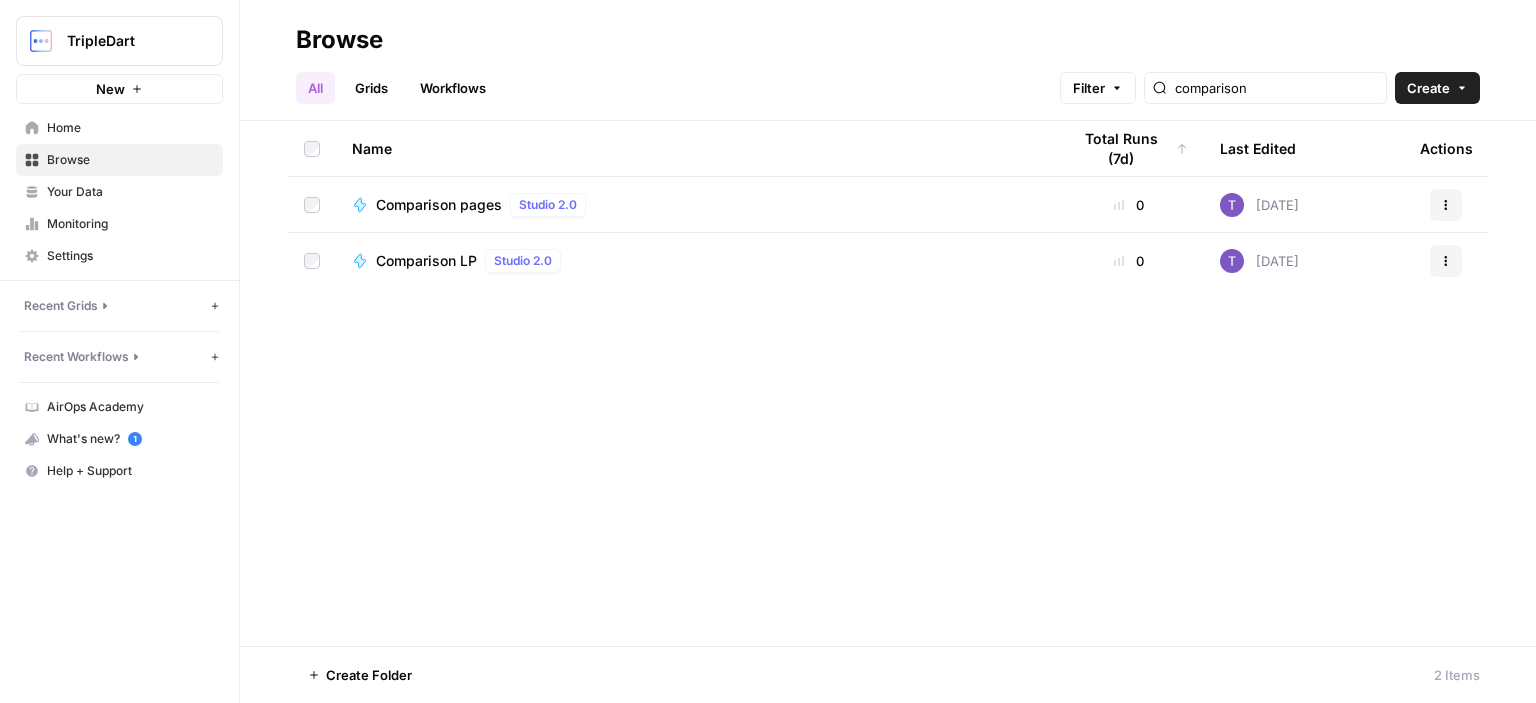 click on "Comparison pages" at bounding box center (439, 205) 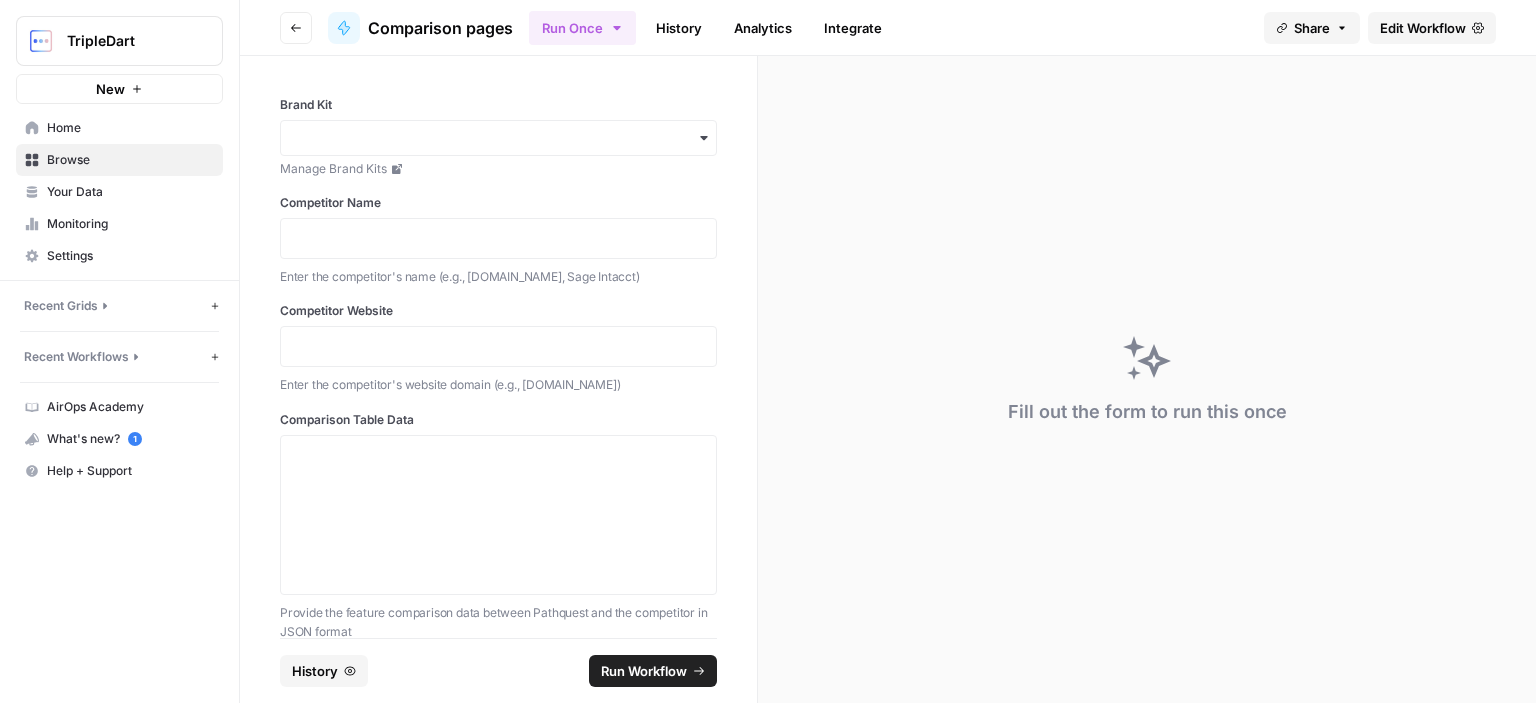 click at bounding box center (498, 138) 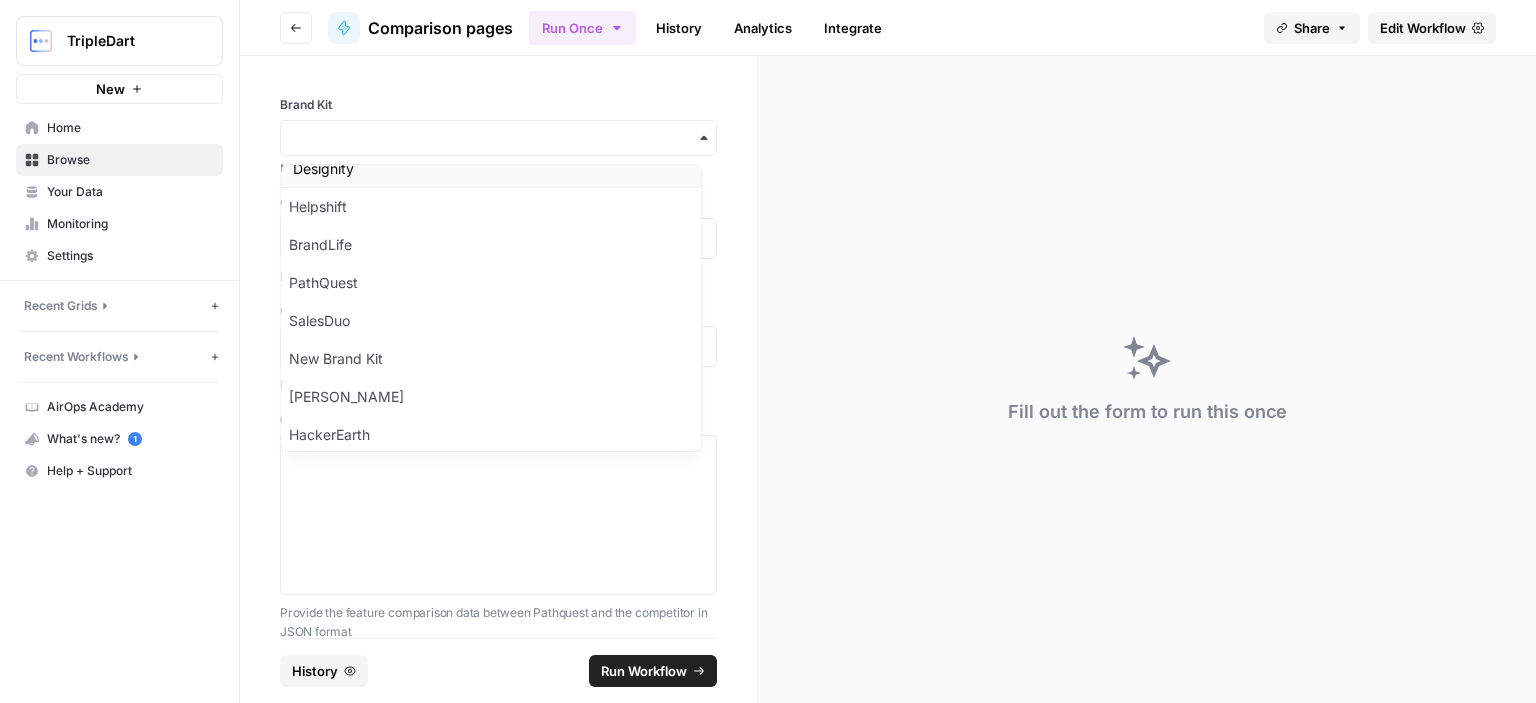 scroll, scrollTop: 684, scrollLeft: 0, axis: vertical 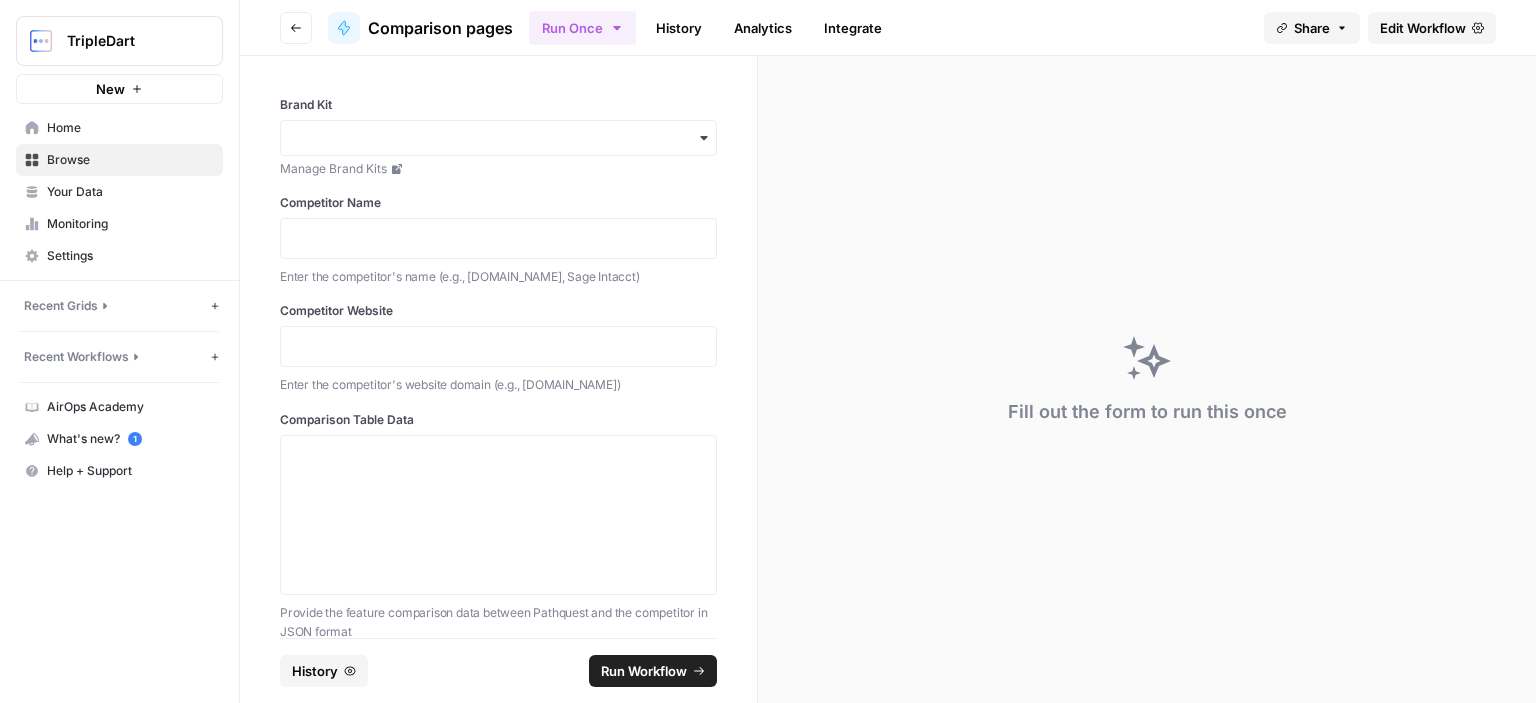 click on "Brand Kit Manage Brand Kits Competitor Name Enter the competitor's name (e.g., [DOMAIN_NAME], Sage Intacct) Competitor Website Enter the competitor's website domain (e.g., [DOMAIN_NAME]) Comparison Table Data Provide the feature comparison data between Pathquest and the competitor in JSON format Google Drive Folder ID (Optional) Enter the Google Drive folder ID where the document should be created. Leave empty to create in root folder." at bounding box center (498, 347) 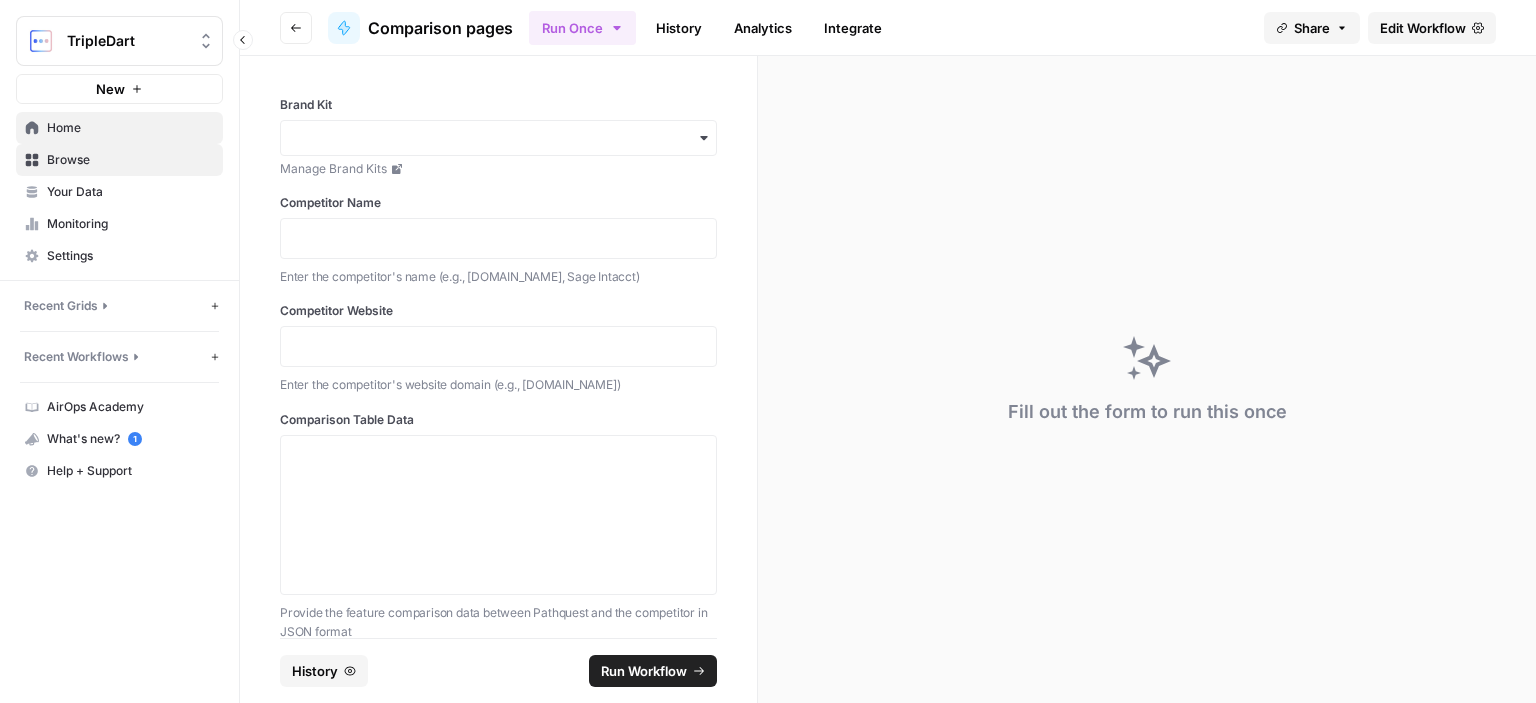 click on "Home" at bounding box center [130, 128] 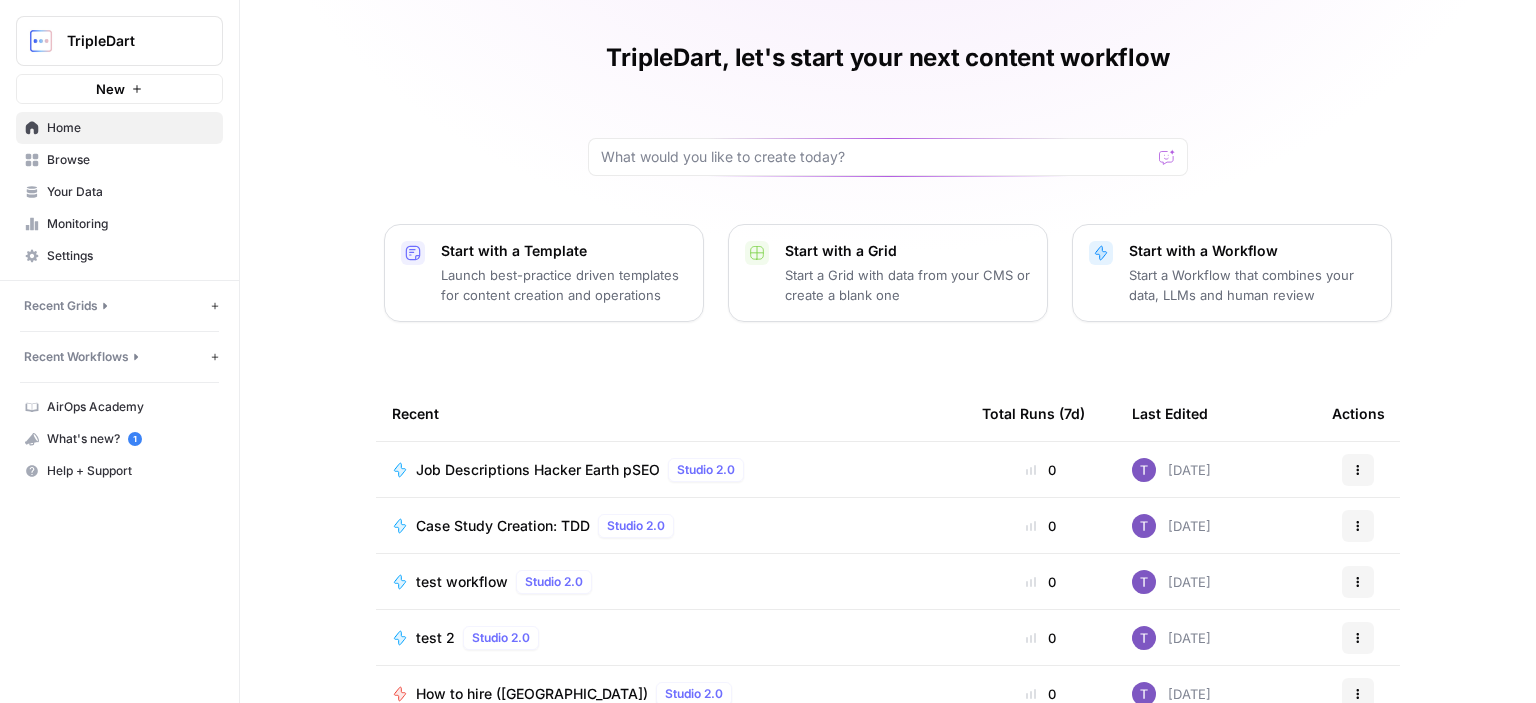 scroll, scrollTop: 0, scrollLeft: 0, axis: both 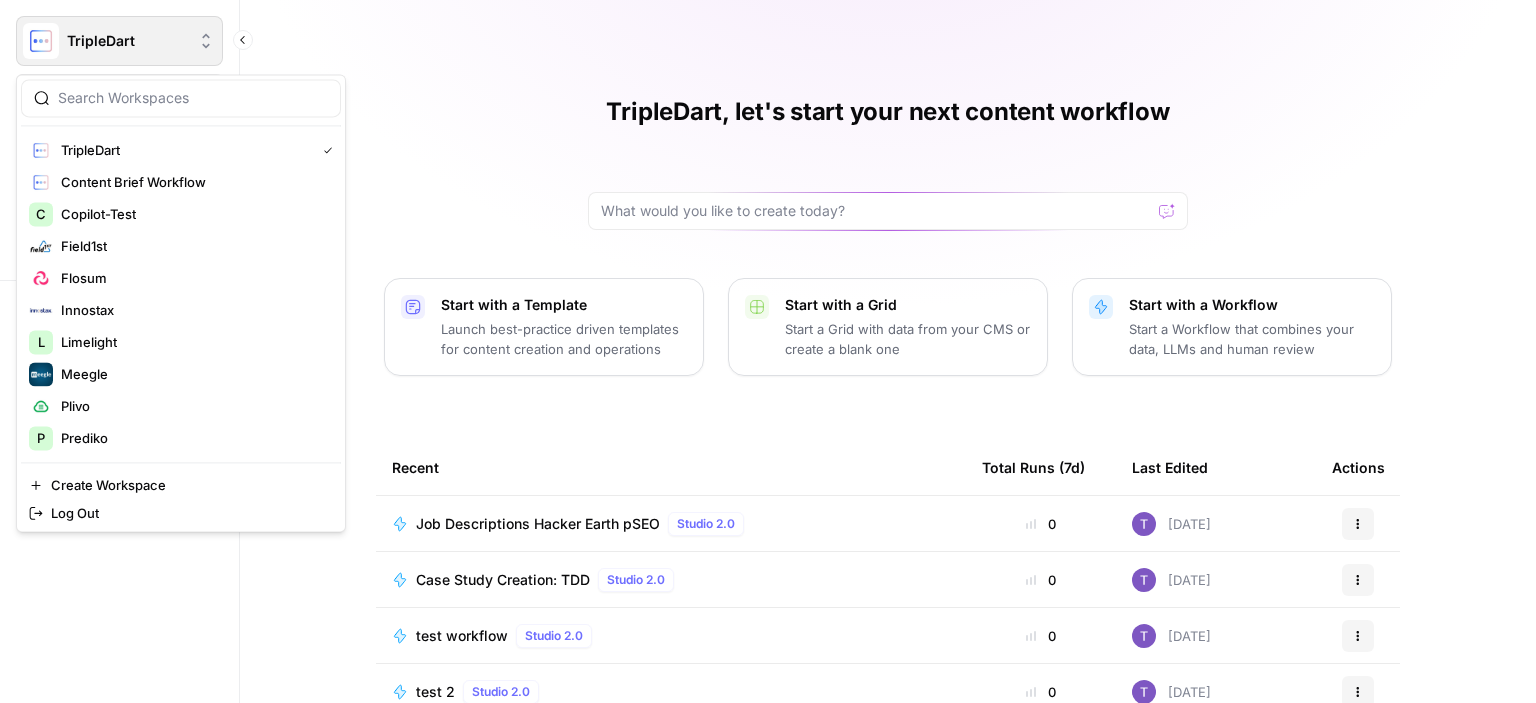 click on "TripleDart" at bounding box center (119, 41) 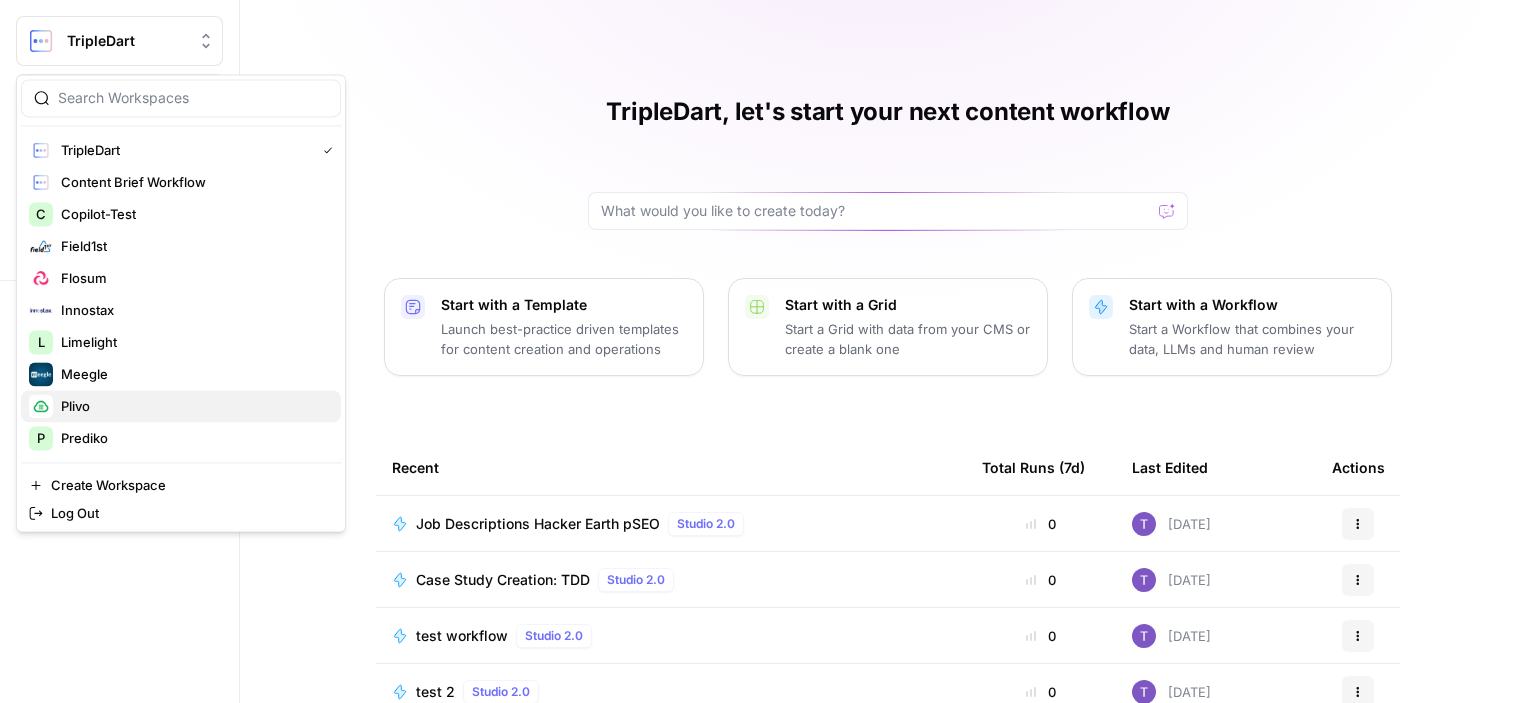 scroll, scrollTop: 224, scrollLeft: 0, axis: vertical 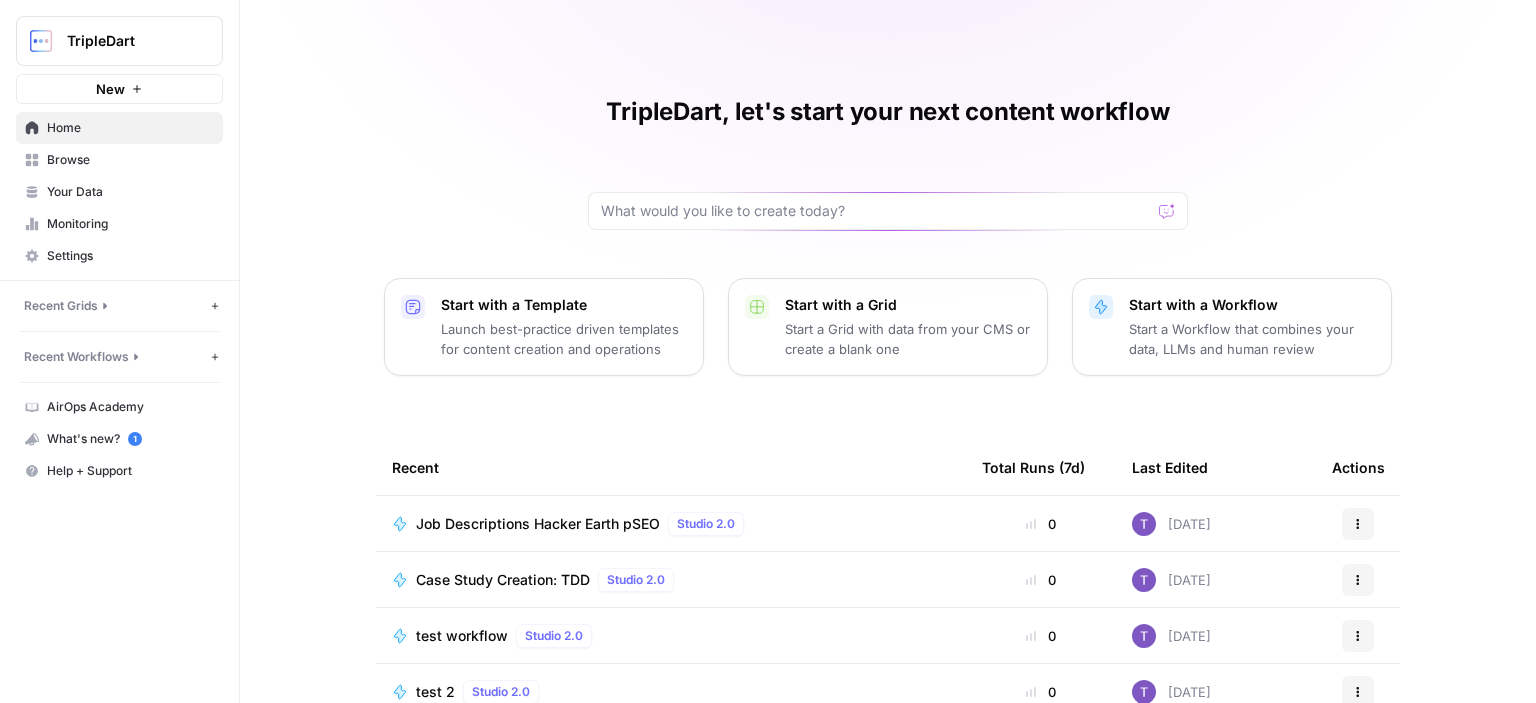 click on "TripleDart, let's start your next content workflow Start with a Template Launch best-practice driven templates for content creation and operations Start with a Grid Start a Grid with data from your CMS or create a blank one Start with a Workflow Start a Workflow that combines your data, LLMs and human review Recent Total Runs (7d) Last Edited Actions Job Descriptions Hacker Earth pSEO Studio 2.0 0 [DATE] Actions Case Study Creation: TDD Studio 2.0 0 [DATE] Actions test workflow Studio 2.0 0 [DATE] Actions test 2  Studio 2.0 0 [DATE] Actions How to hire (Tarmack) Studio 2.0 0 [DATE] Actions Restolabs - Key Take aways & FAQs Studio 2.0 0 [DATE] Actions Security Threats Research | AccuKnox Studio 2.0 0 [DATE] Actions" at bounding box center [888, 460] 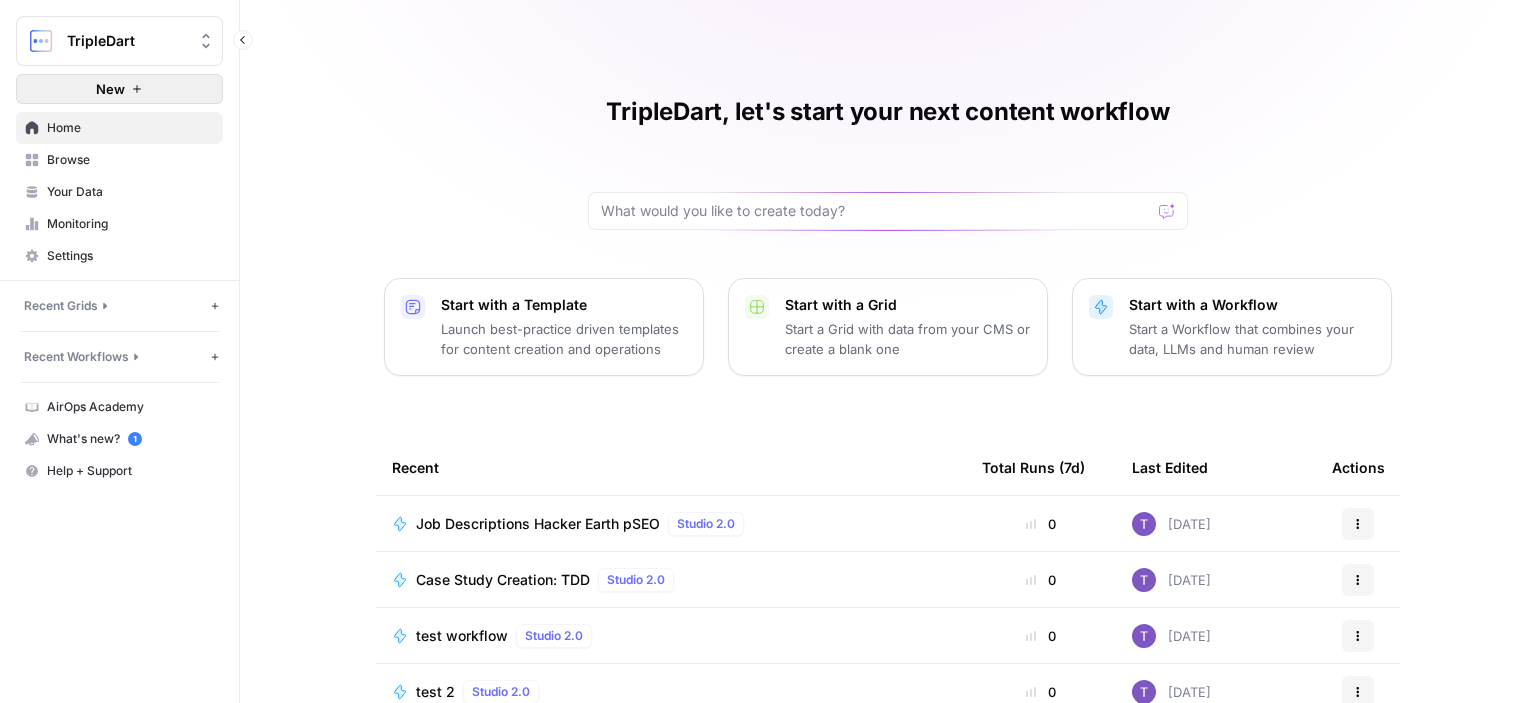 click on "New" at bounding box center (119, 89) 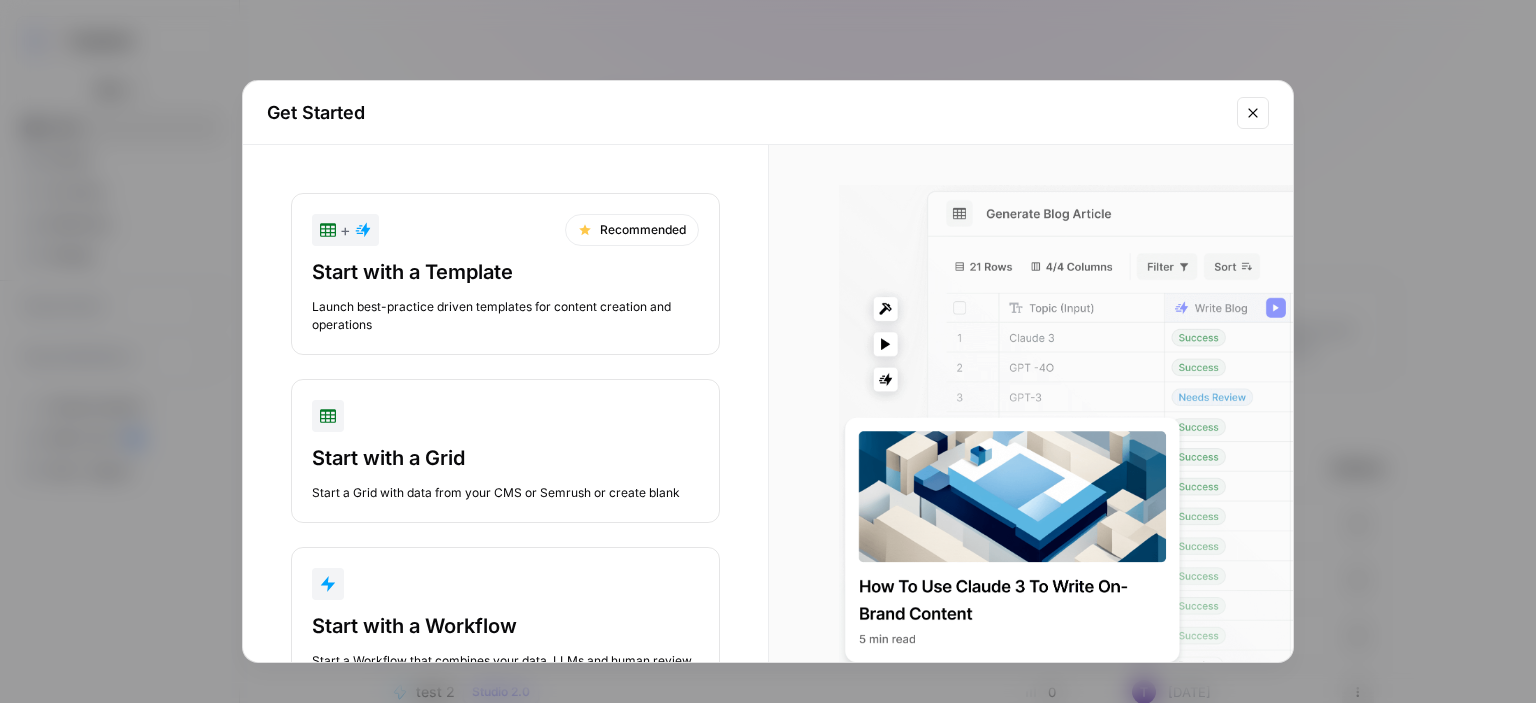 click at bounding box center (1253, 113) 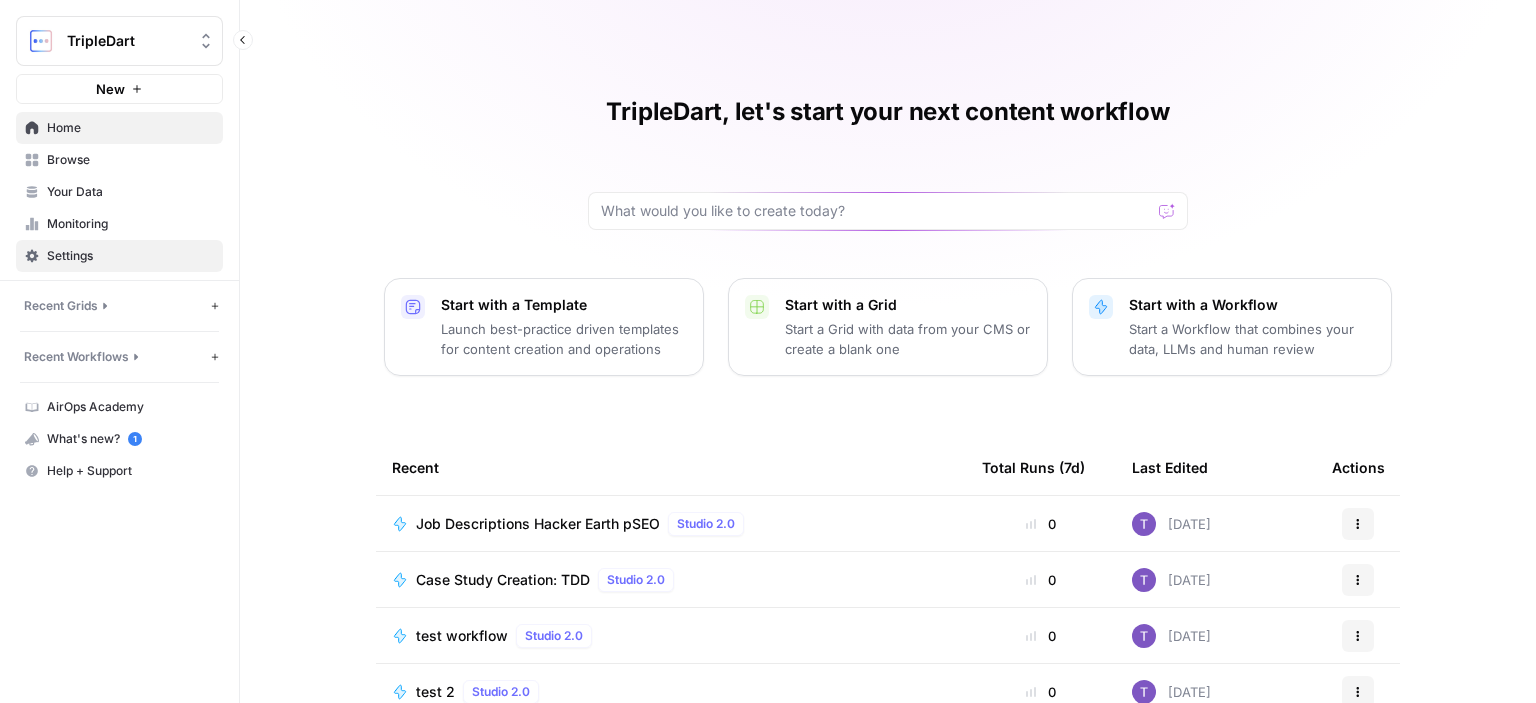 click on "Settings" at bounding box center [130, 256] 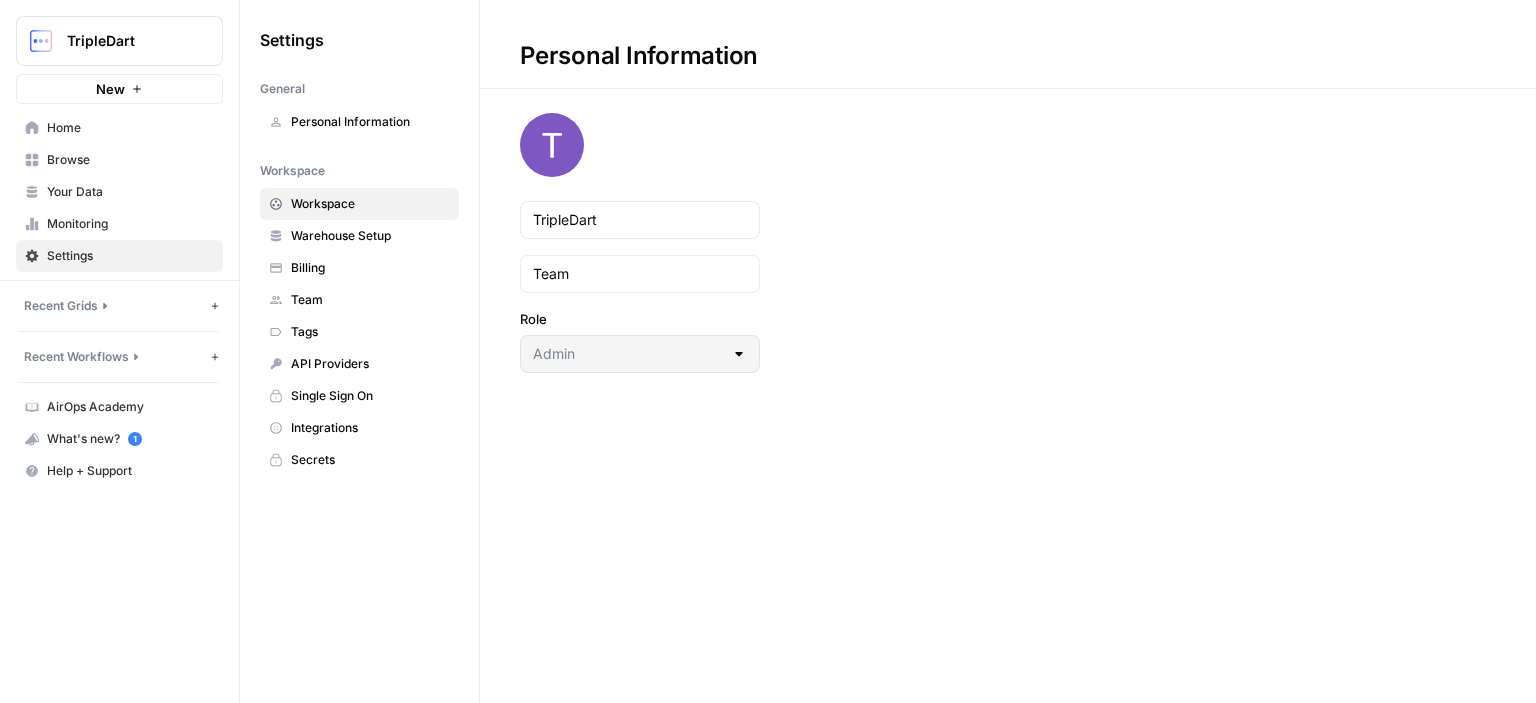 click on "Workspace" at bounding box center (370, 204) 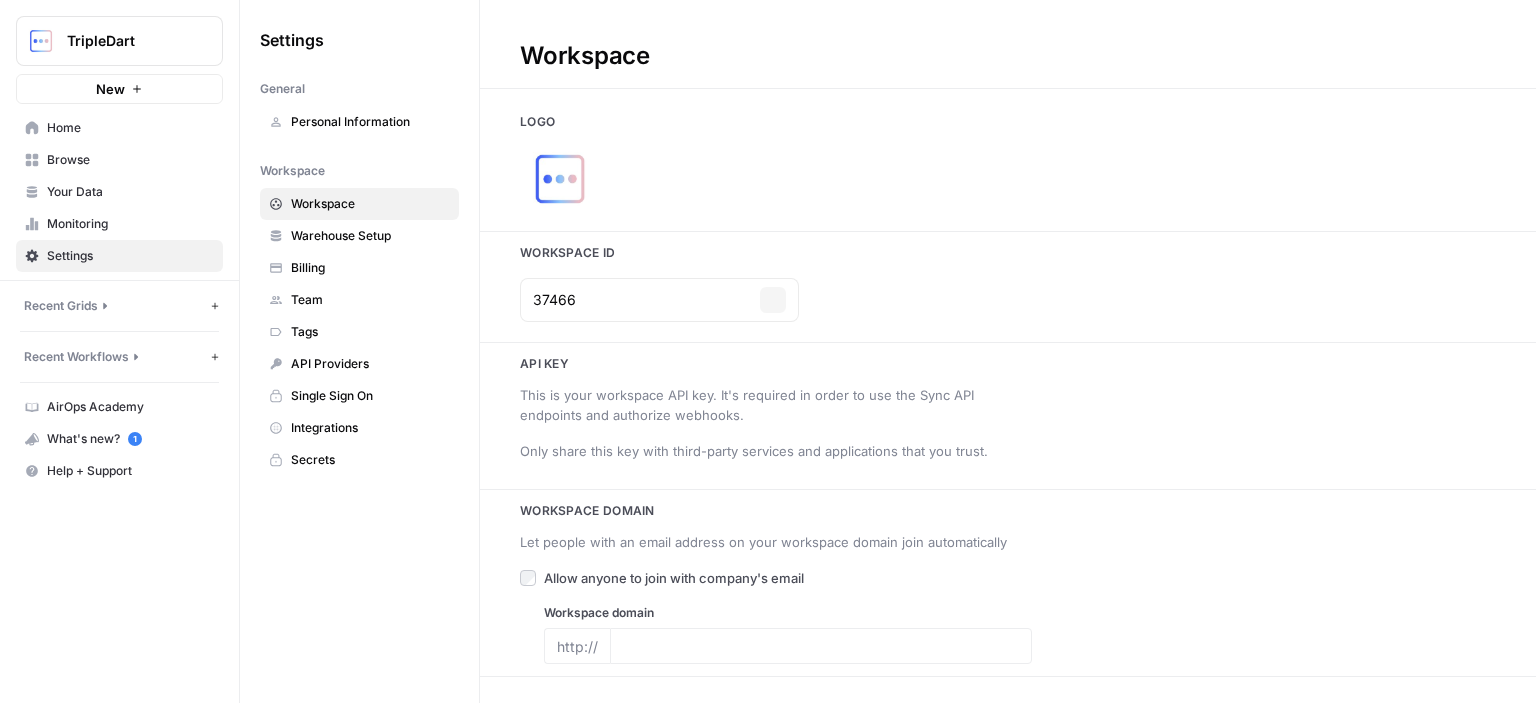type on "[DOMAIN_NAME]" 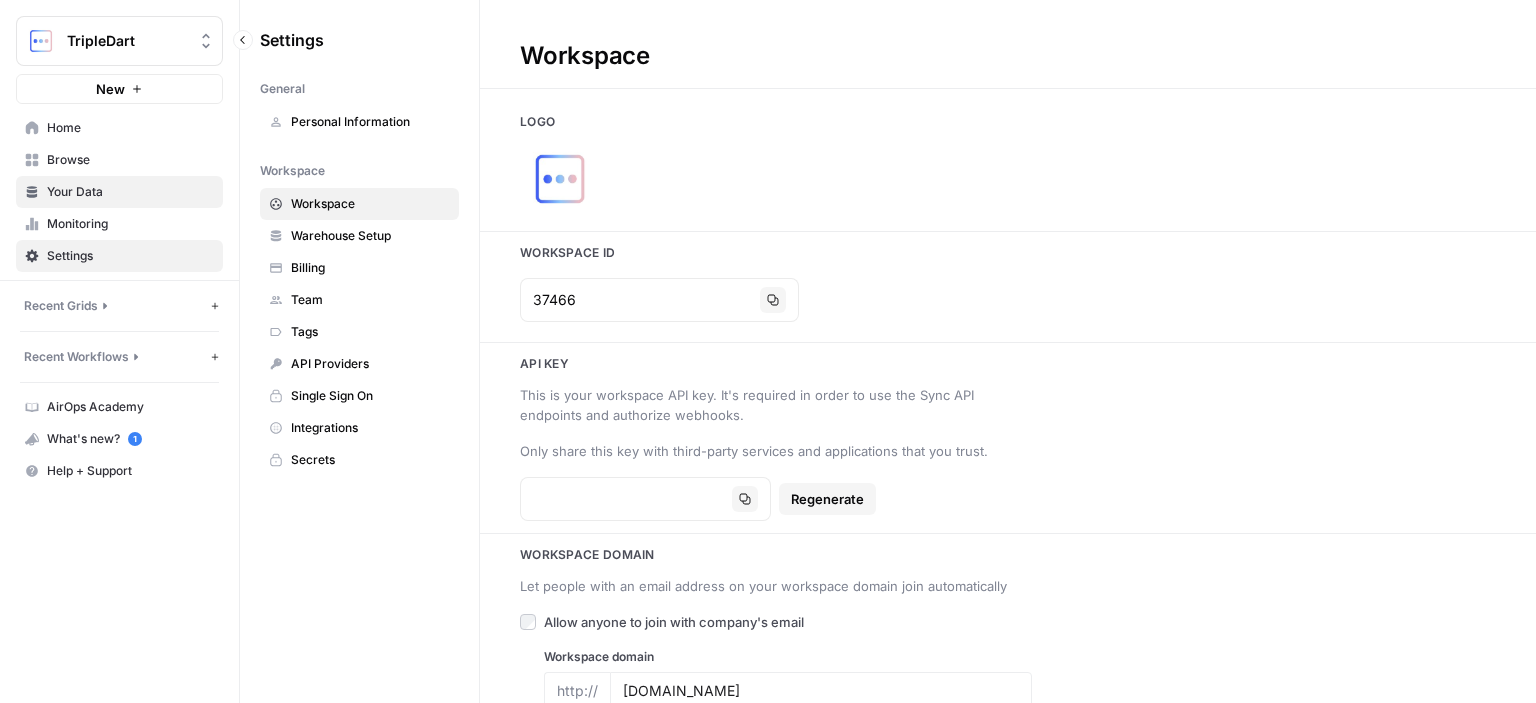 click on "Your Data" at bounding box center (130, 192) 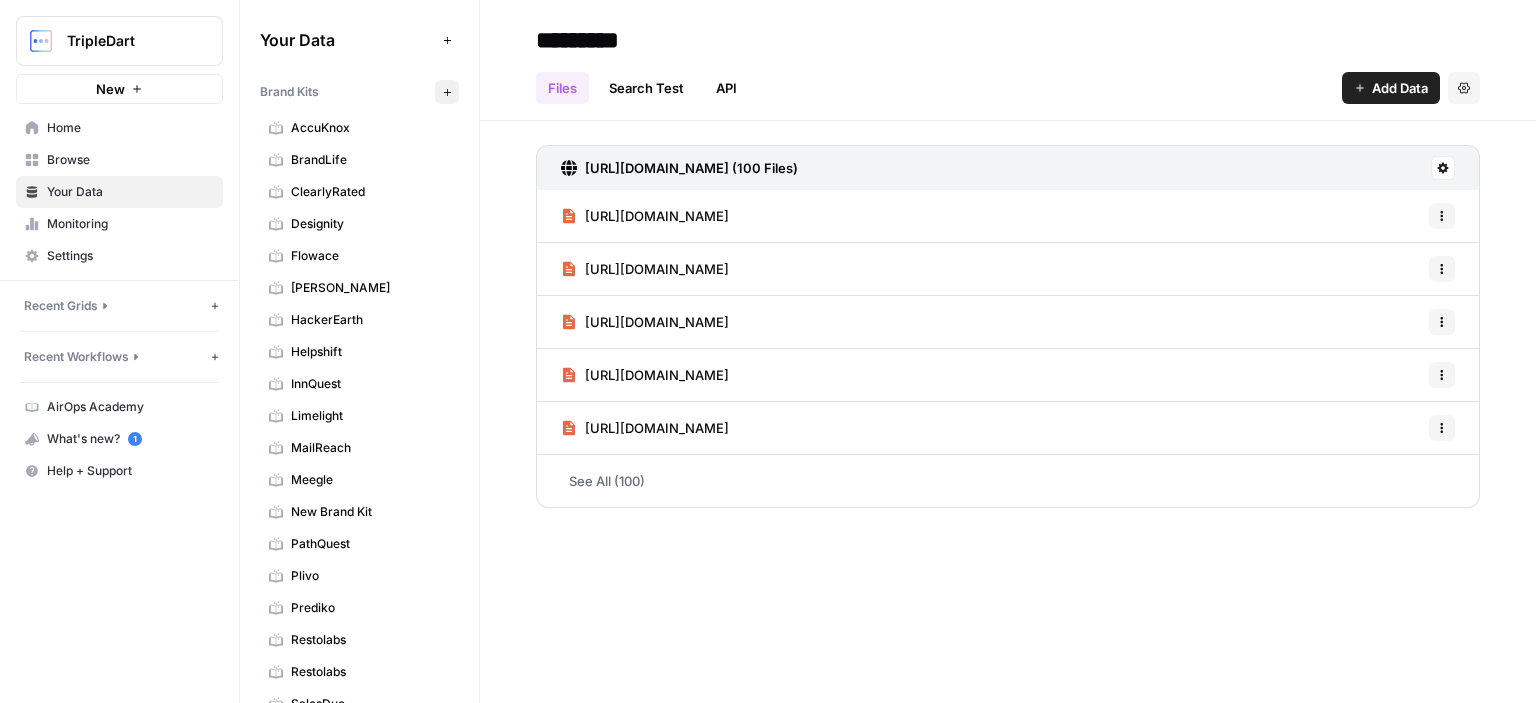 click on "Brand Kits New AccuKnox BrandLife ClearlyRated Designity Flowace [PERSON_NAME] HackerEarth Helpshift InnQuest Limelight MailReach Meegle New Brand Kit PathQuest Plivo Prediko Restolabs Restolabs SalesDuo SurveySensum Swipe Pages Sycurio Tarmack TripleDart ValueCore ZenRows" at bounding box center (359, 508) 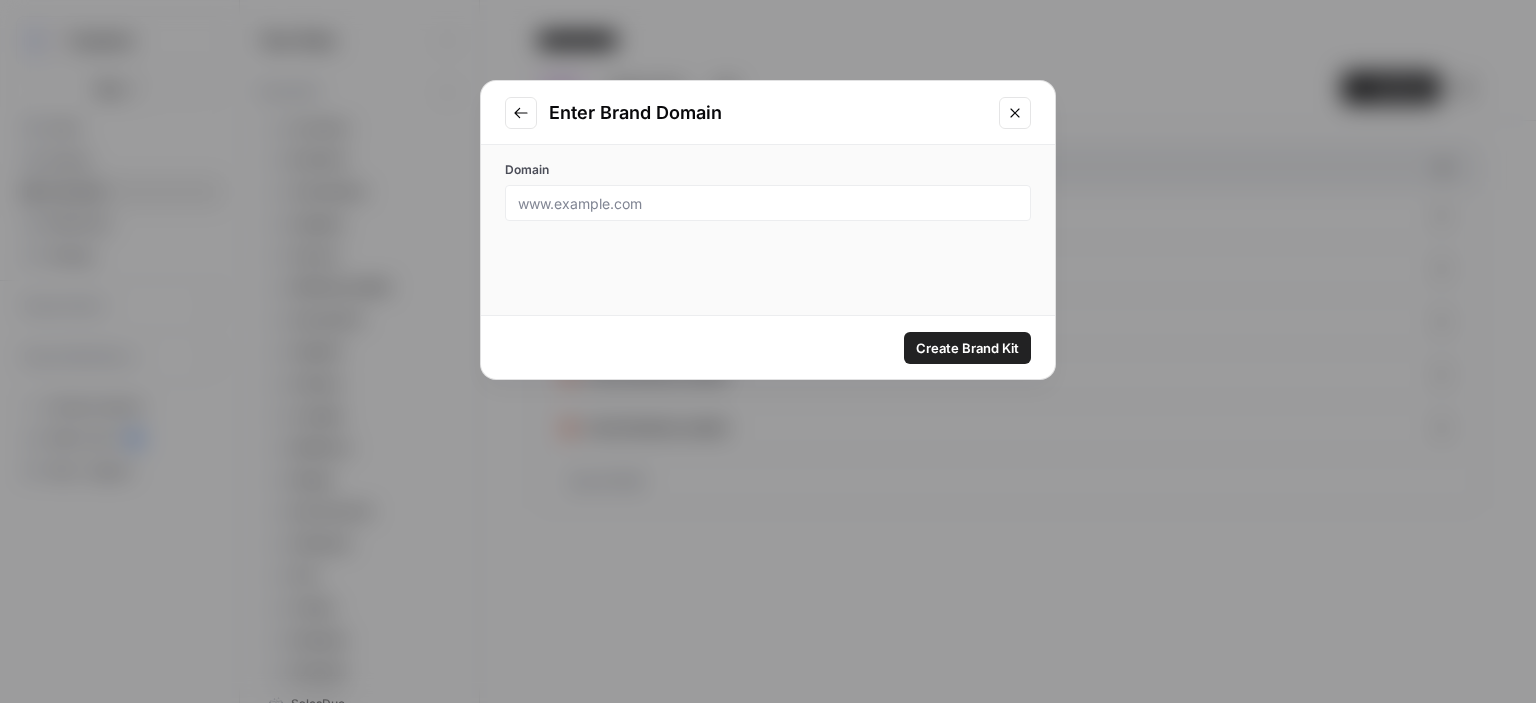 click at bounding box center (768, 203) 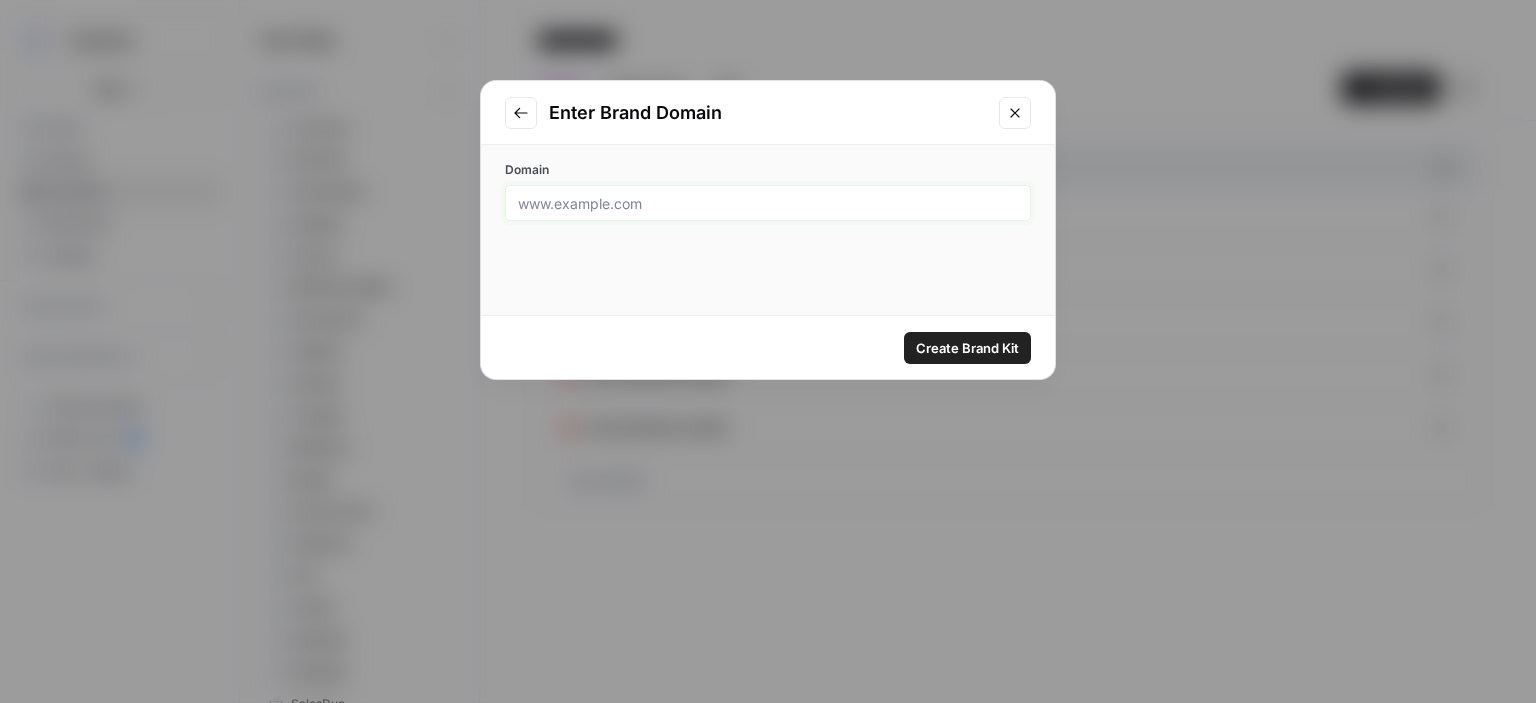click on "Domain" at bounding box center [768, 203] 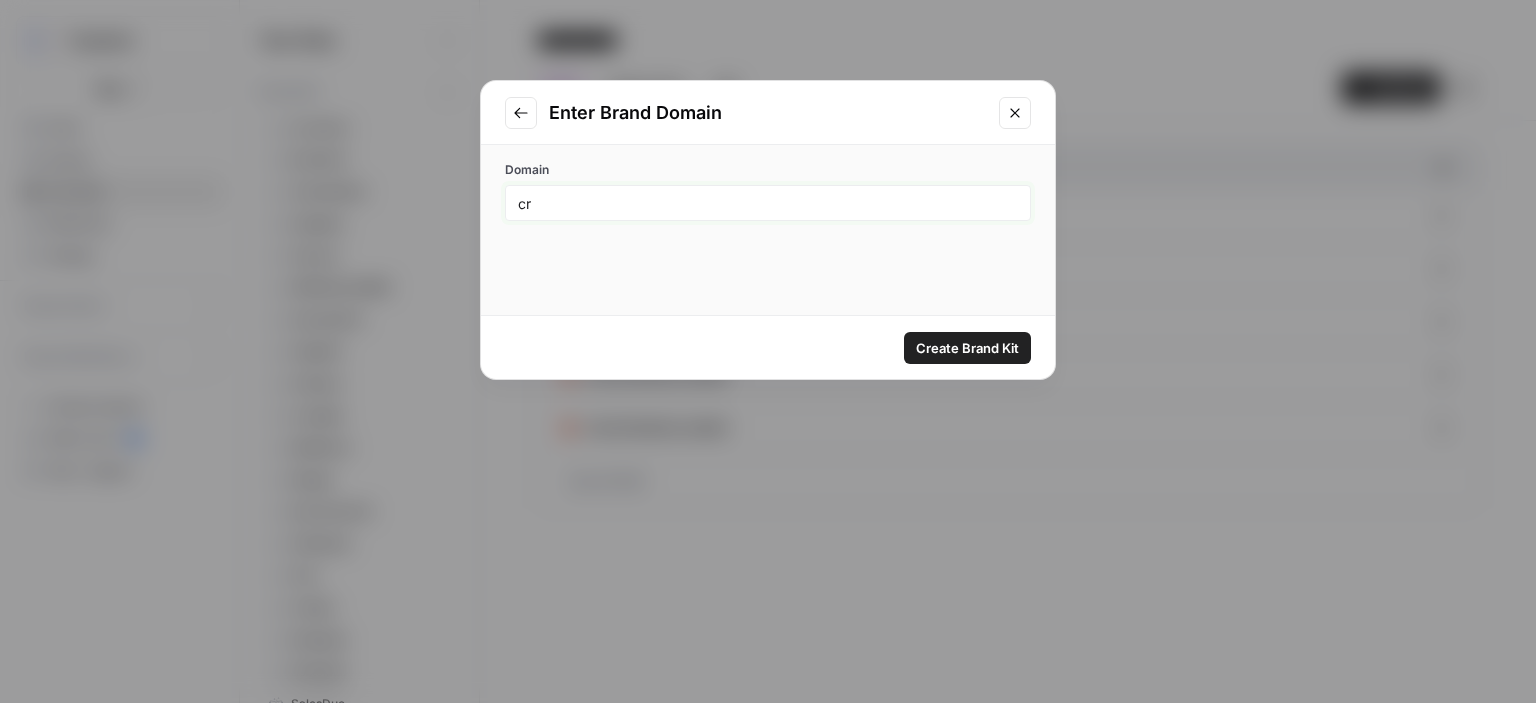 type on "c" 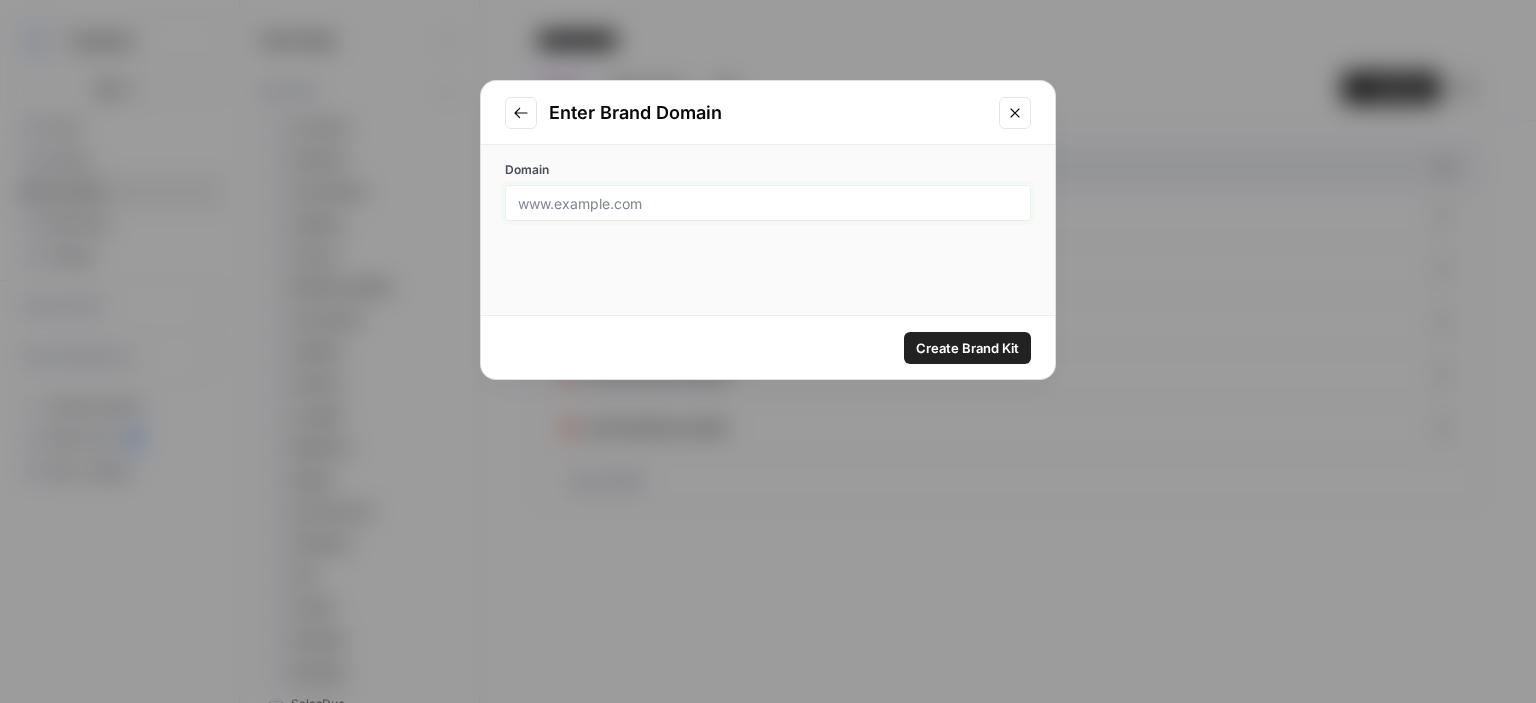 paste on "[URL]" 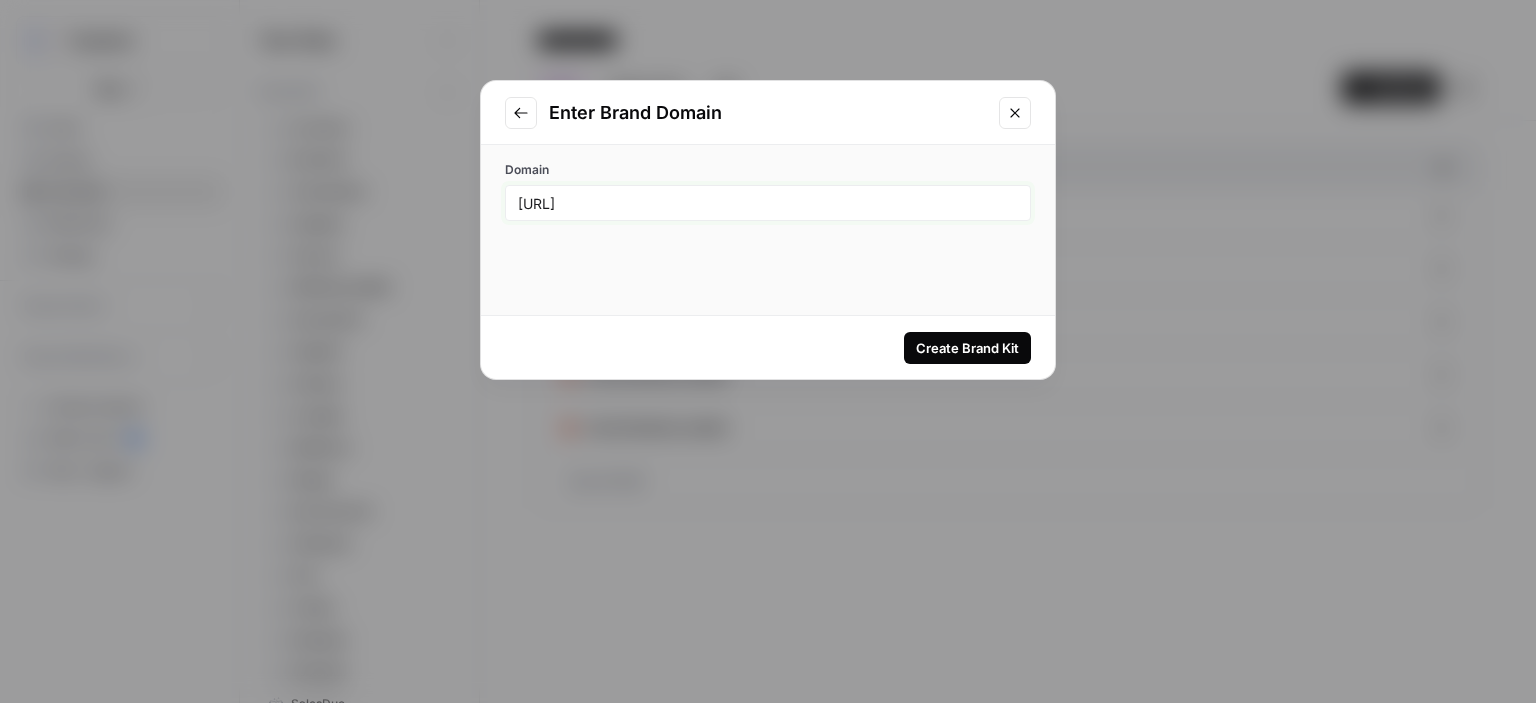 type on "[URL]" 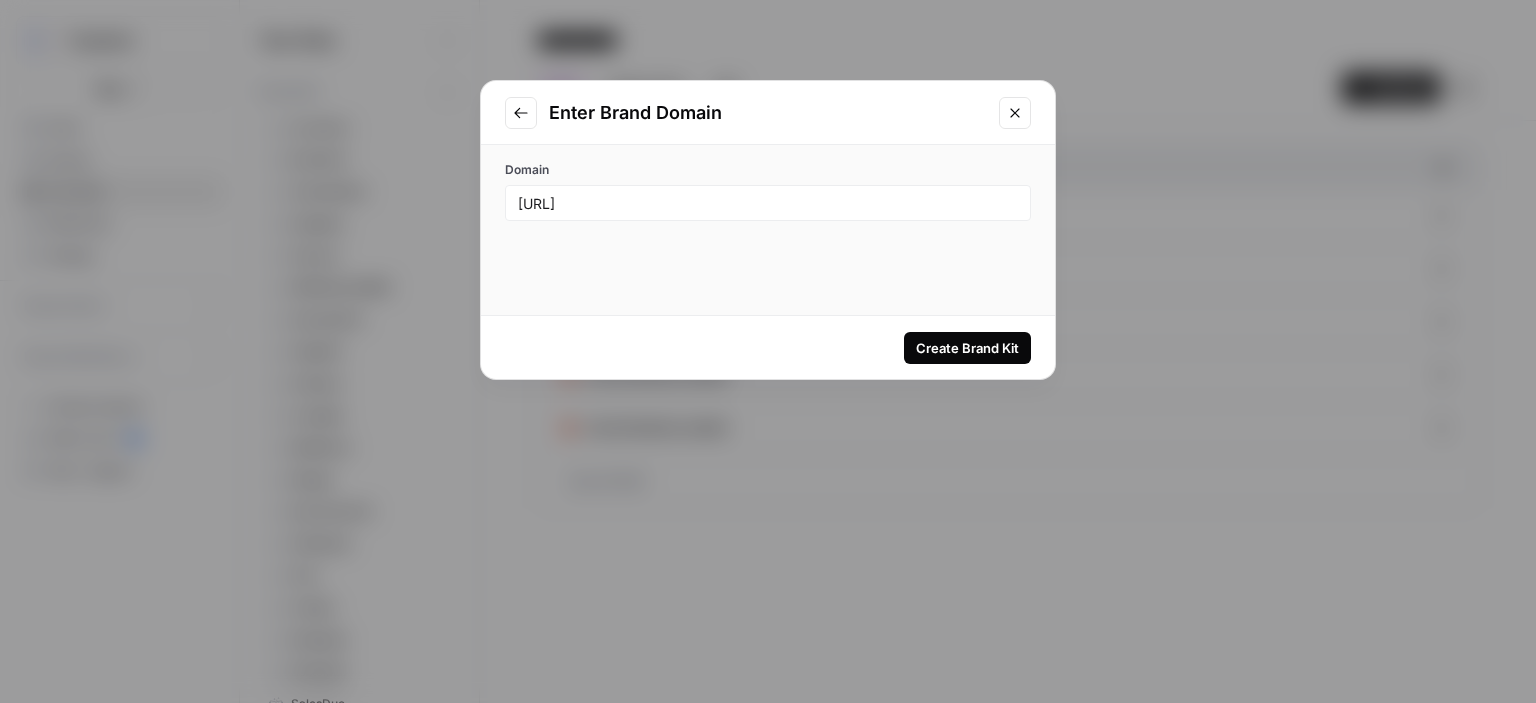click on "Create Brand Kit" at bounding box center [967, 348] 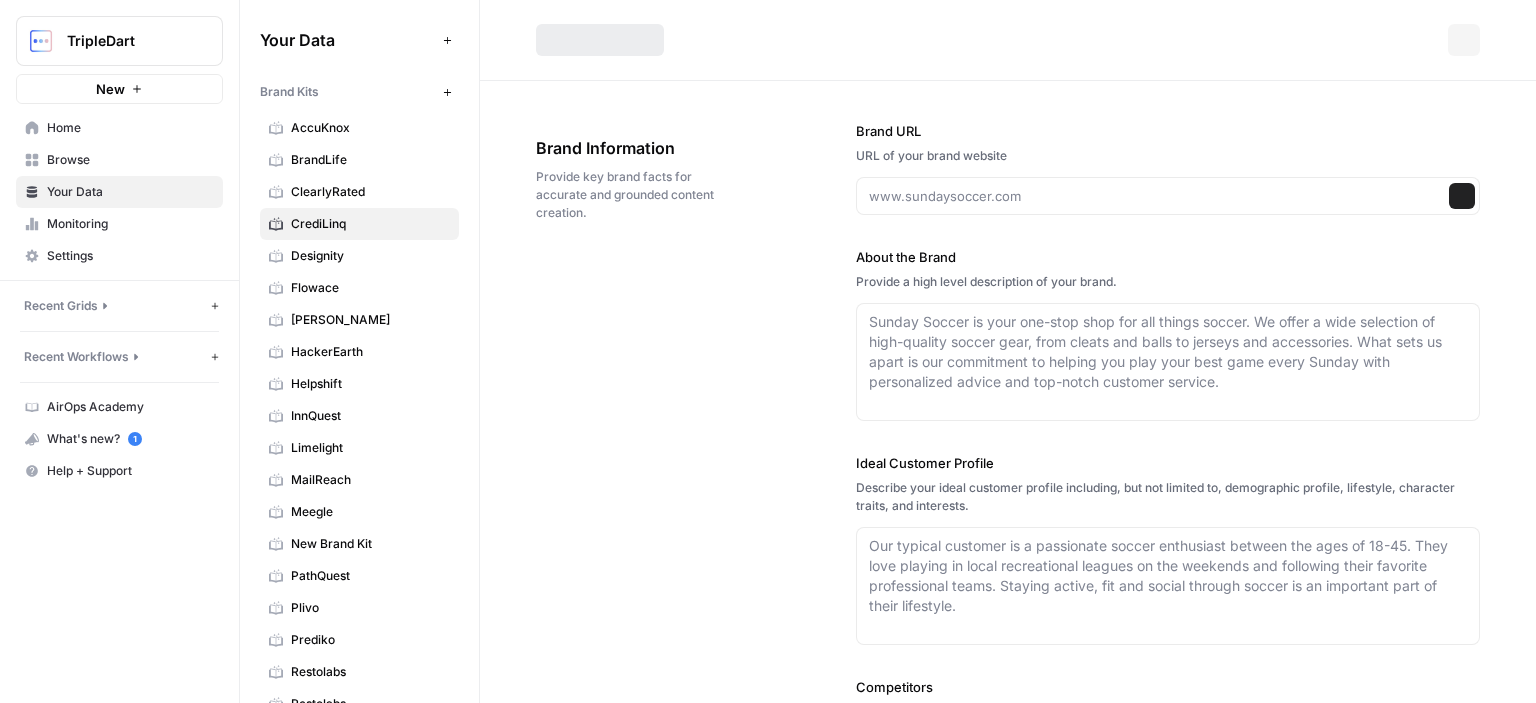 type on "[URL]" 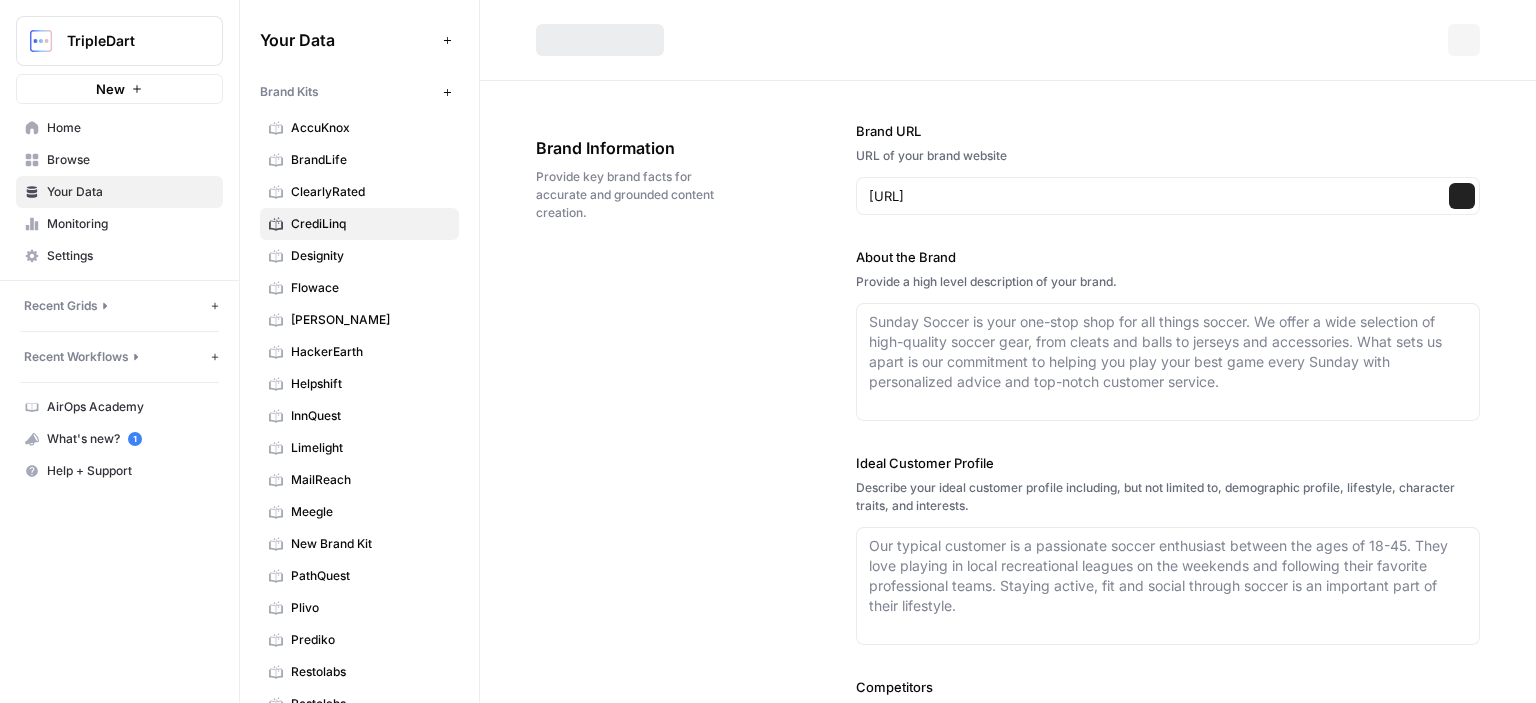 type on "CrediLinq provides innovative business finance solutions tailored for digital SMEs. The company focuses on making access to working capital and business loans fast, simple, and transparent for small and medium-sized enterprises operating in the digital economy. By leveraging technology, CrediLinq streamlines the application process and offers flexible financing options to help businesses grow and manage cash flow effectively. Their platform is designed to support the unique needs of digital-first companies, ensuring they have the financial resources to scale and succeed." 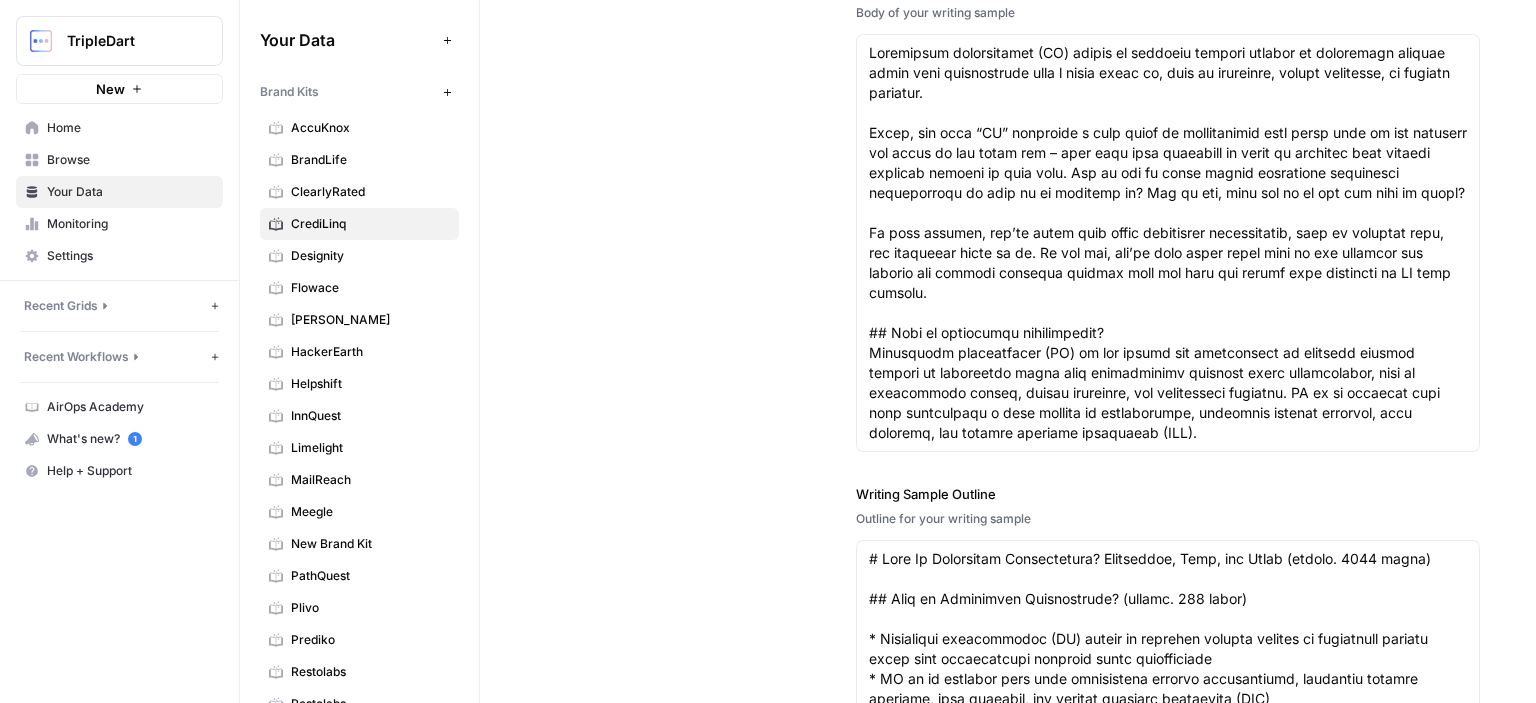 scroll, scrollTop: 2696, scrollLeft: 0, axis: vertical 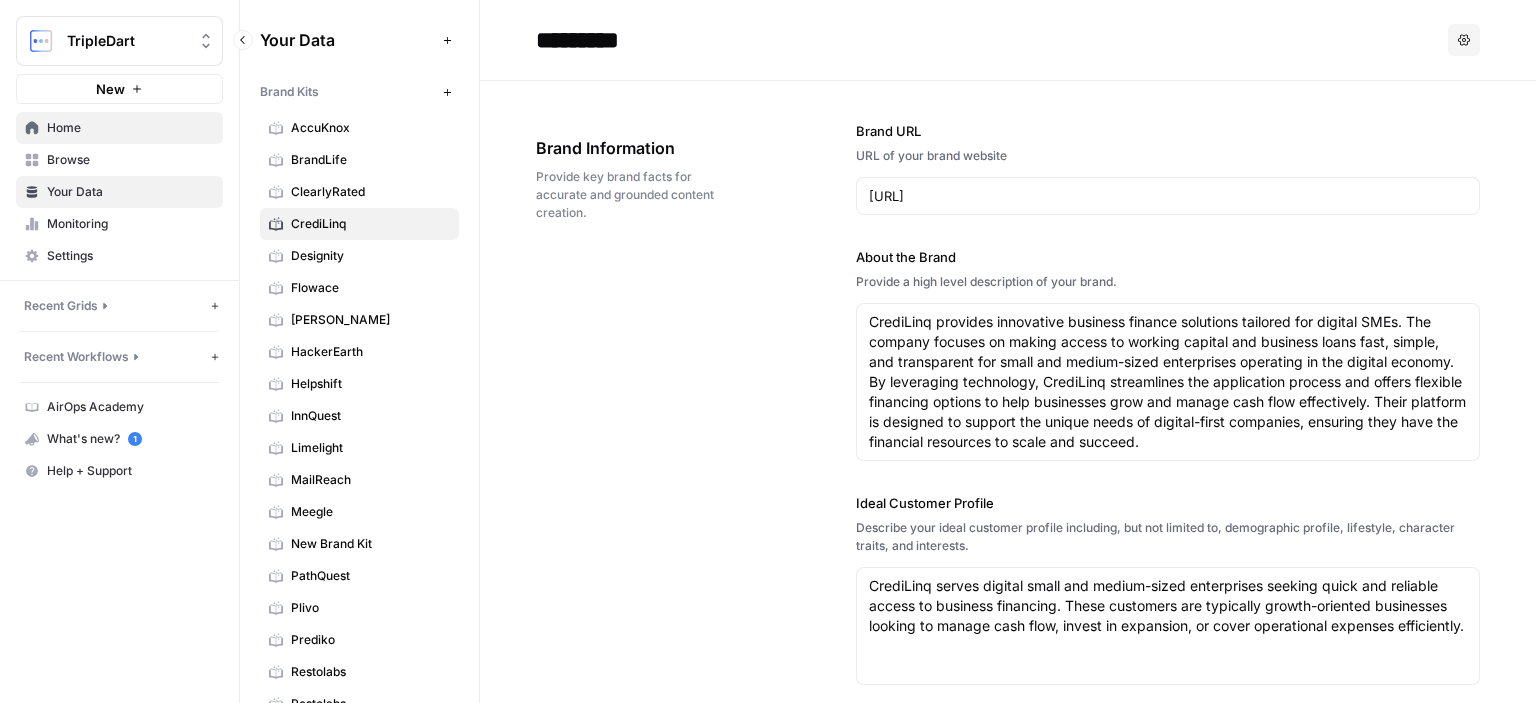 click on "Home" at bounding box center [130, 128] 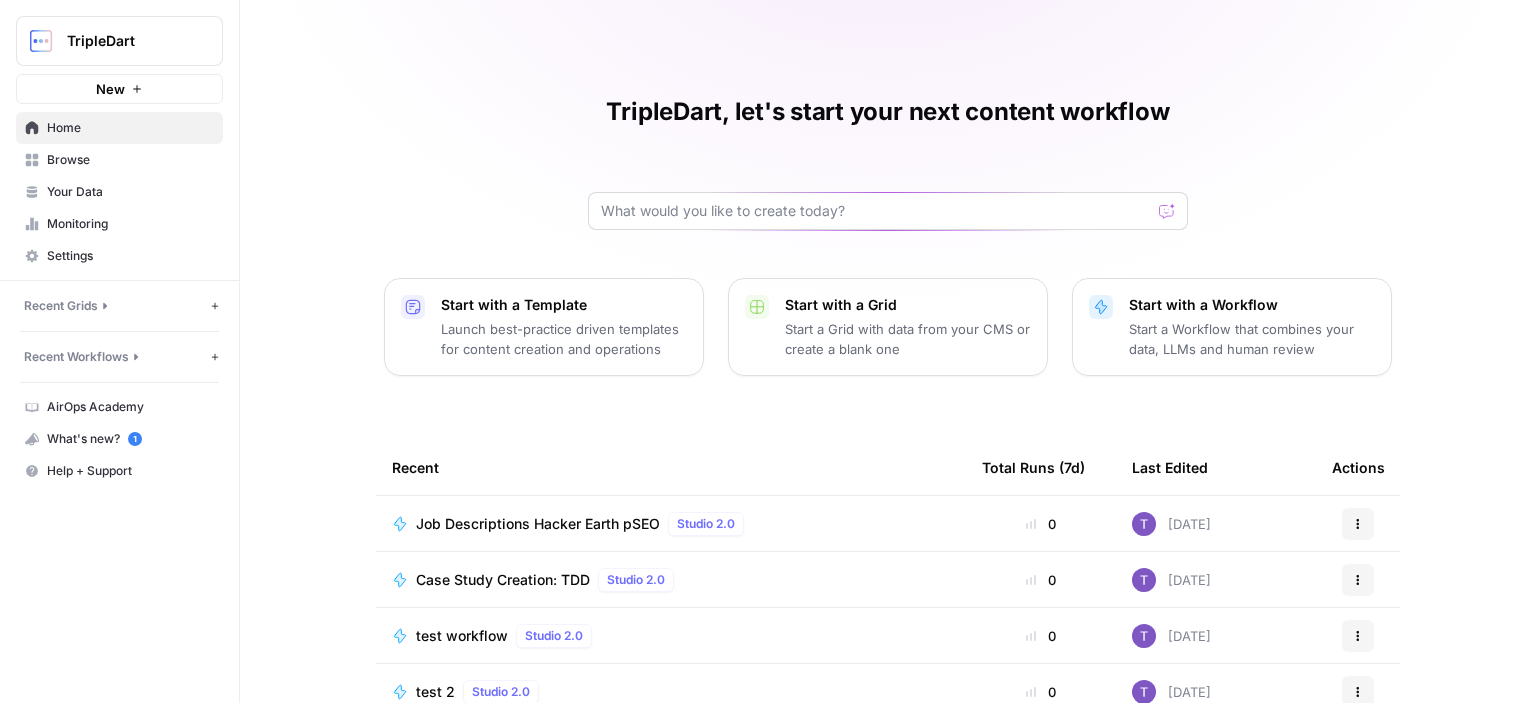 drag, startPoint x: 900, startPoint y: 233, endPoint x: 880, endPoint y: 219, distance: 24.41311 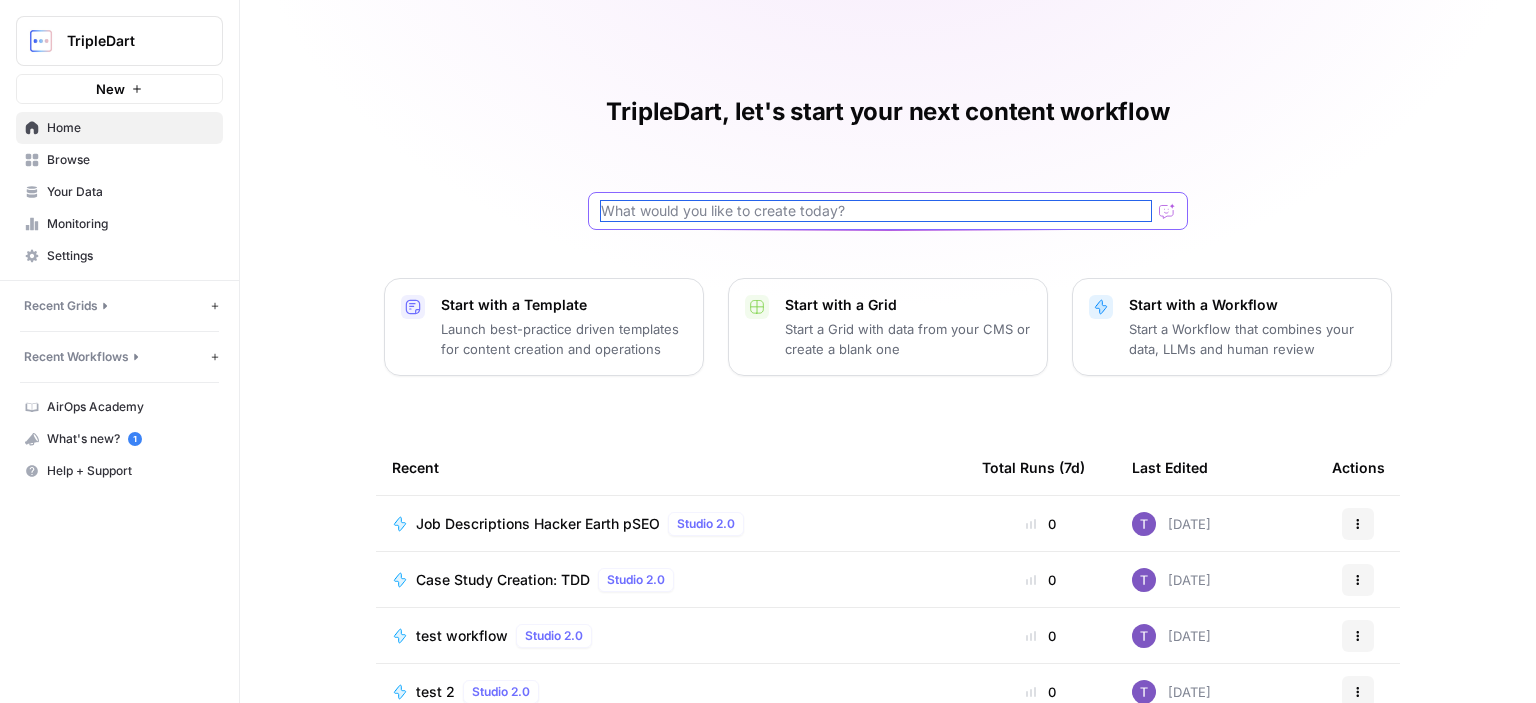 click at bounding box center [876, 211] 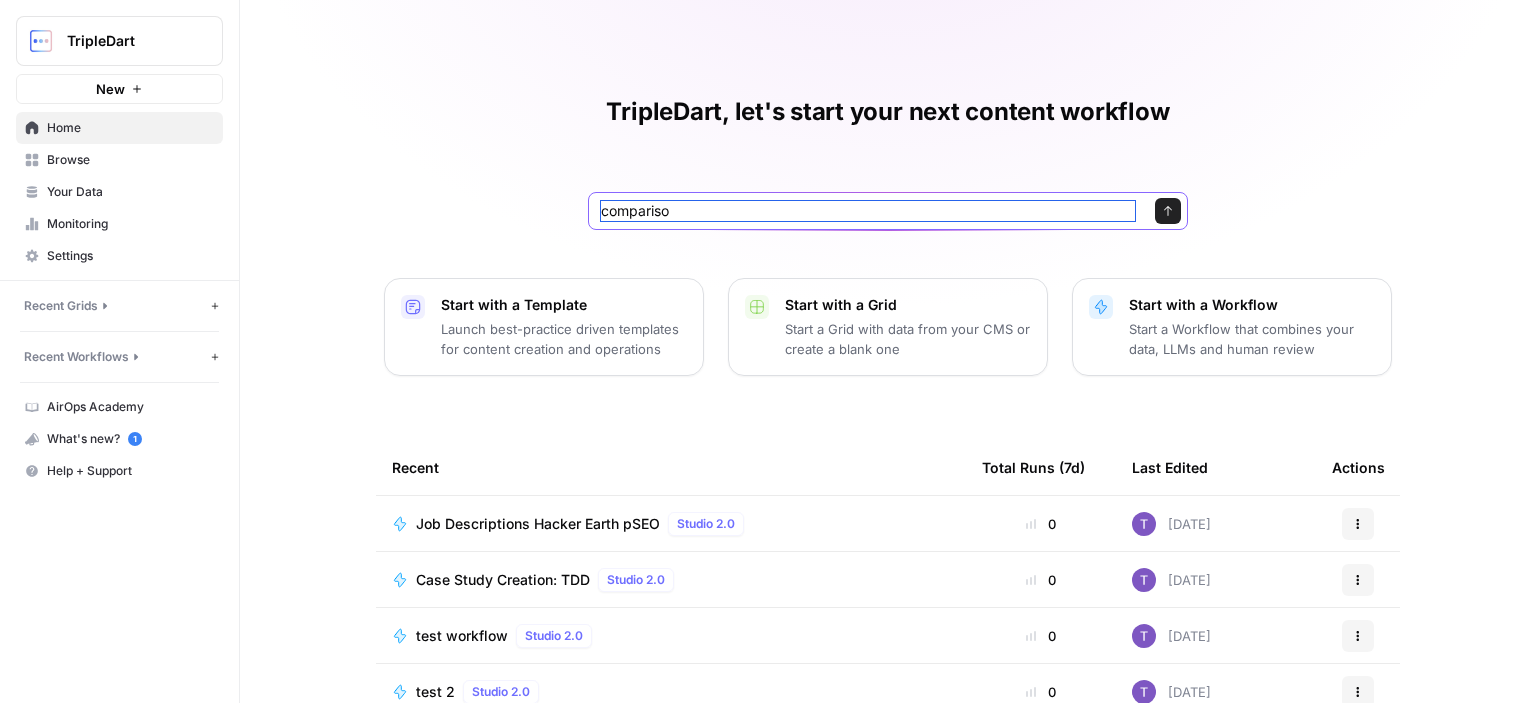 type on "comparison" 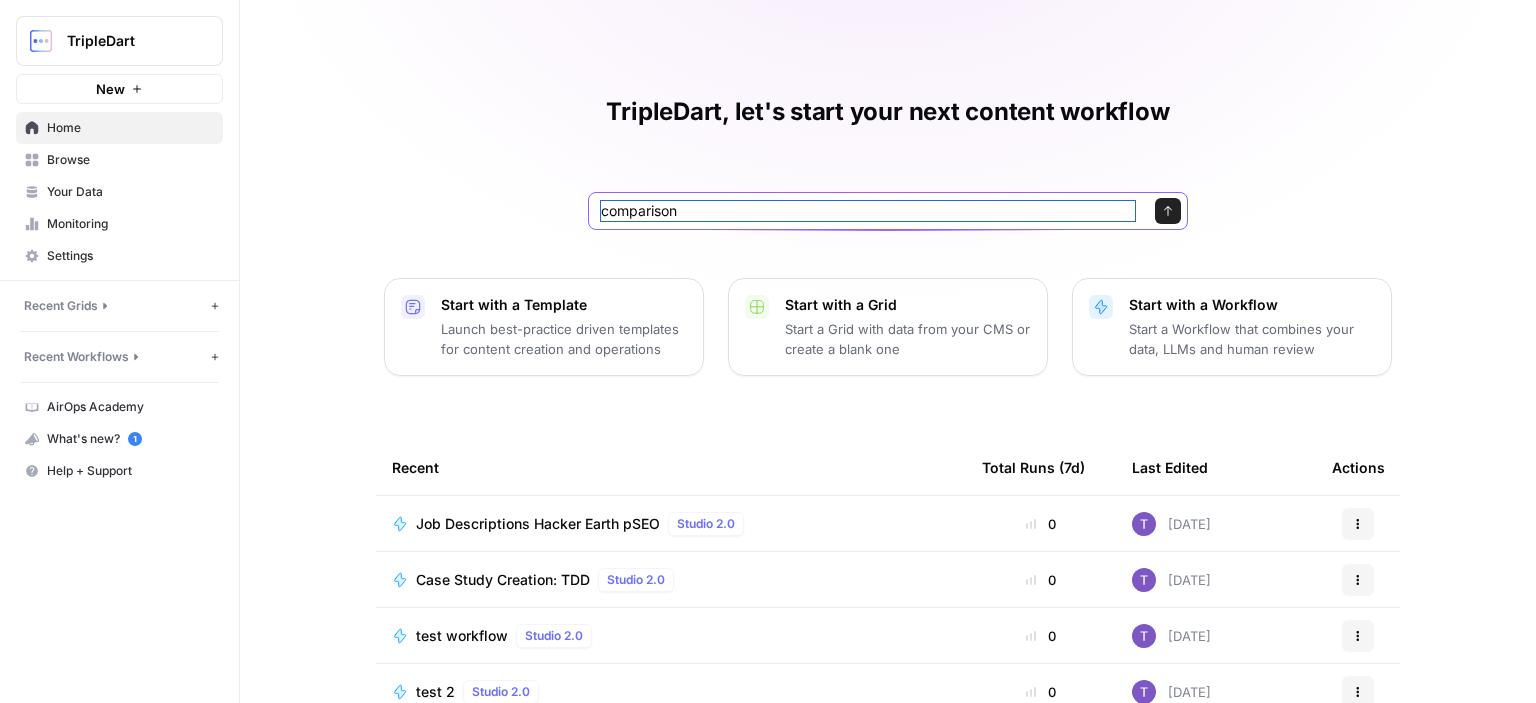 click on "Send" at bounding box center (1168, 211) 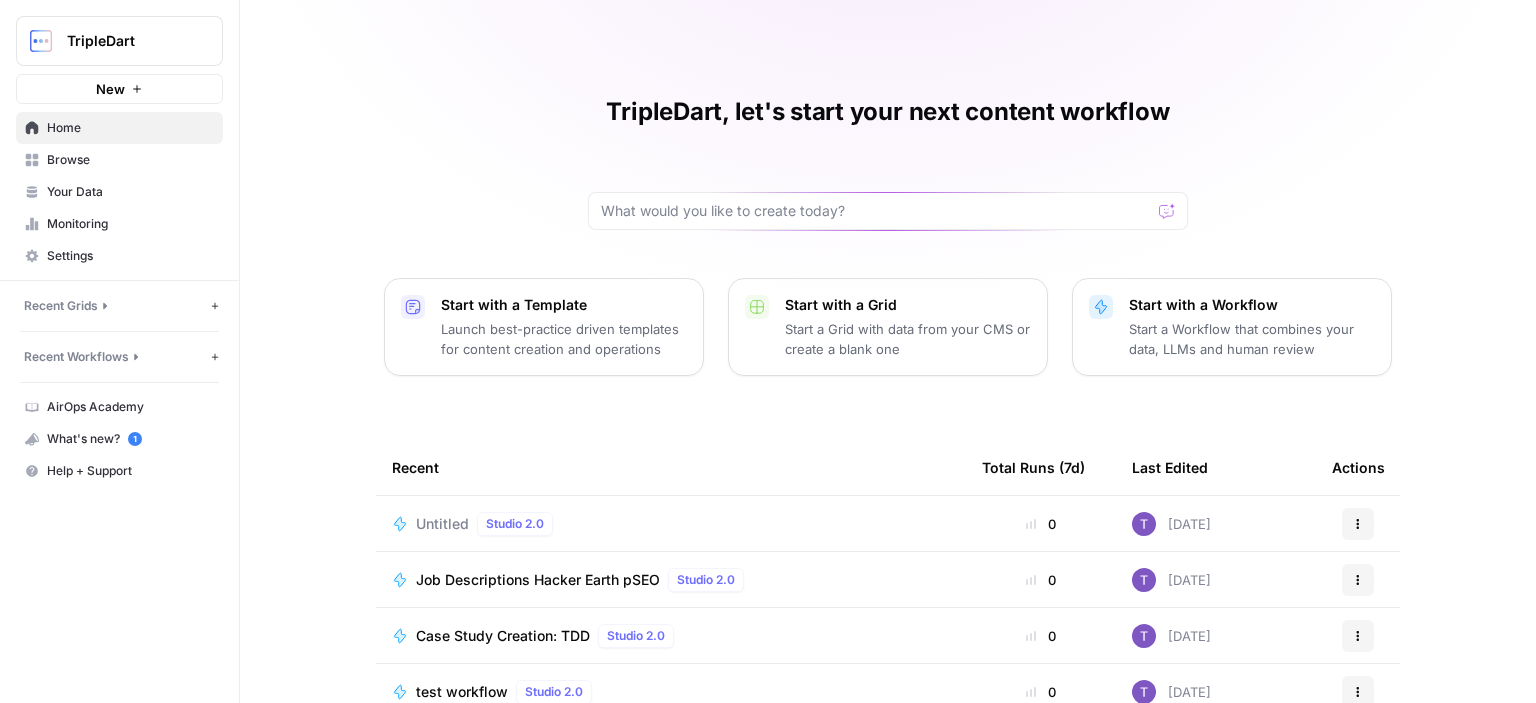 scroll, scrollTop: 216, scrollLeft: 0, axis: vertical 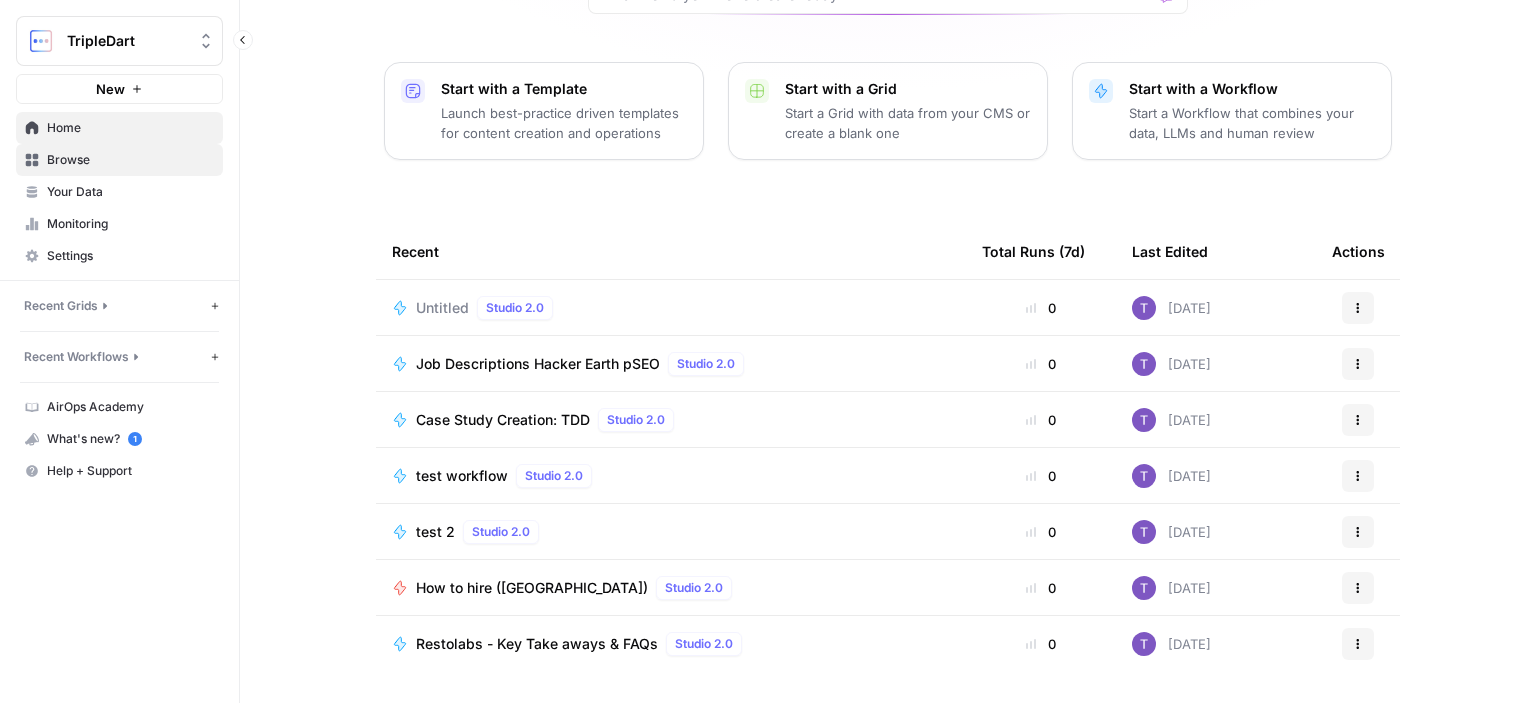 click on "Browse" at bounding box center (130, 160) 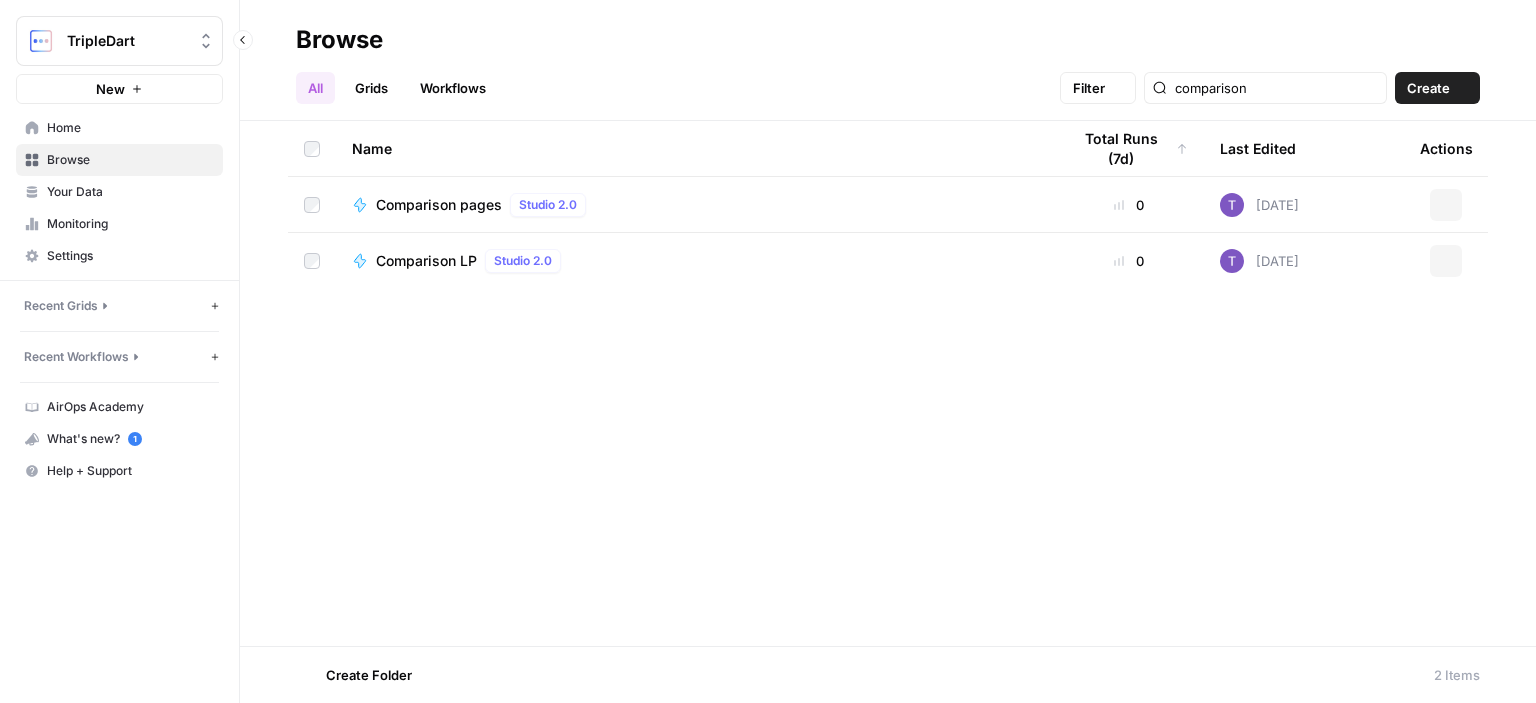 scroll, scrollTop: 0, scrollLeft: 0, axis: both 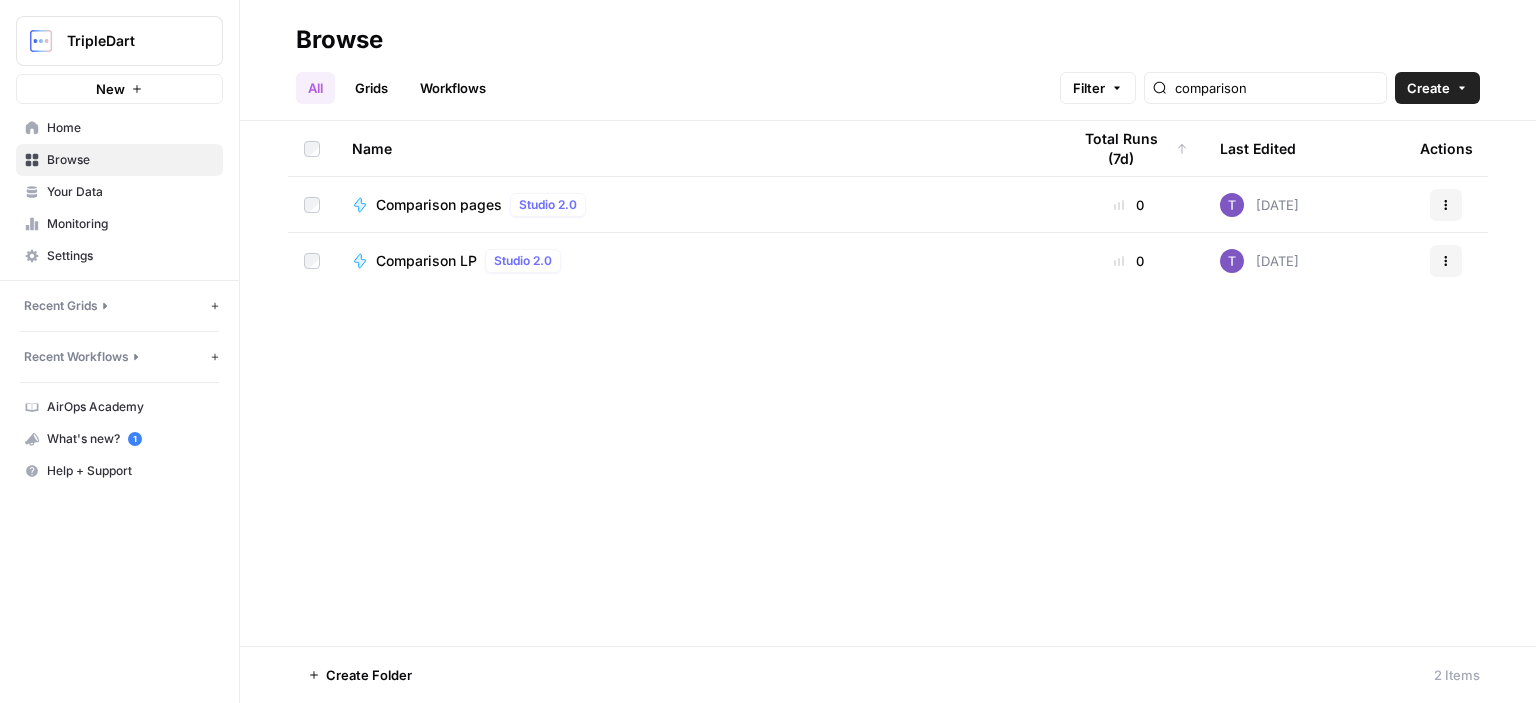 click on "Comparison pages" at bounding box center (439, 205) 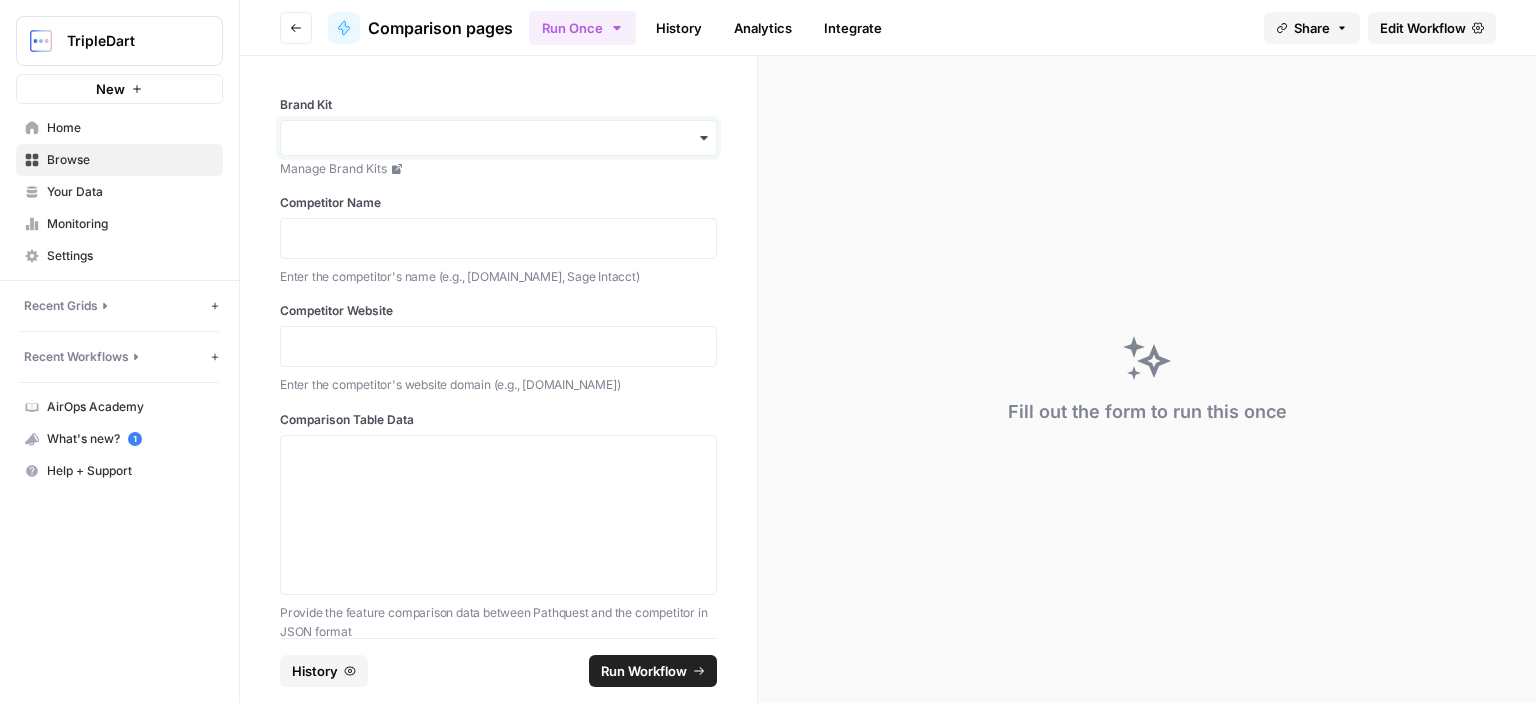 click on "Brand Kit" at bounding box center [498, 138] 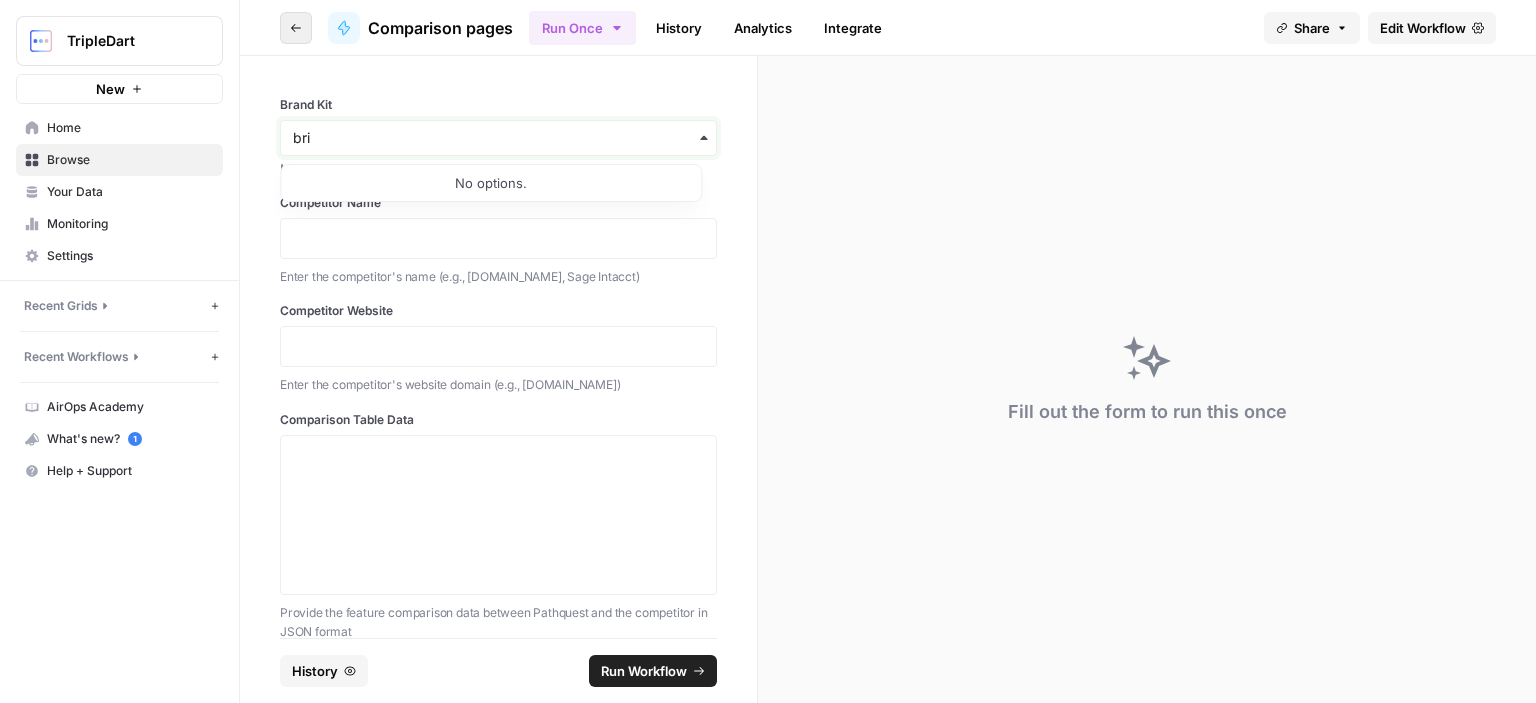 type on "bri" 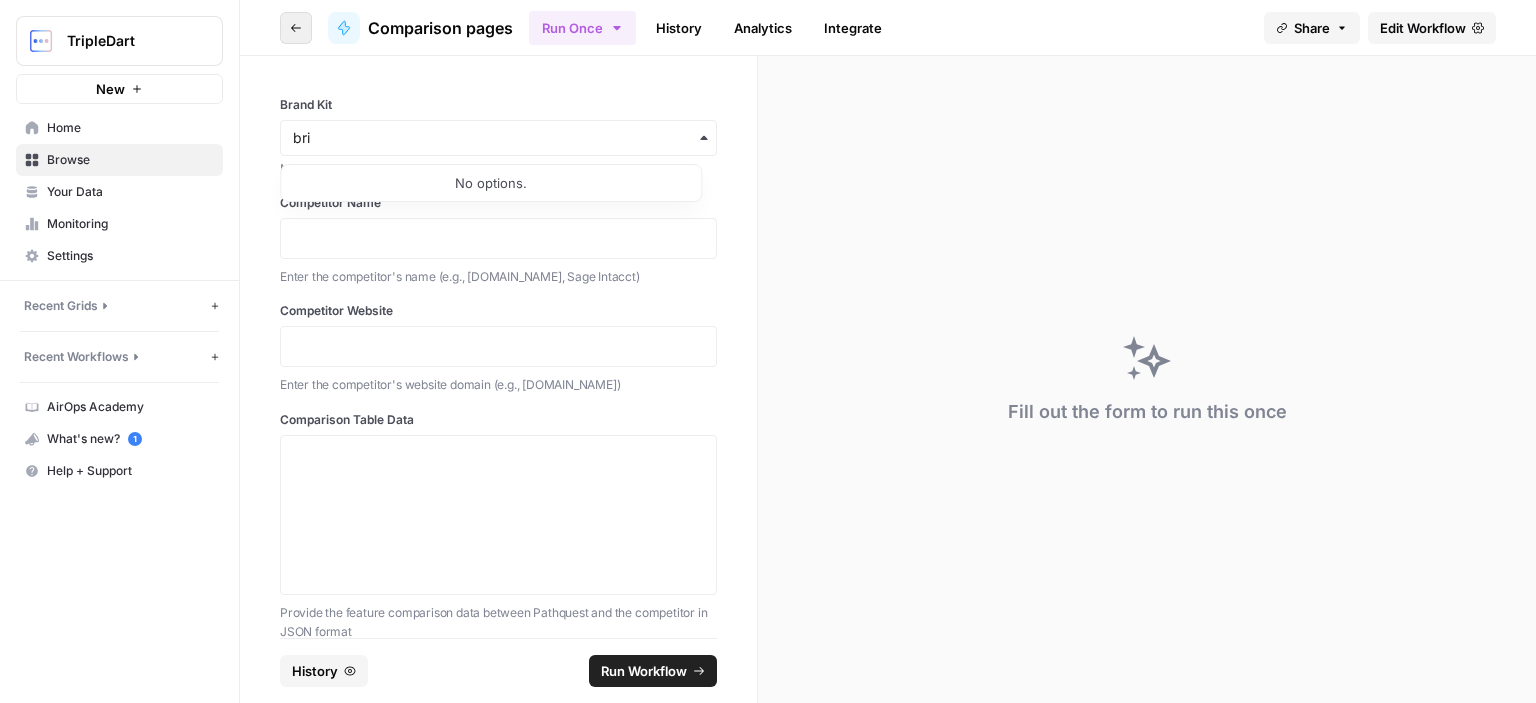 type 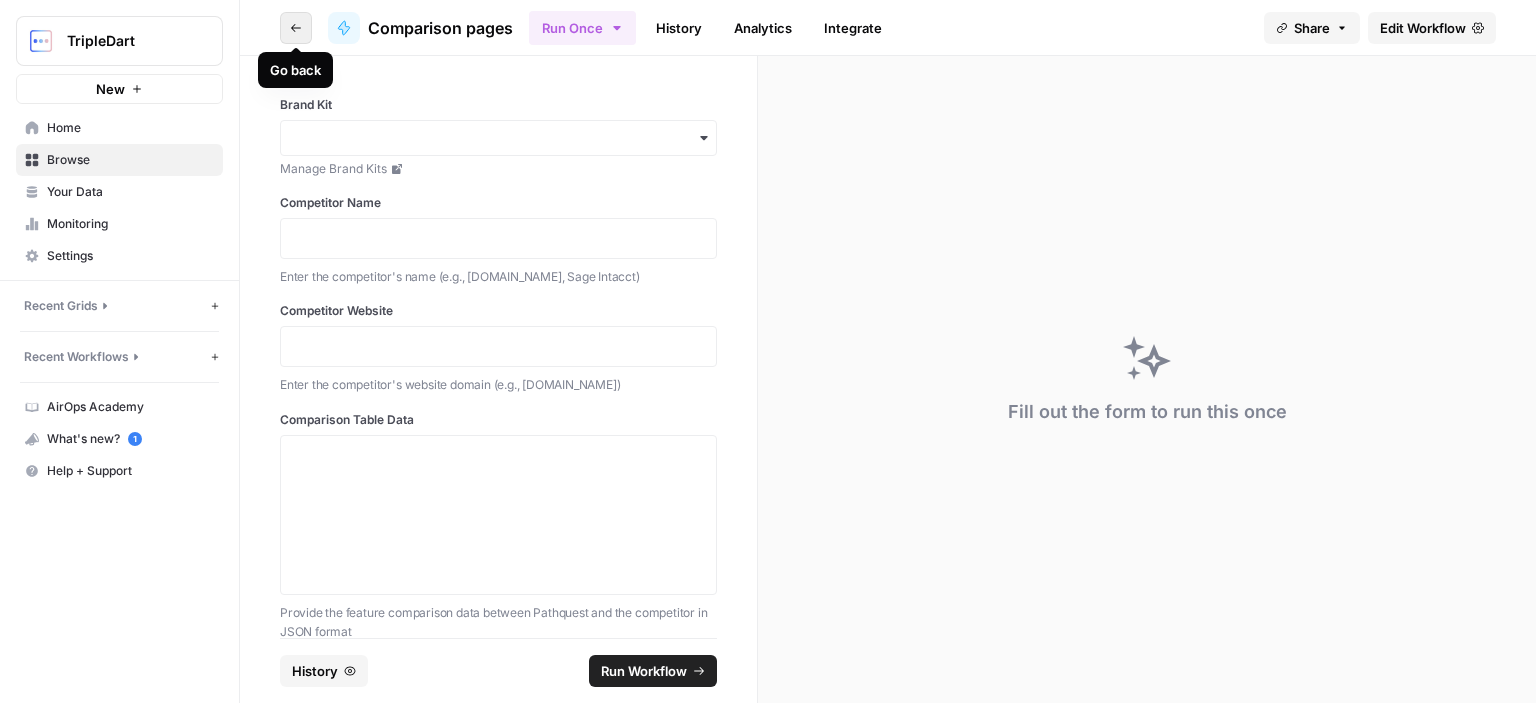 click 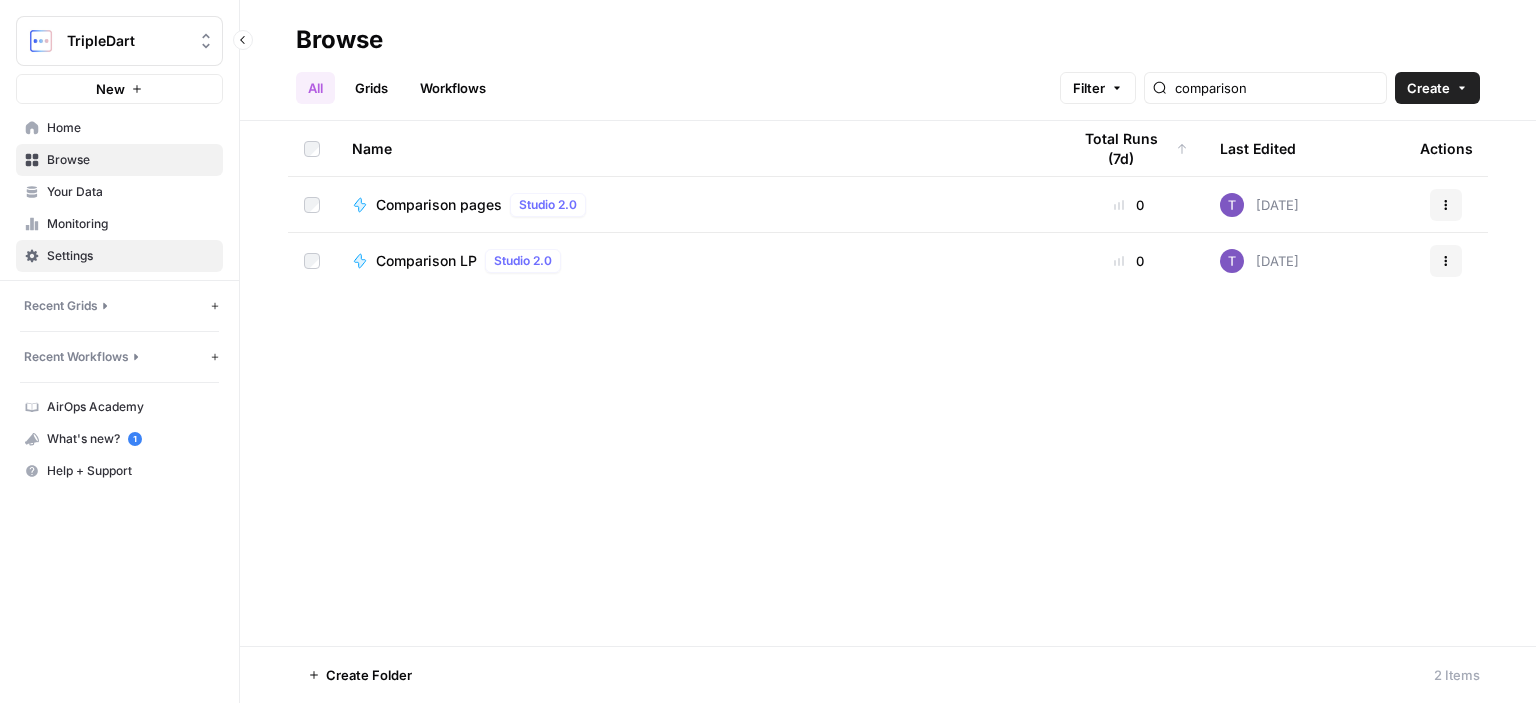 click on "Settings" at bounding box center (130, 256) 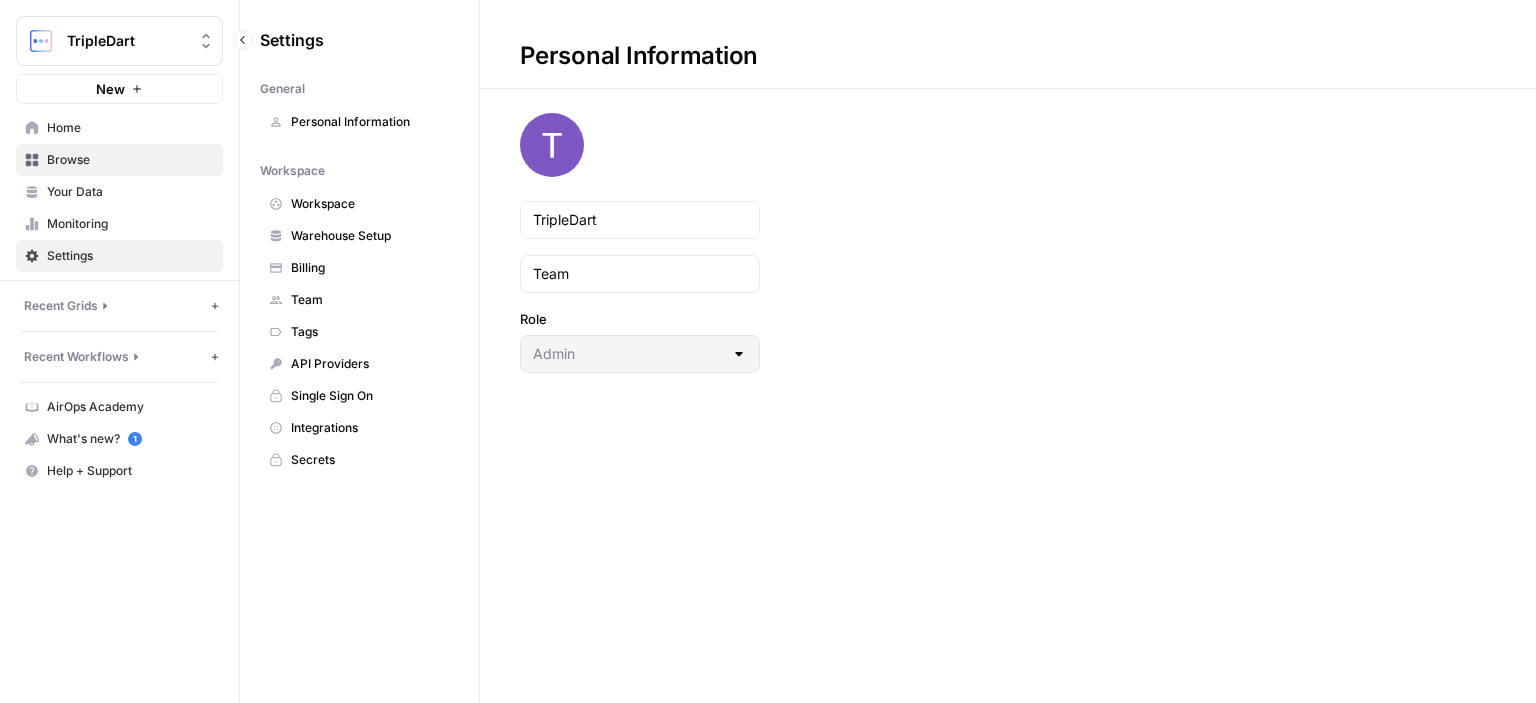 click on "Browse" at bounding box center [130, 160] 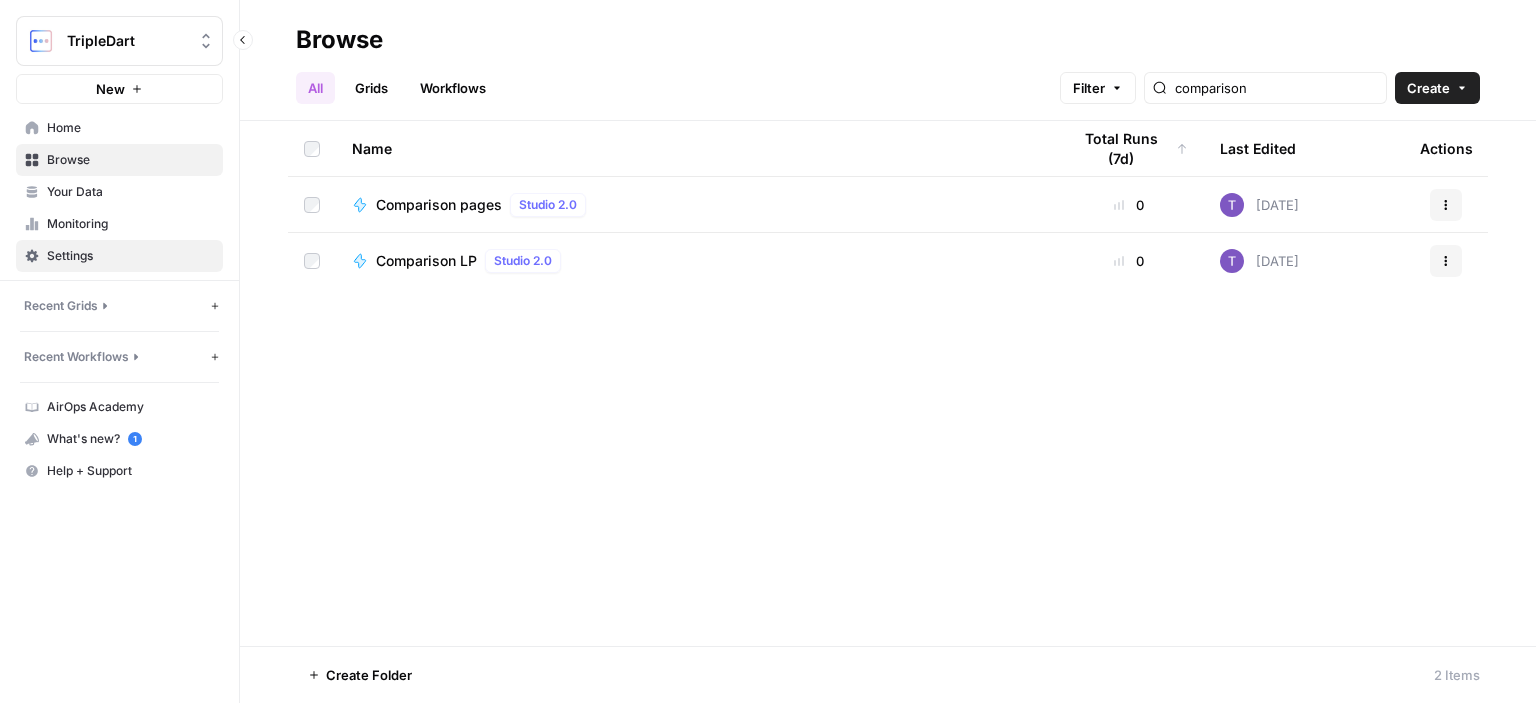 click on "Settings" at bounding box center [130, 256] 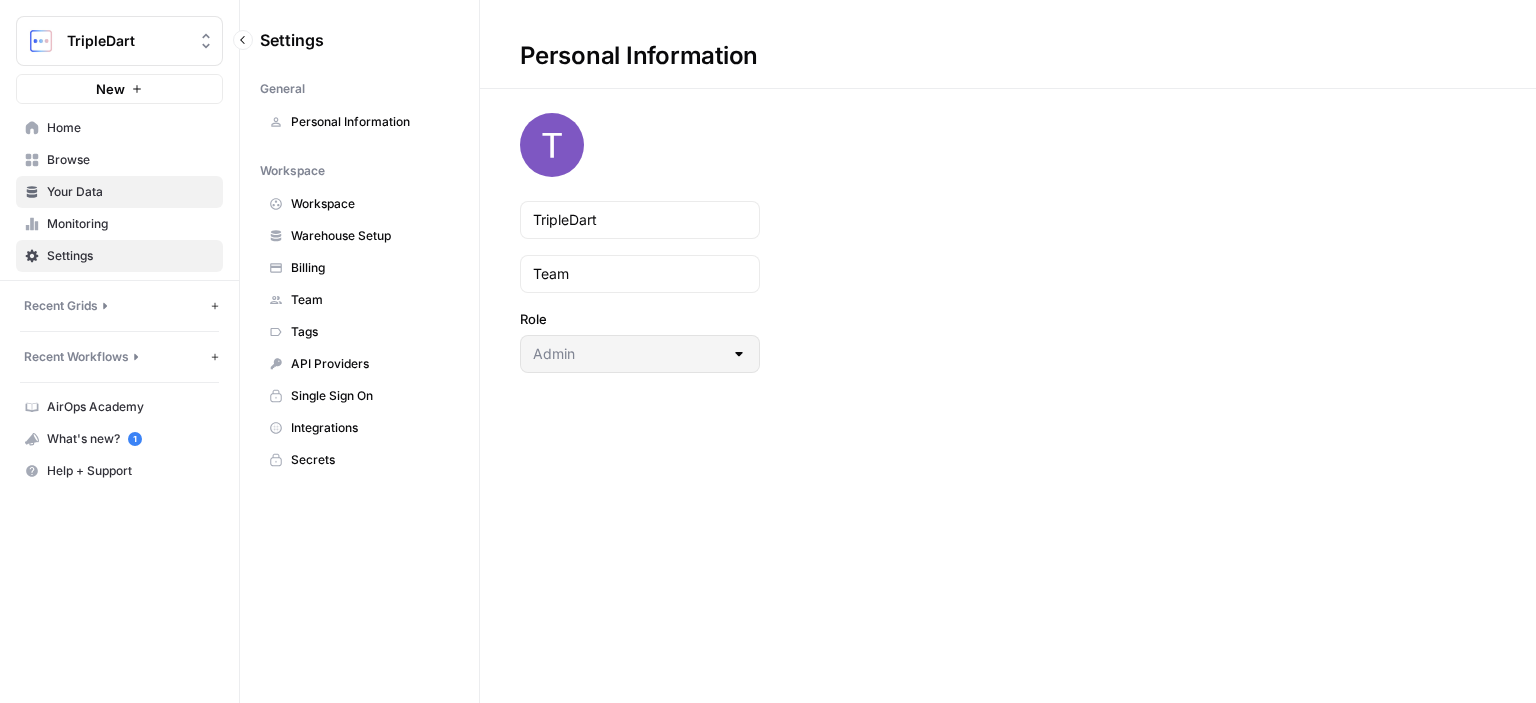 click on "Your Data" at bounding box center (130, 192) 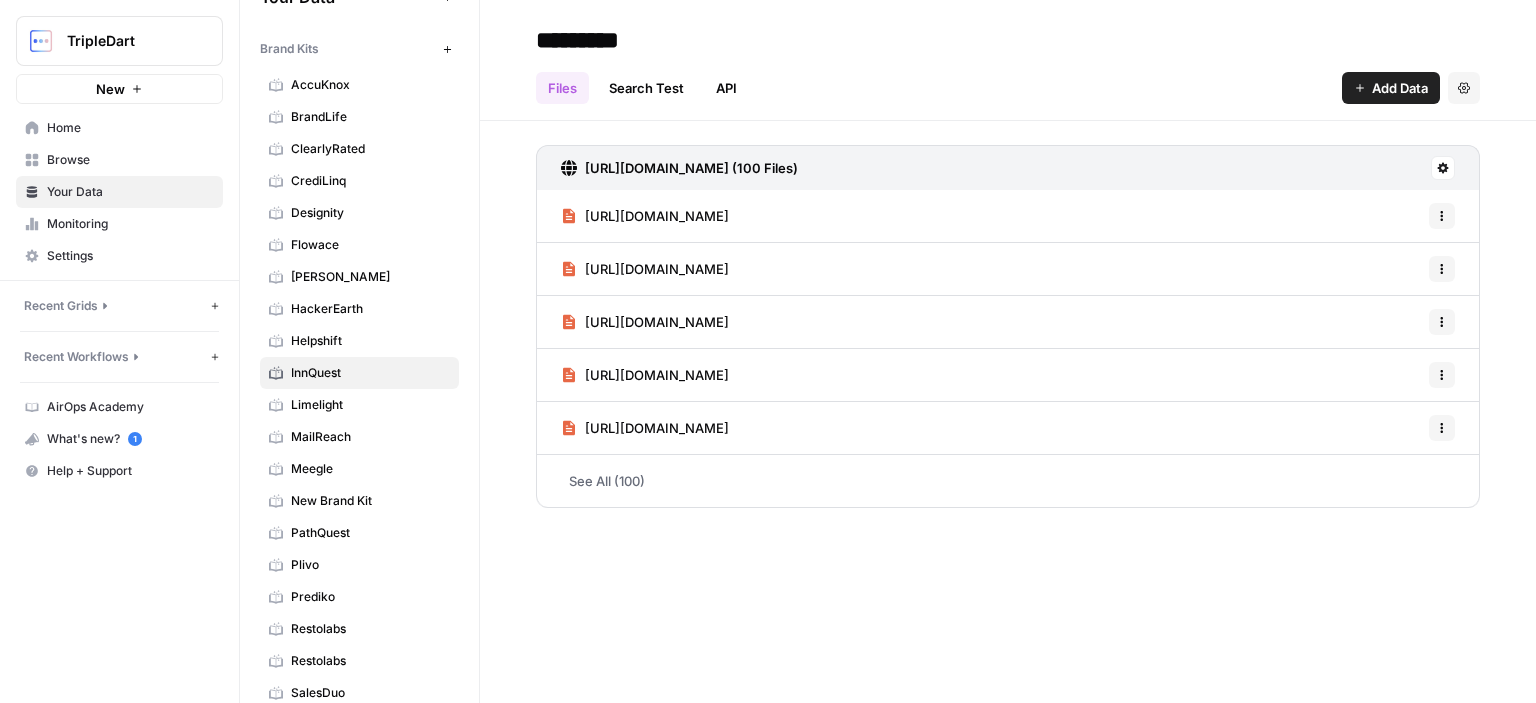 scroll, scrollTop: 32, scrollLeft: 0, axis: vertical 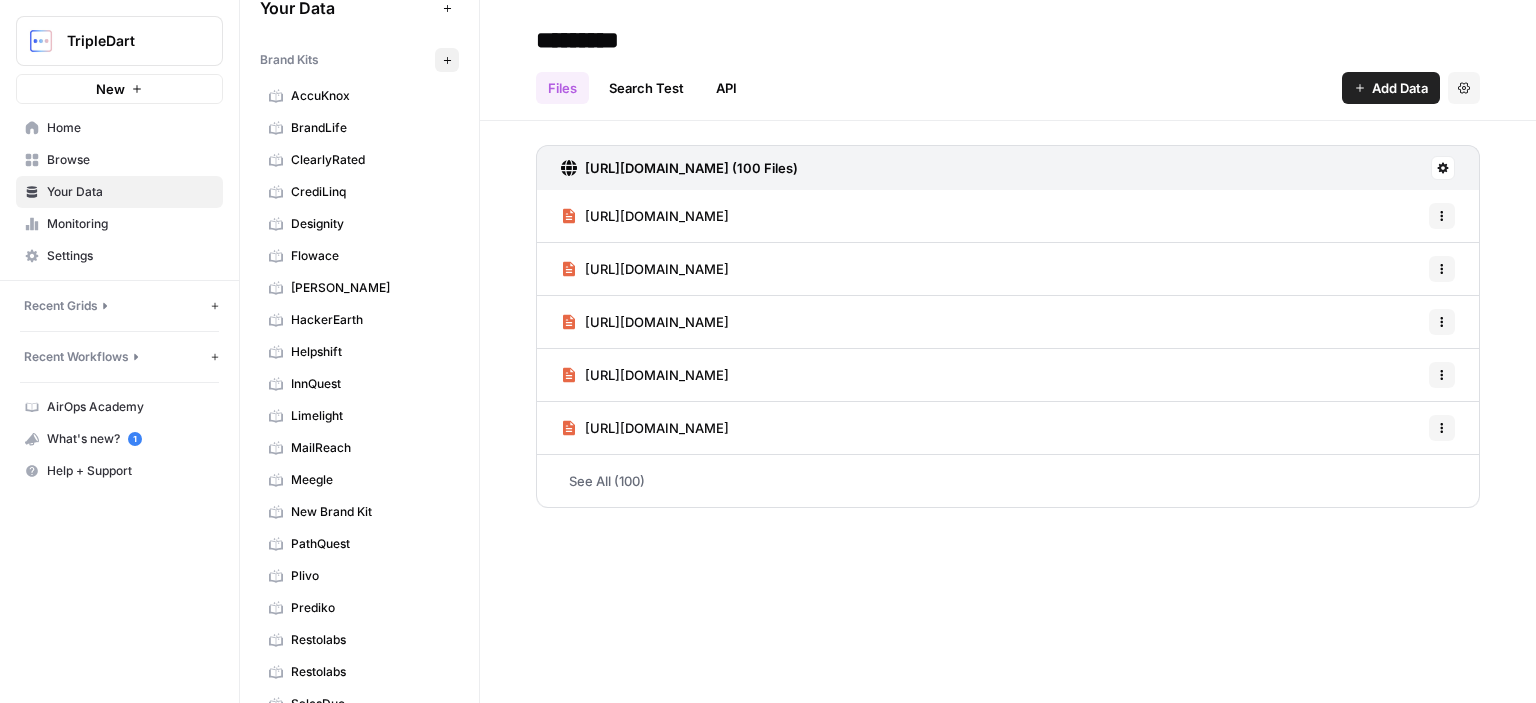 click on "New" at bounding box center (447, 60) 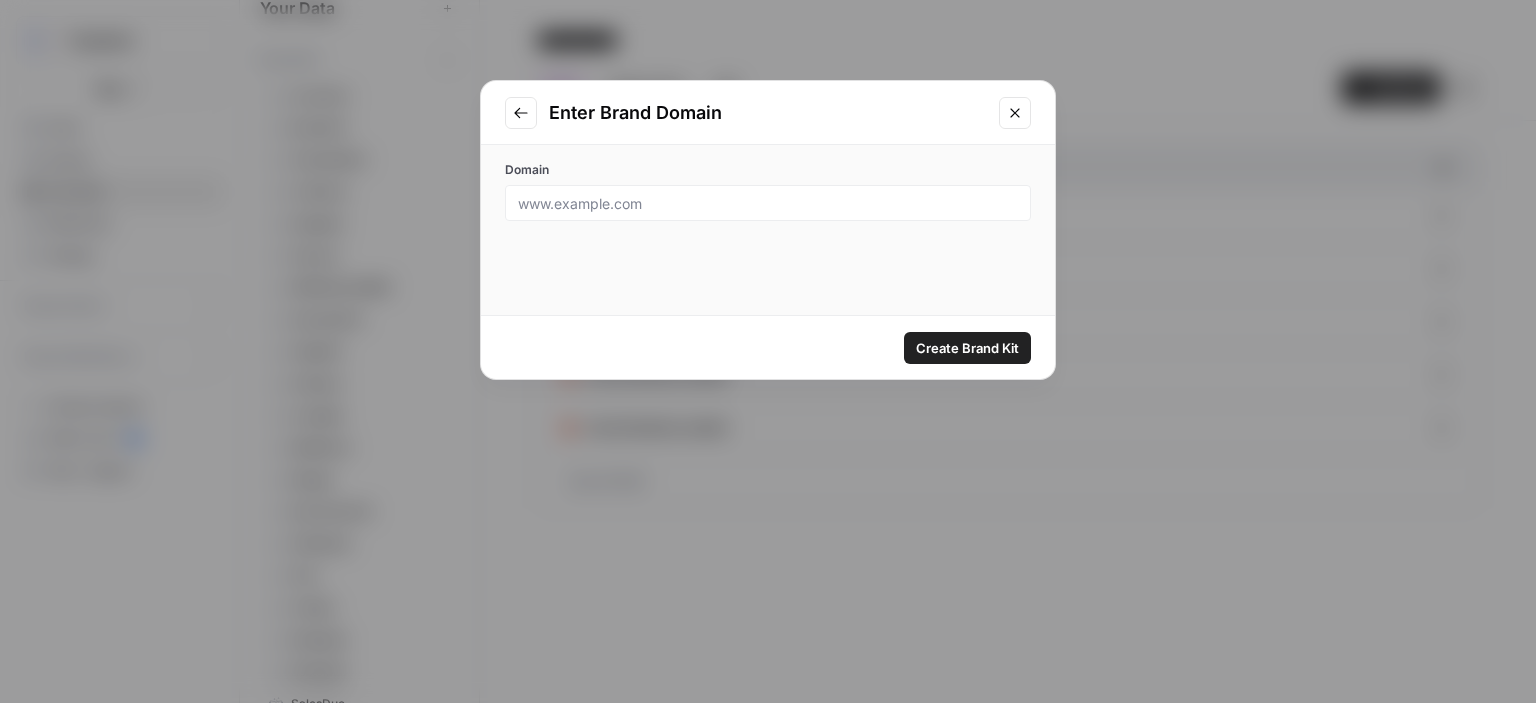 click at bounding box center (768, 203) 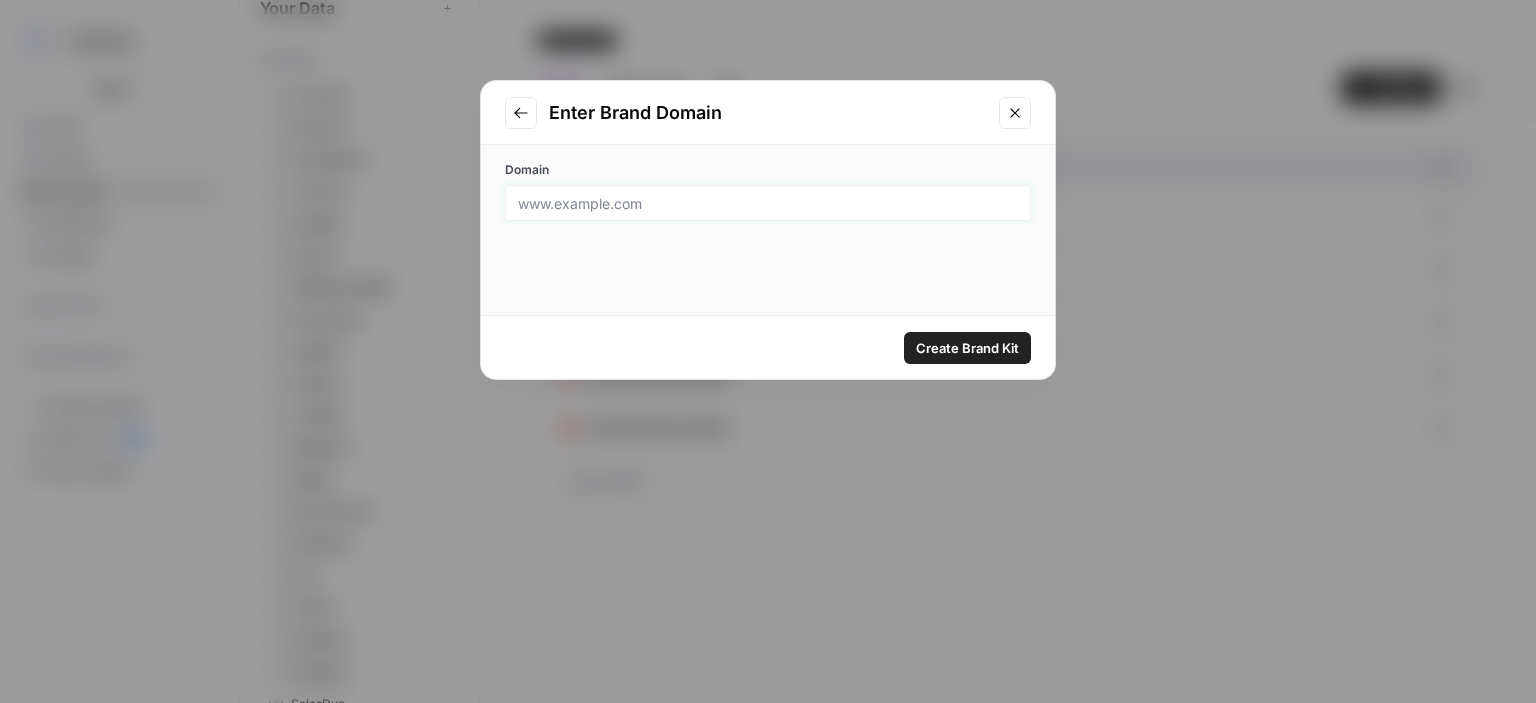 click on "Domain" at bounding box center [768, 203] 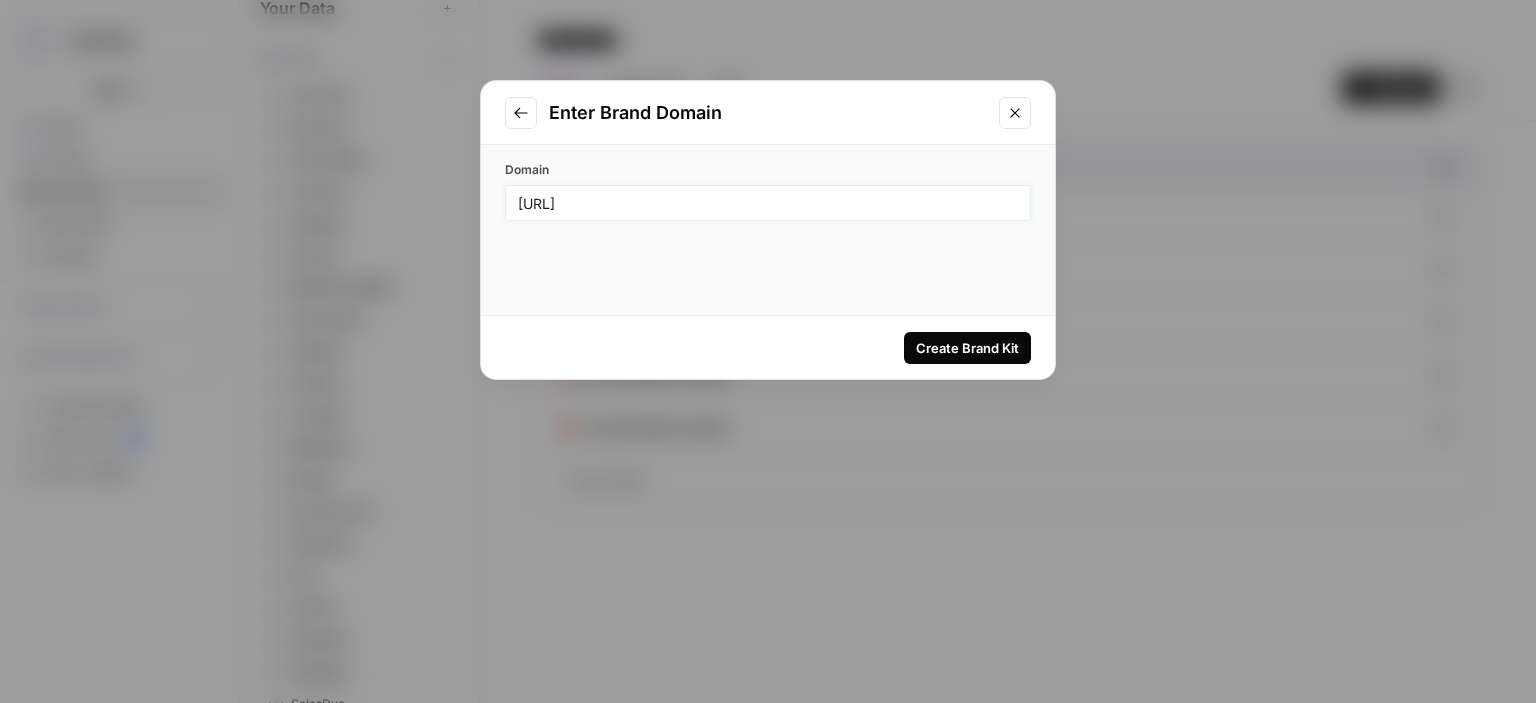 type on "[URL]" 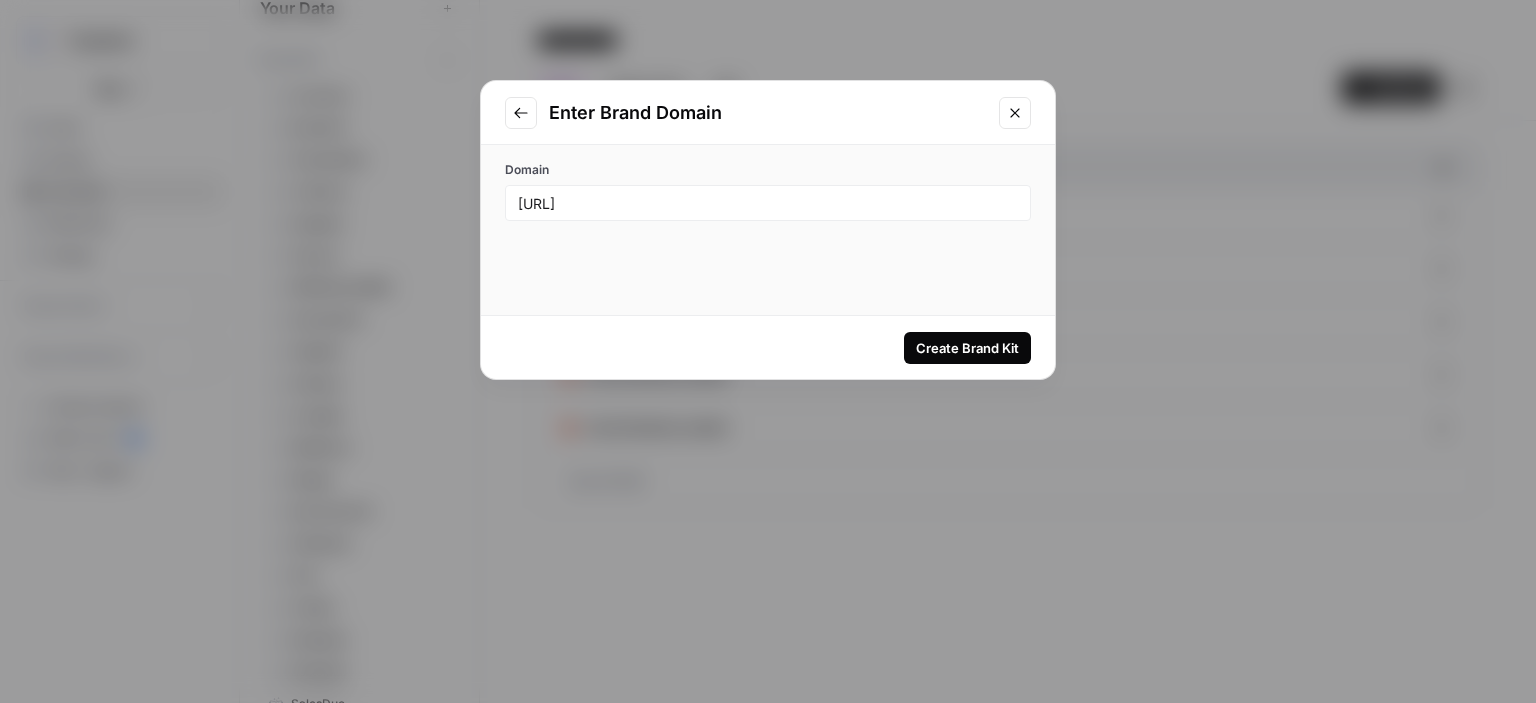 click on "Create Brand Kit" at bounding box center [967, 348] 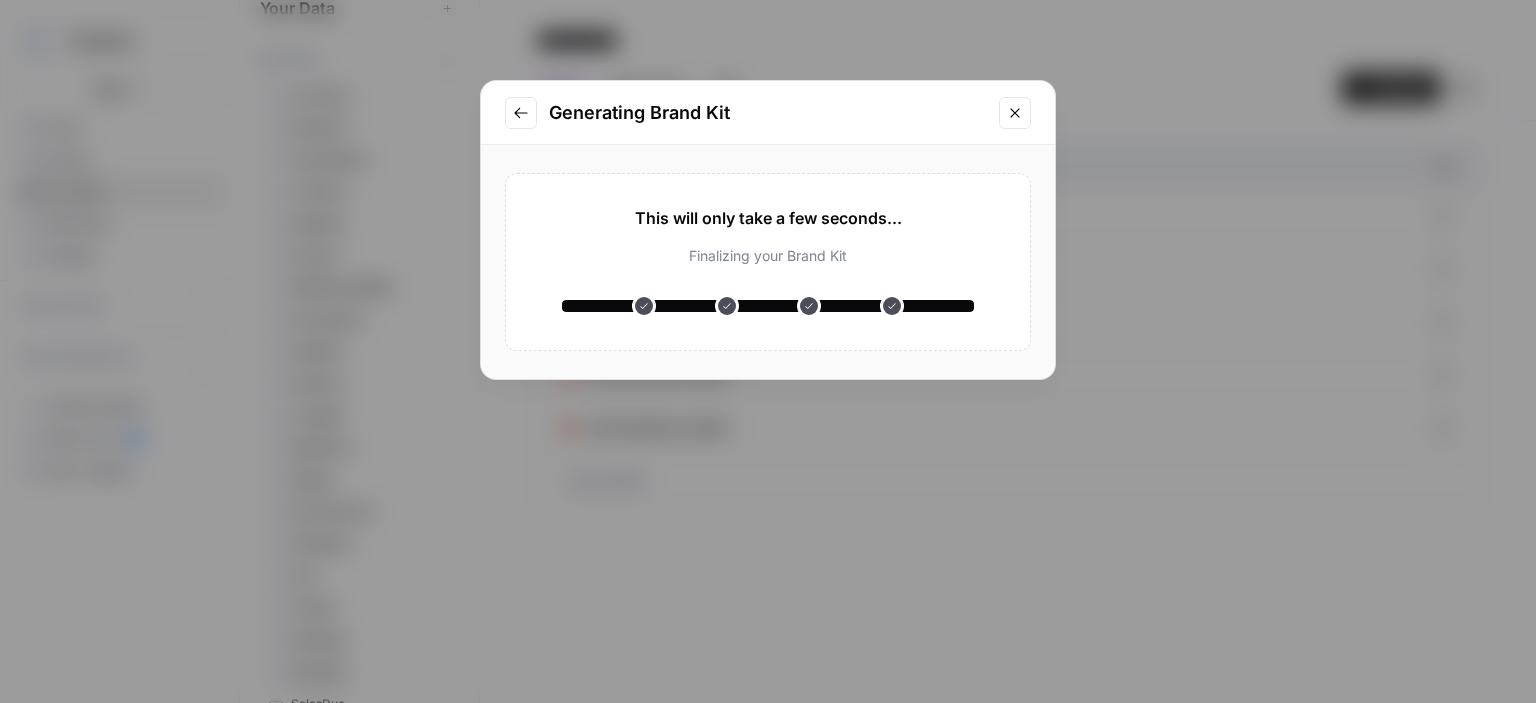 click on "Analyzing your website Understanding your product Analyzing your competitors Creating your Brand Kit Finalizing your Brand Kit" at bounding box center [768, 274] 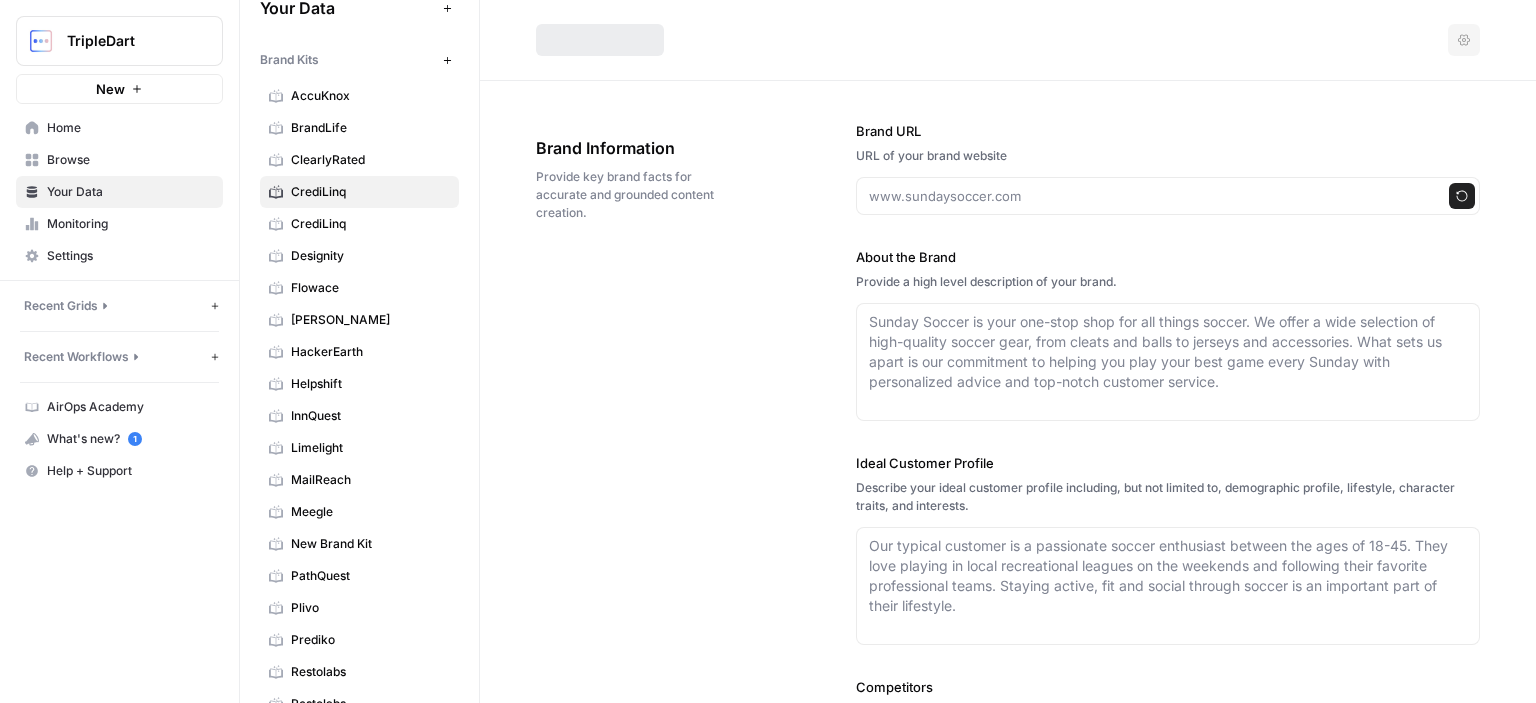 type on "[URL]" 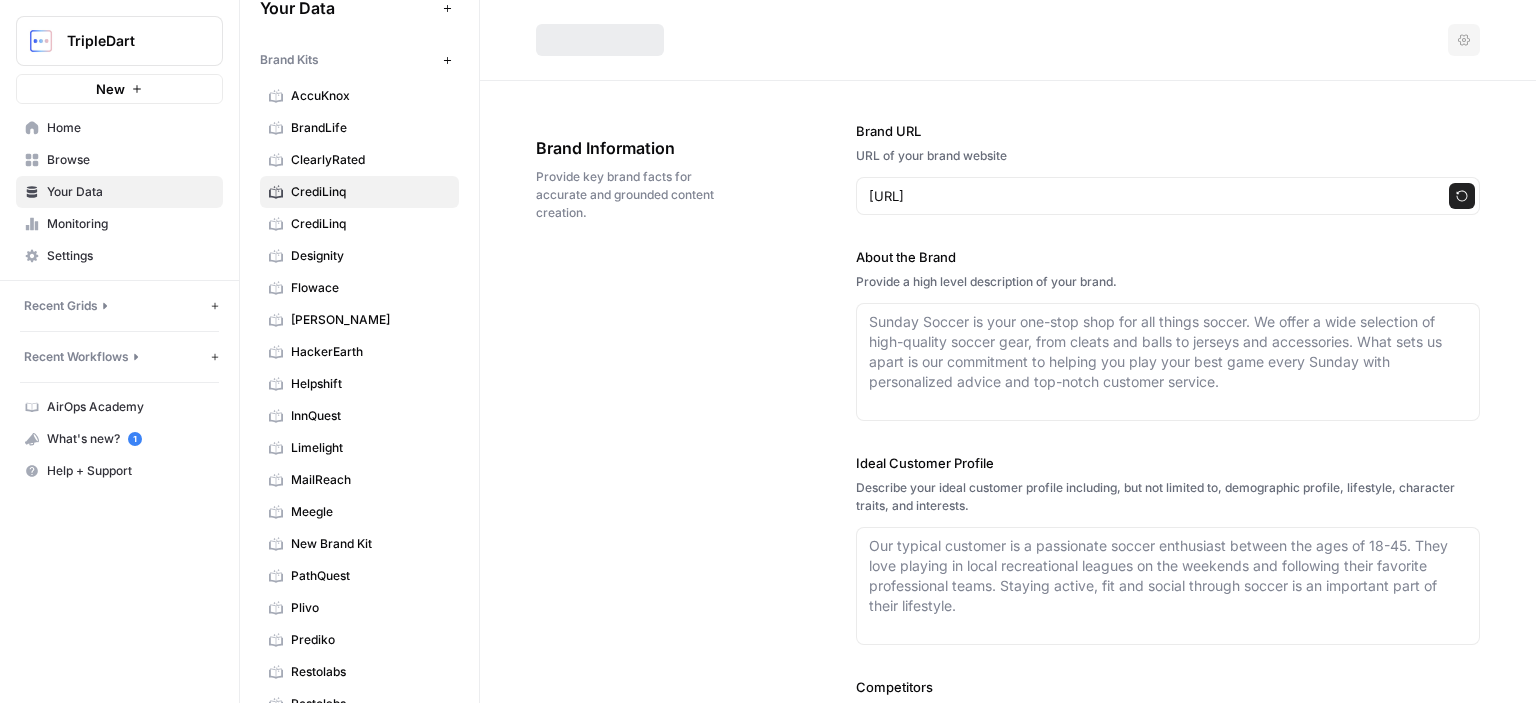 type on "CrediLinq provides innovative business finance solutions tailored for digital SMEs. The company offers accessible and flexible financing options designed to help small and medium-sized enterprises manage cash flow, invest in growth, and navigate the challenges of digital commerce. By leveraging technology, CrediLinq streamlines the application process and delivers quick funding decisions, empowering businesses to focus on their core operations. Their platform is built to support the evolving needs of digital-first companies, ensuring financial support is both efficient and reliable." 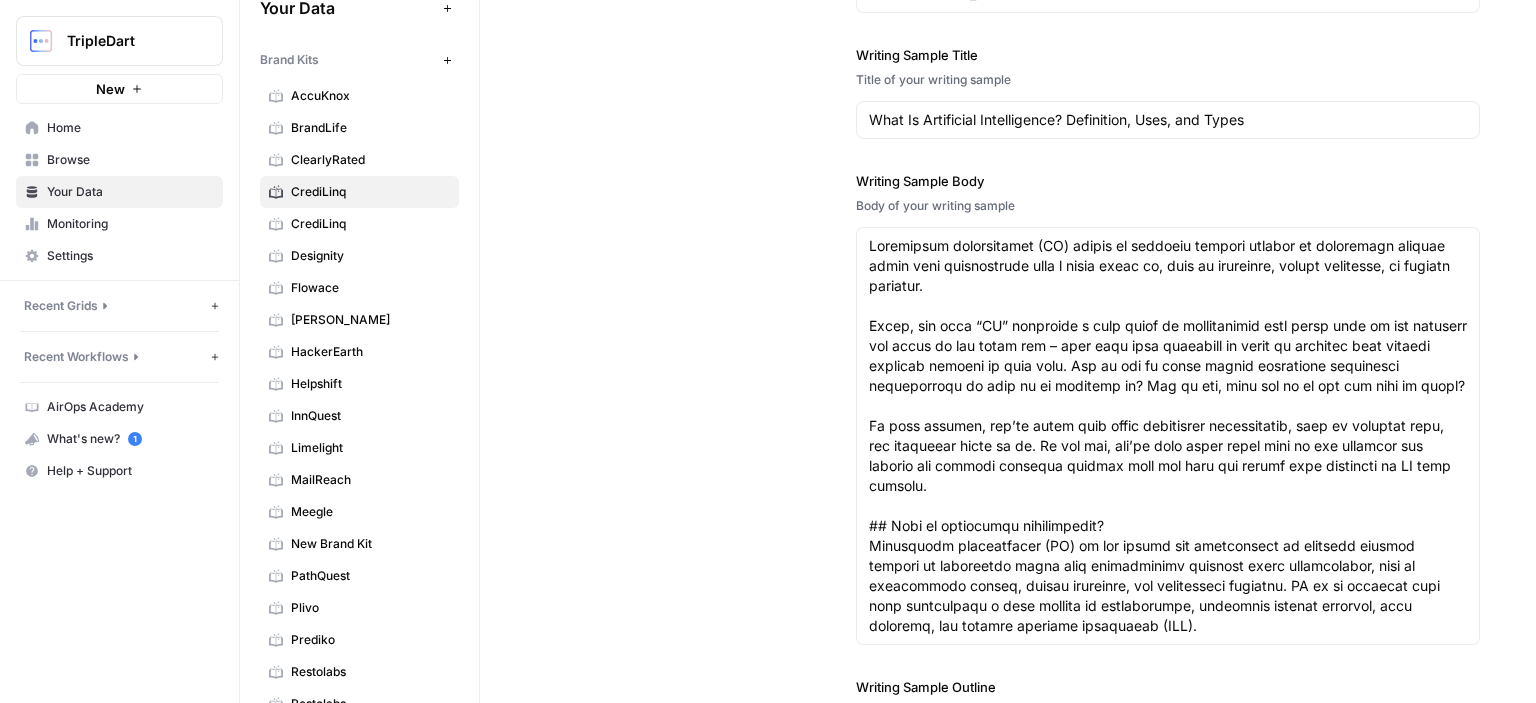 scroll, scrollTop: 2352, scrollLeft: 0, axis: vertical 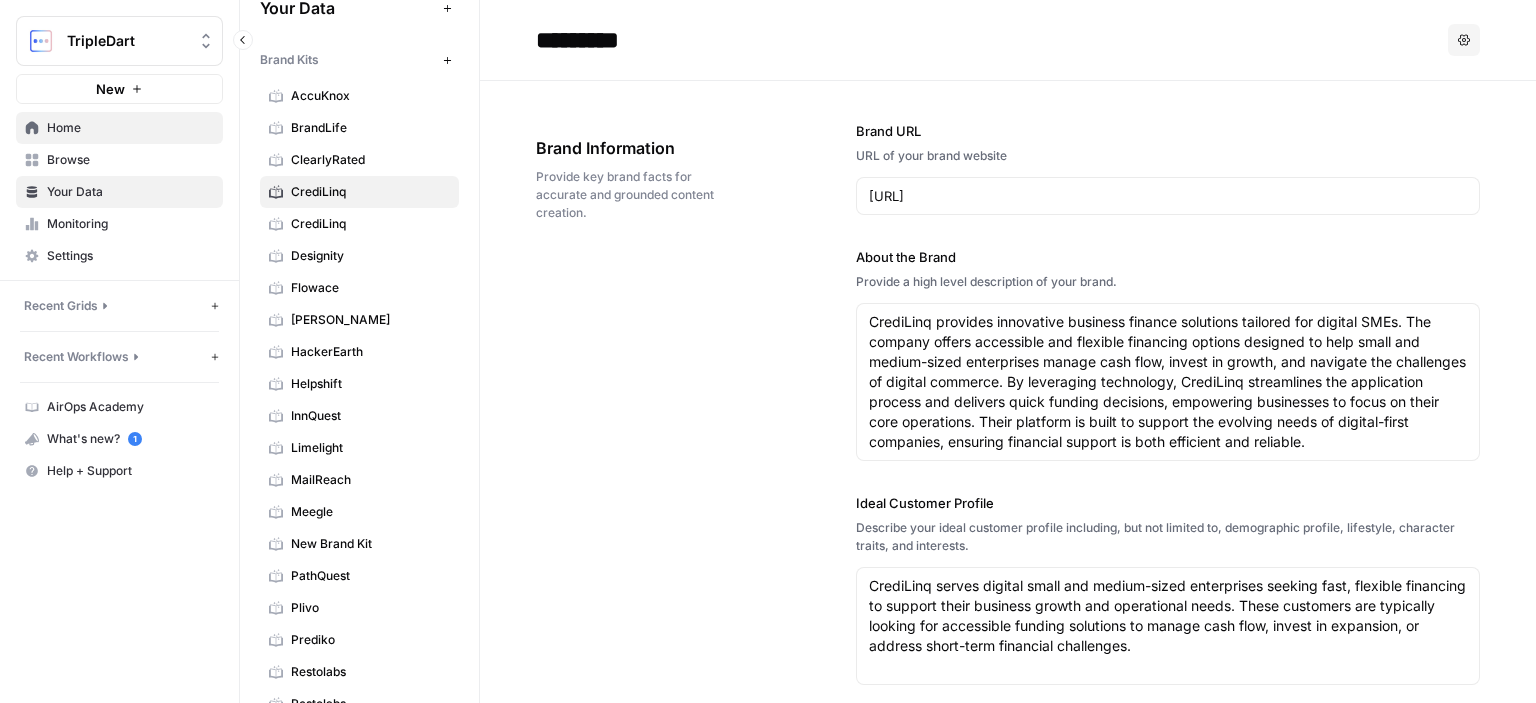 click on "Home" at bounding box center [130, 128] 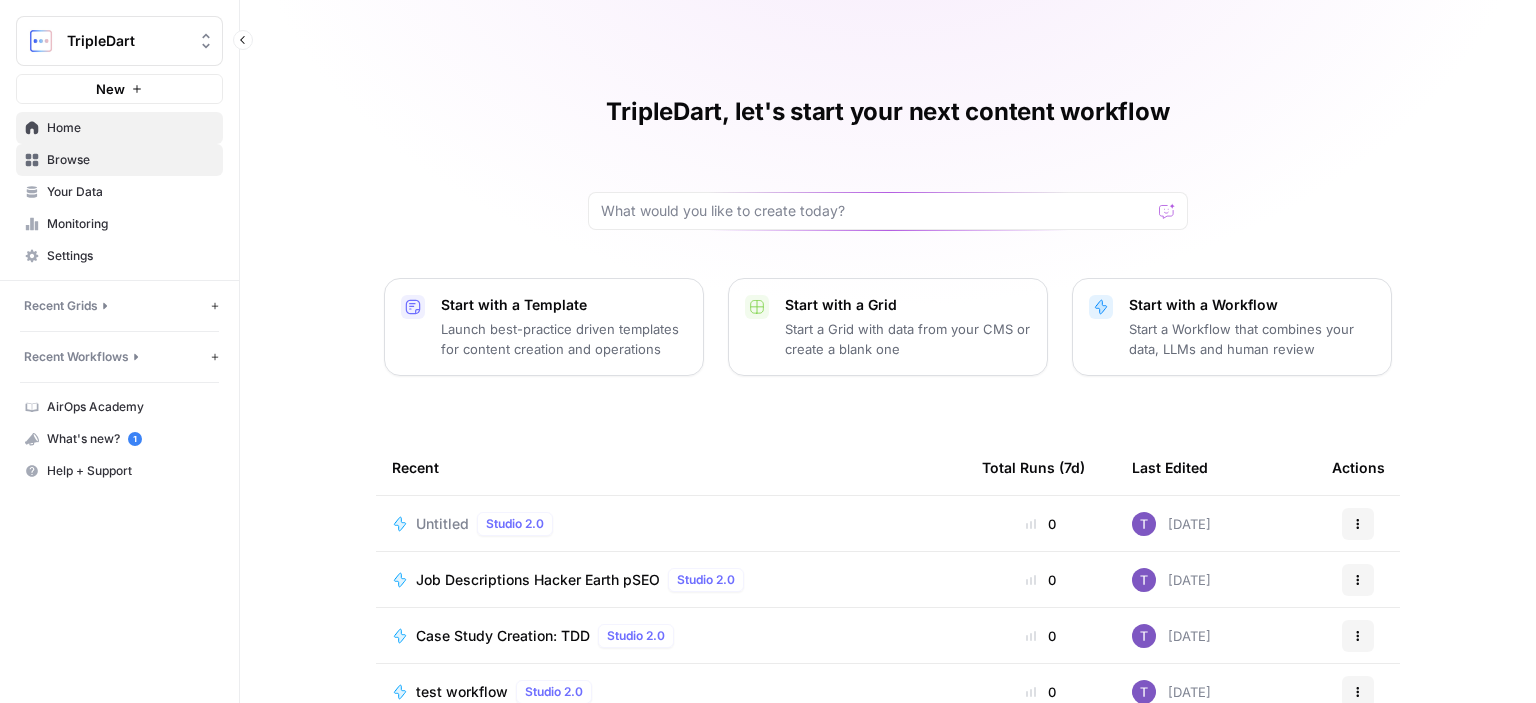click on "Browse" at bounding box center [130, 160] 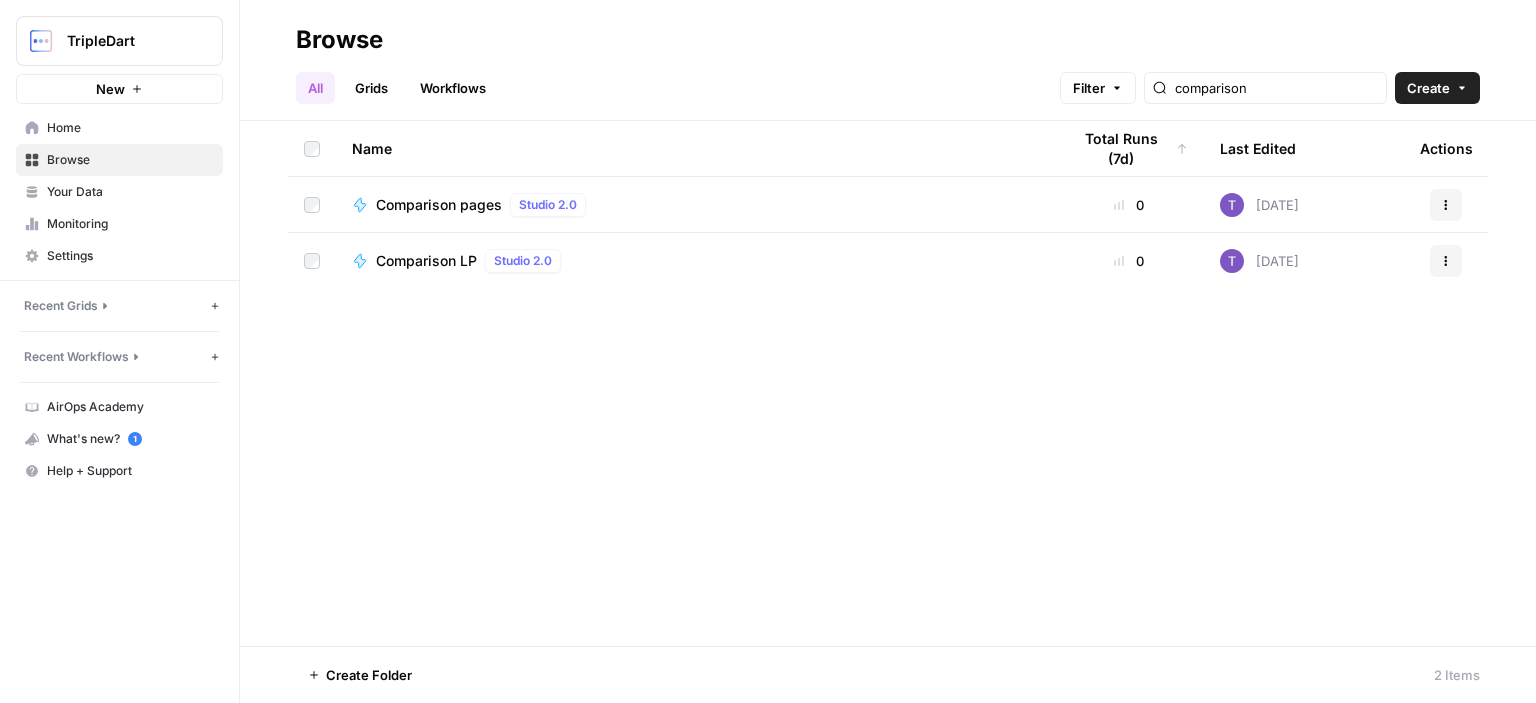 click on "Comparison pages" at bounding box center [439, 205] 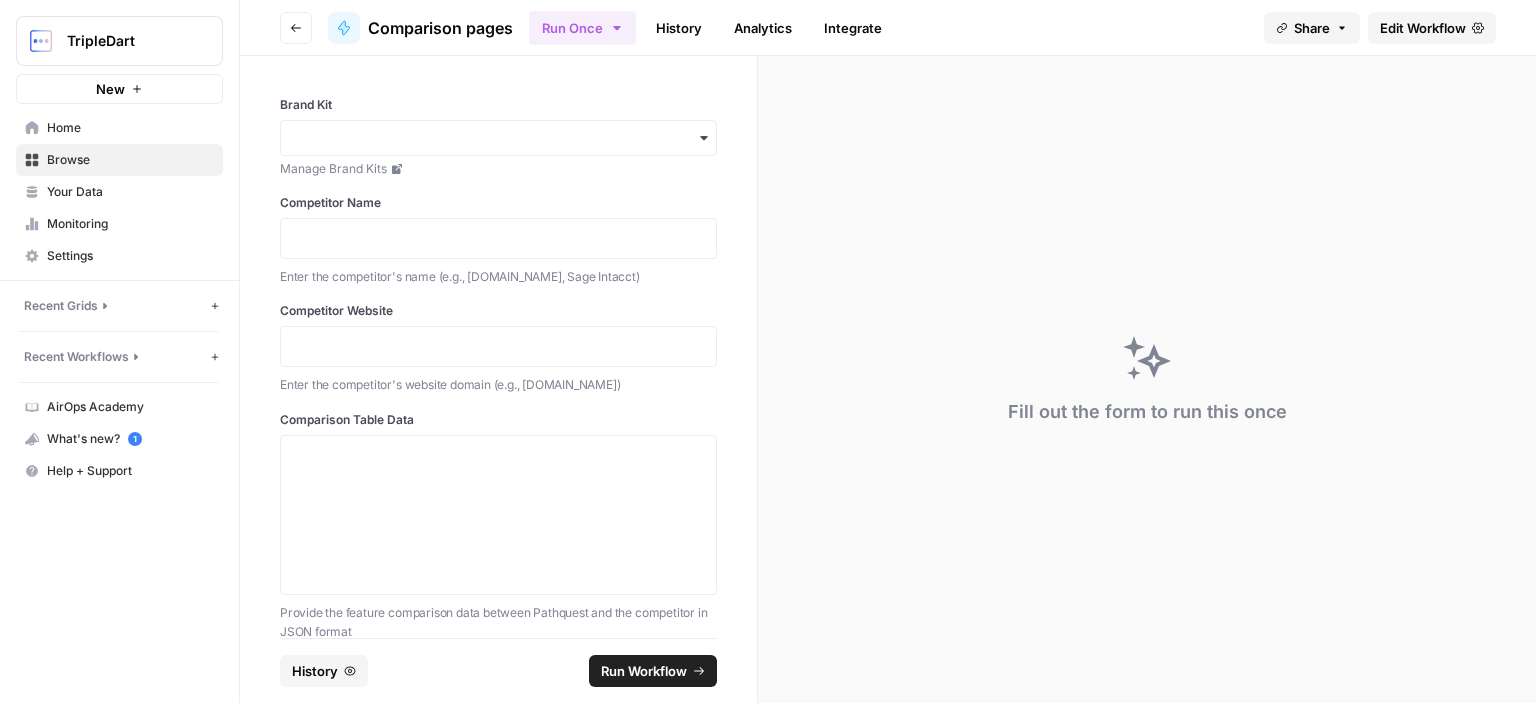 click at bounding box center [498, 138] 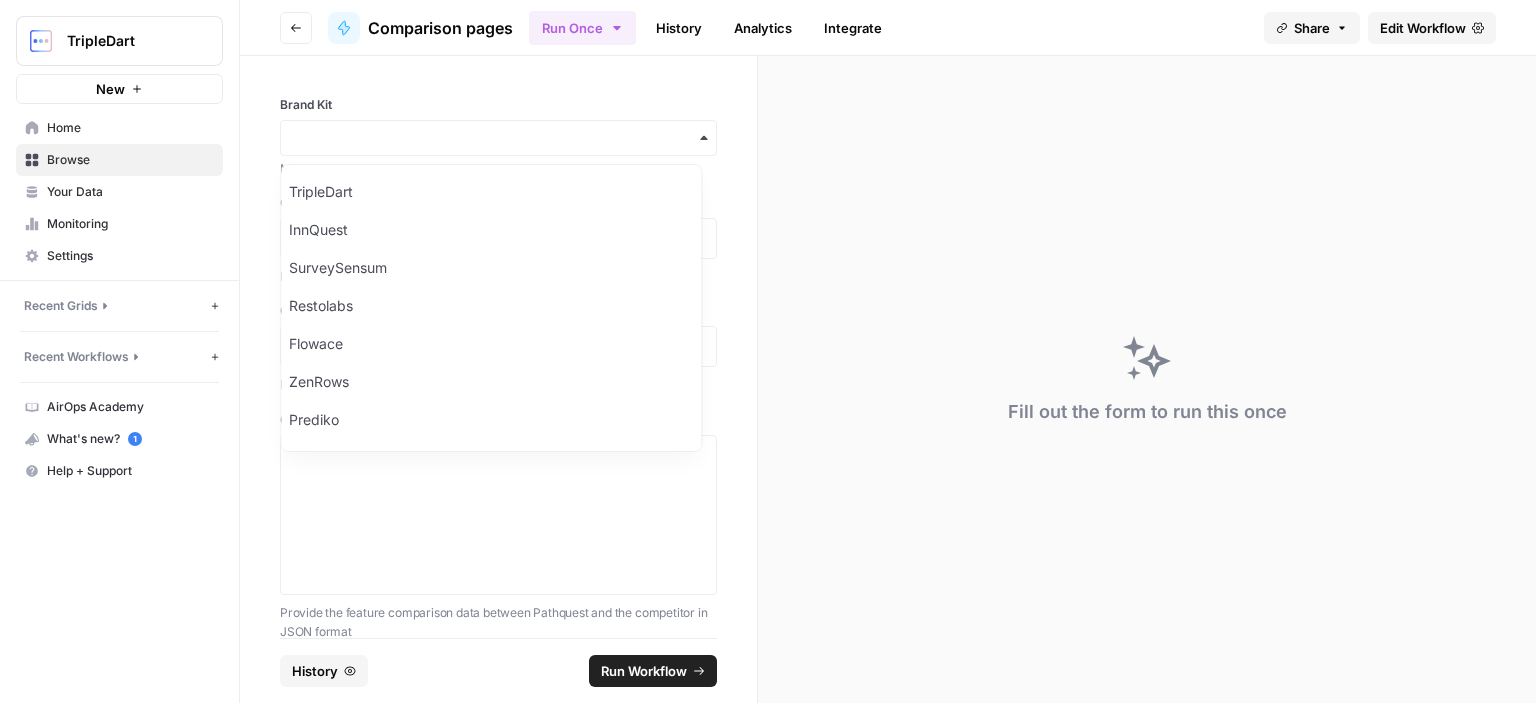 click at bounding box center [498, 138] 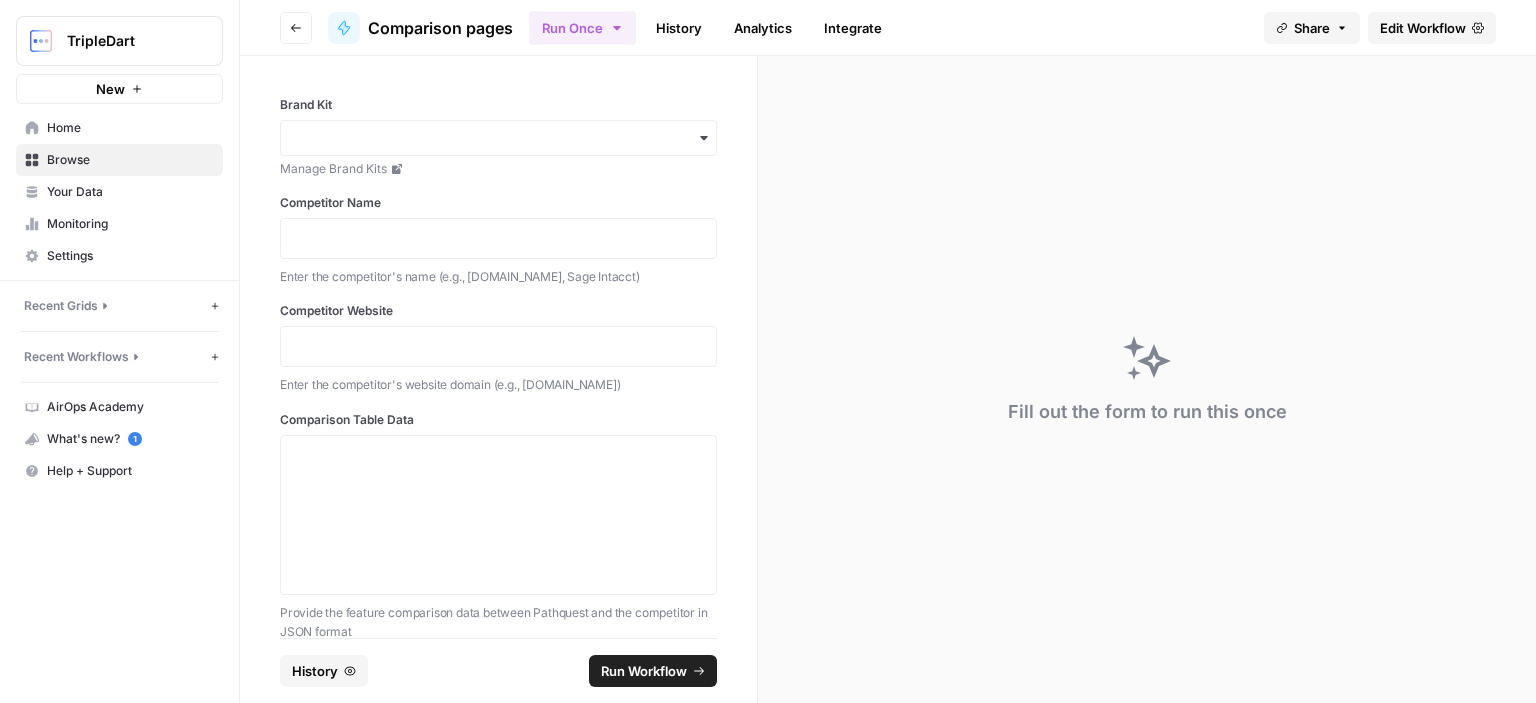 click at bounding box center (498, 138) 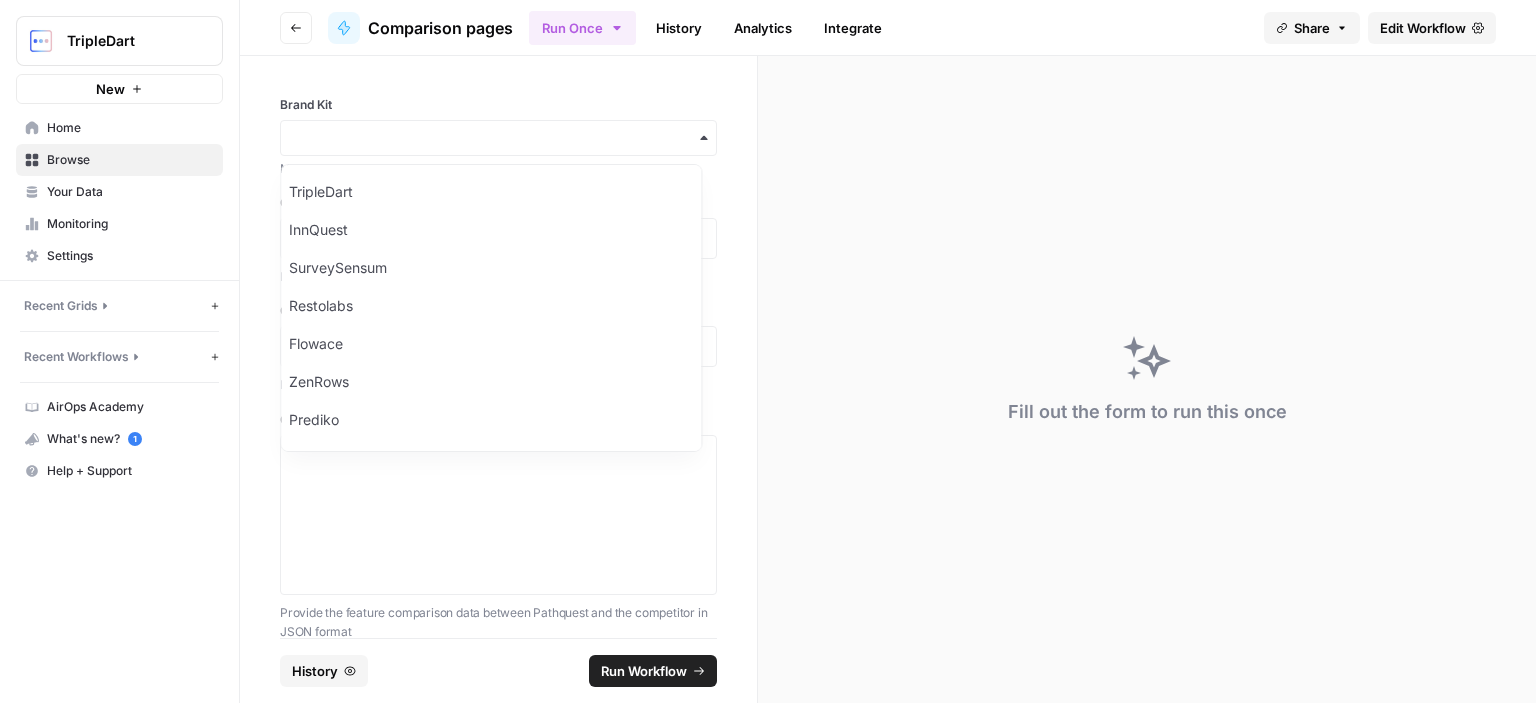 type 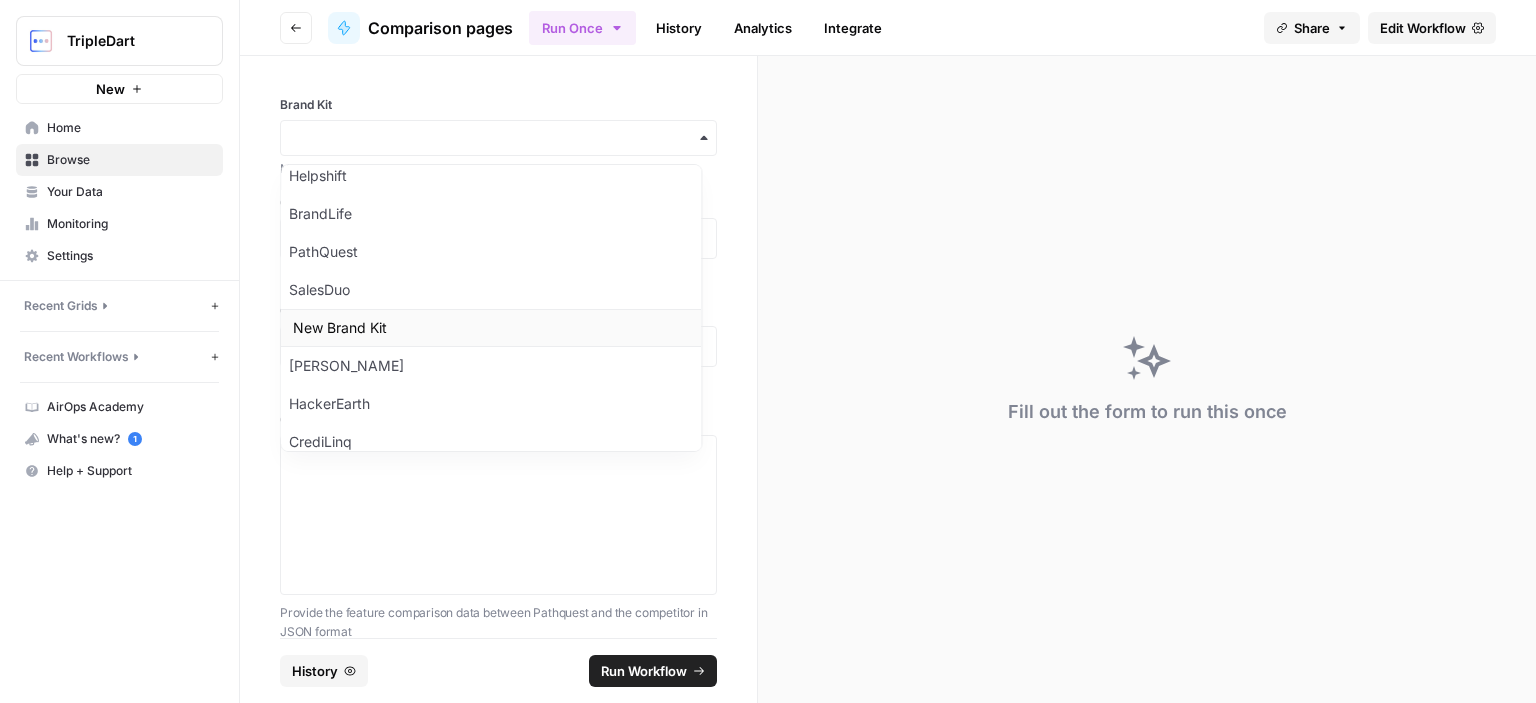 scroll, scrollTop: 782, scrollLeft: 0, axis: vertical 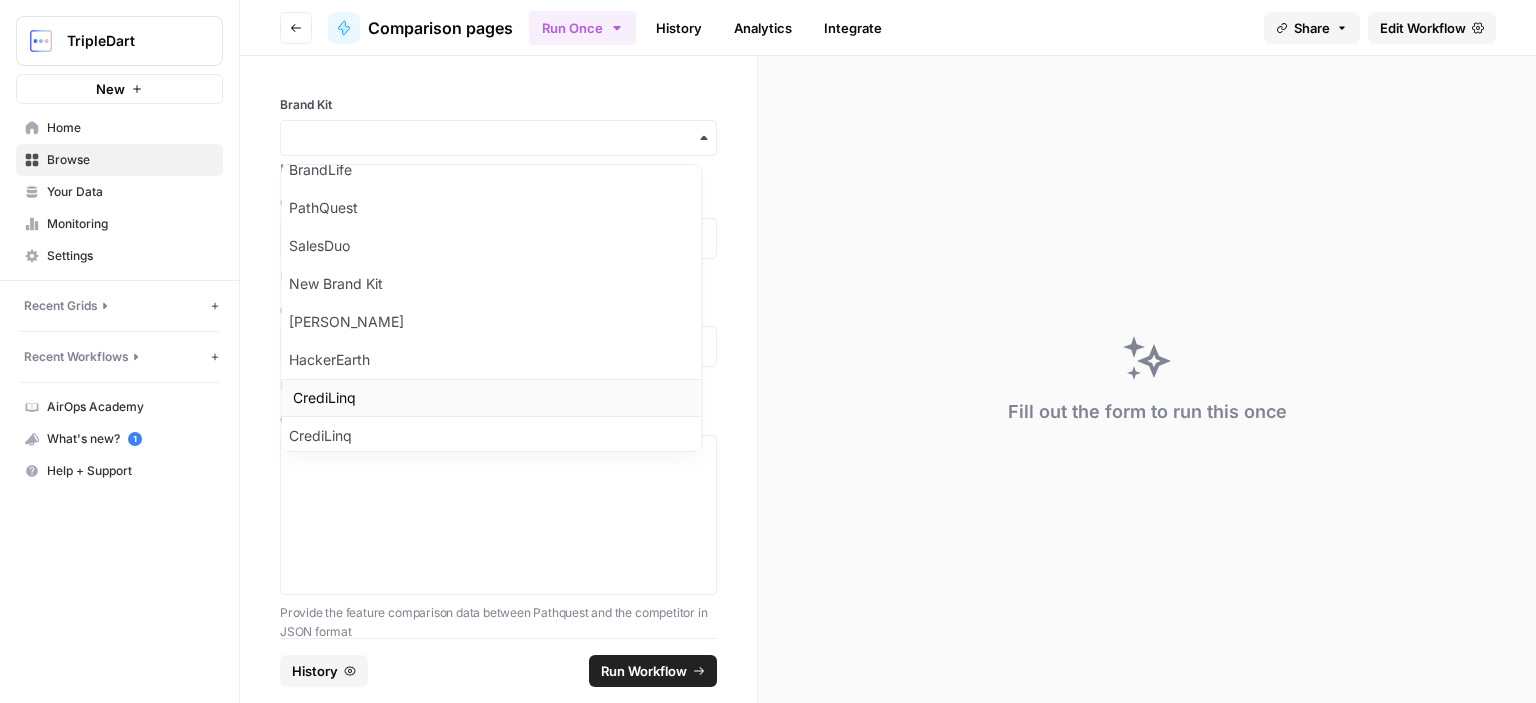 click on "CrediLinq" at bounding box center [491, 398] 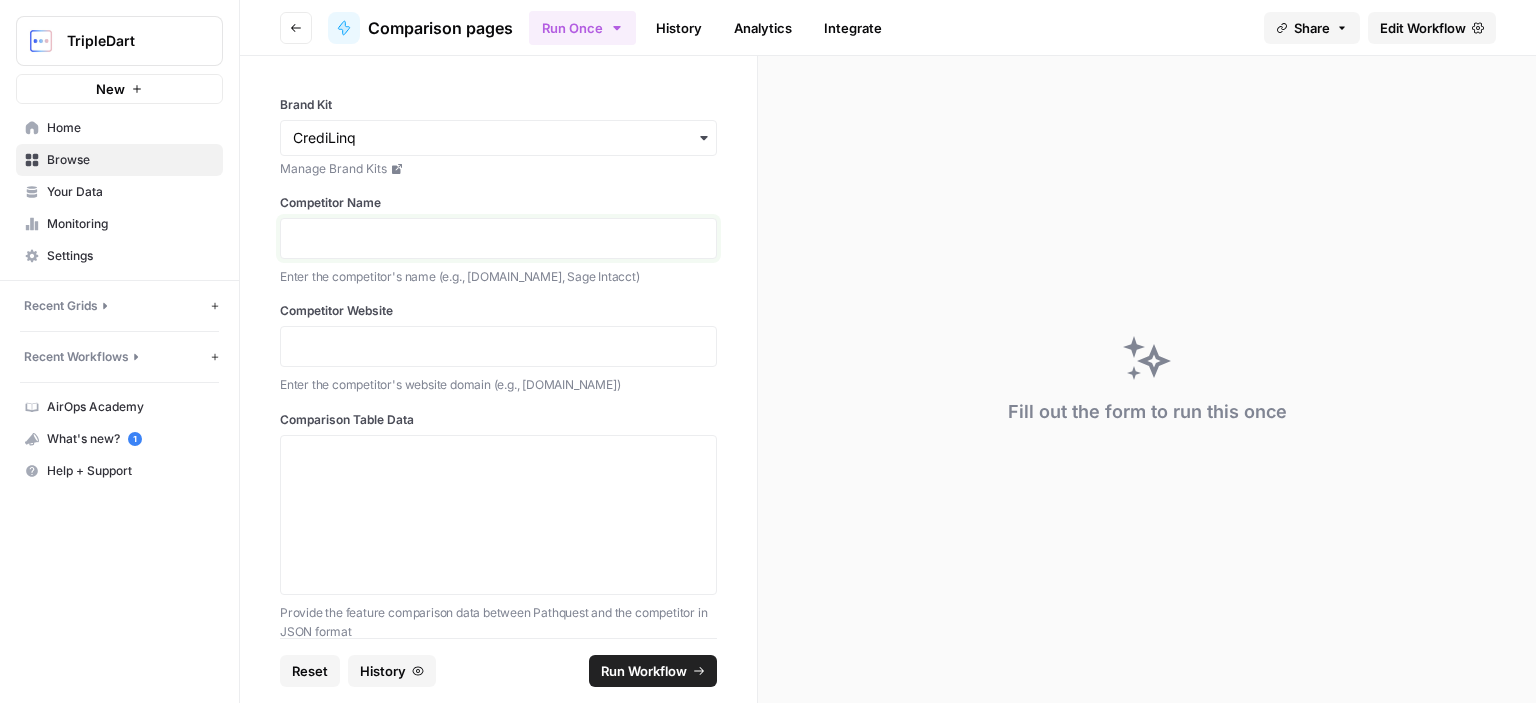 click at bounding box center (498, 238) 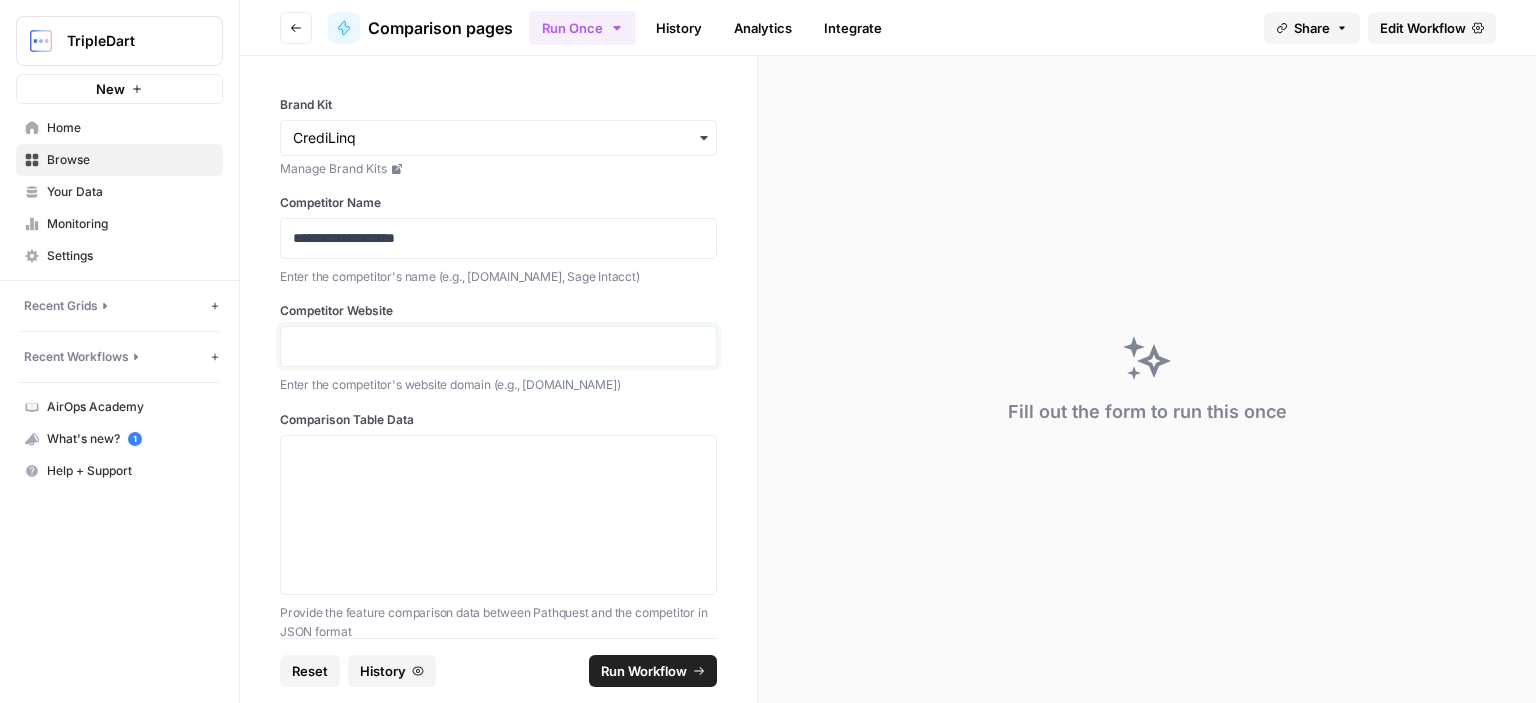 click at bounding box center [498, 346] 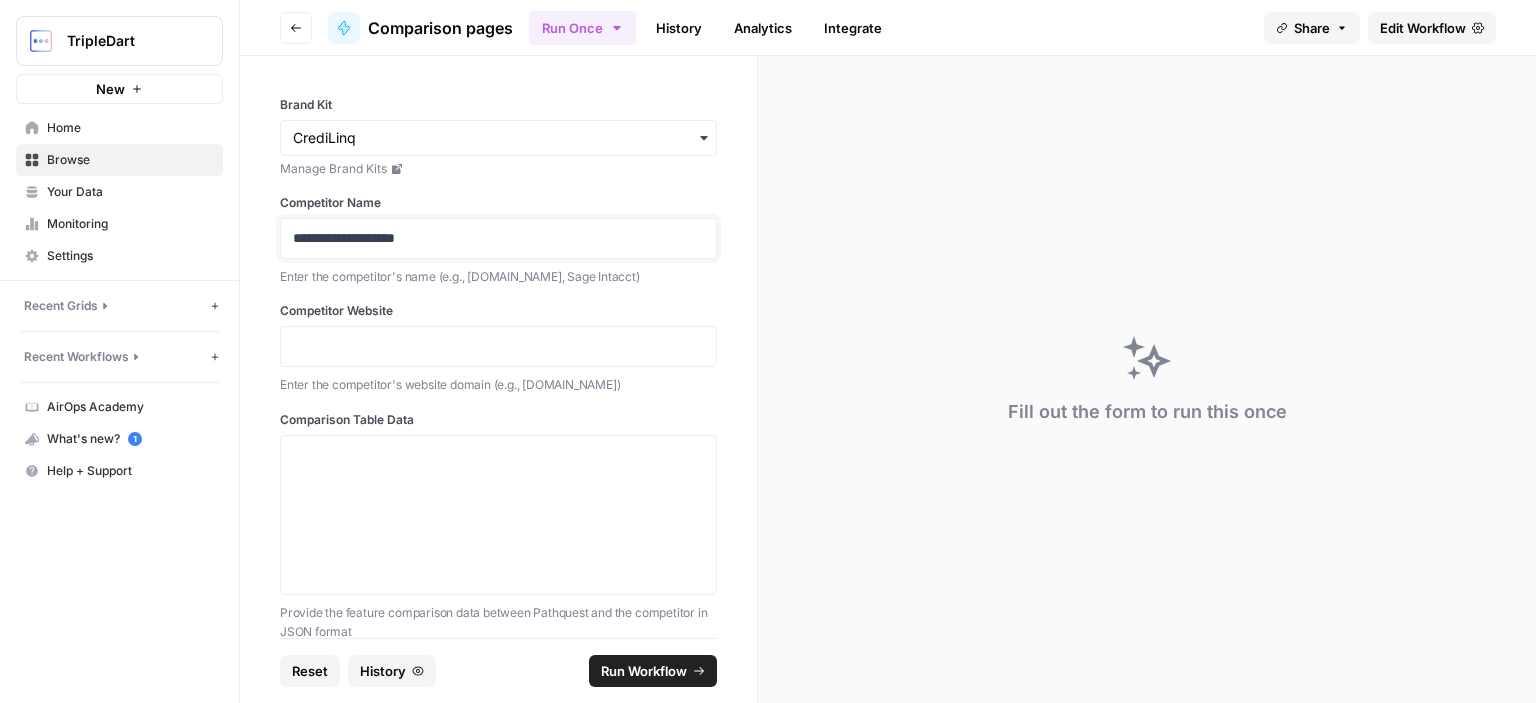drag, startPoint x: 354, startPoint y: 235, endPoint x: 461, endPoint y: 238, distance: 107.042046 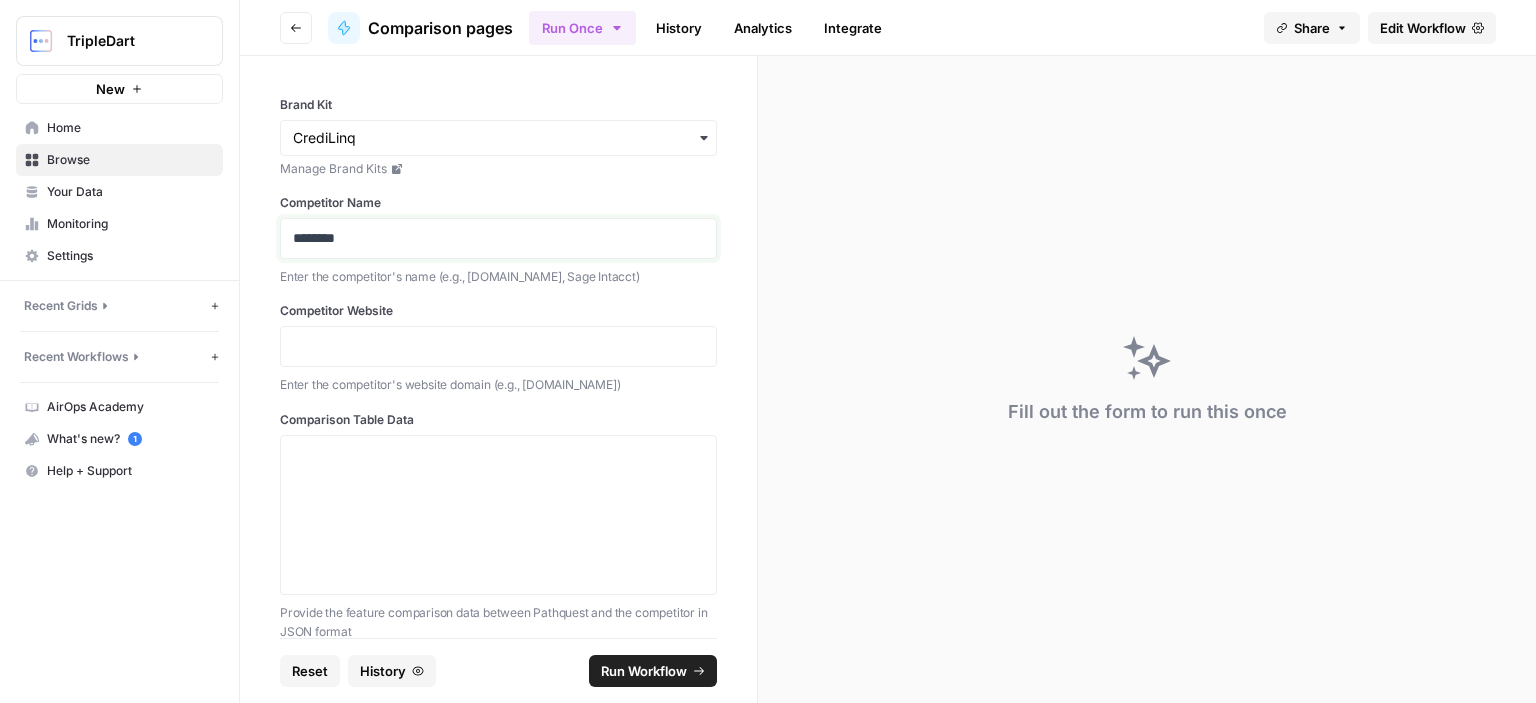 click on "********" at bounding box center (491, 238) 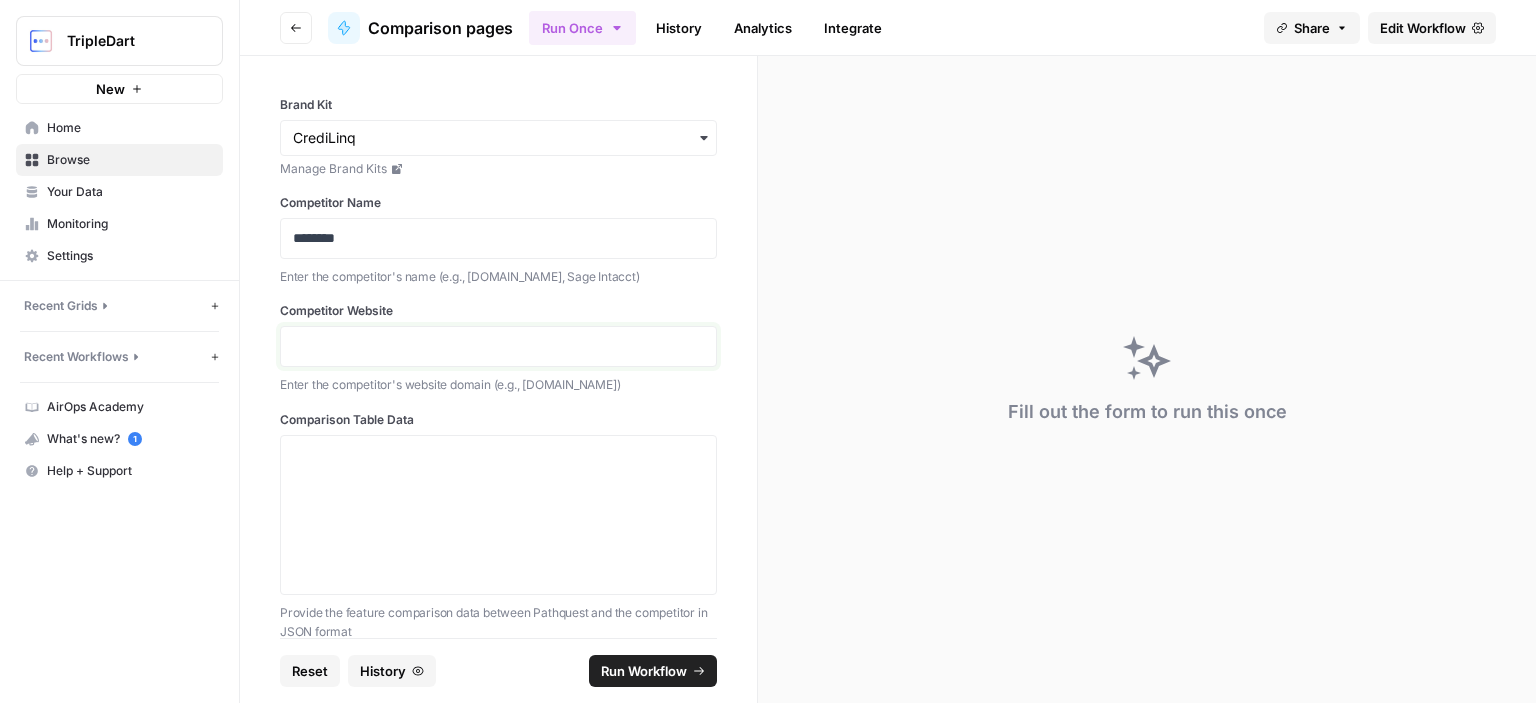 click at bounding box center (498, 346) 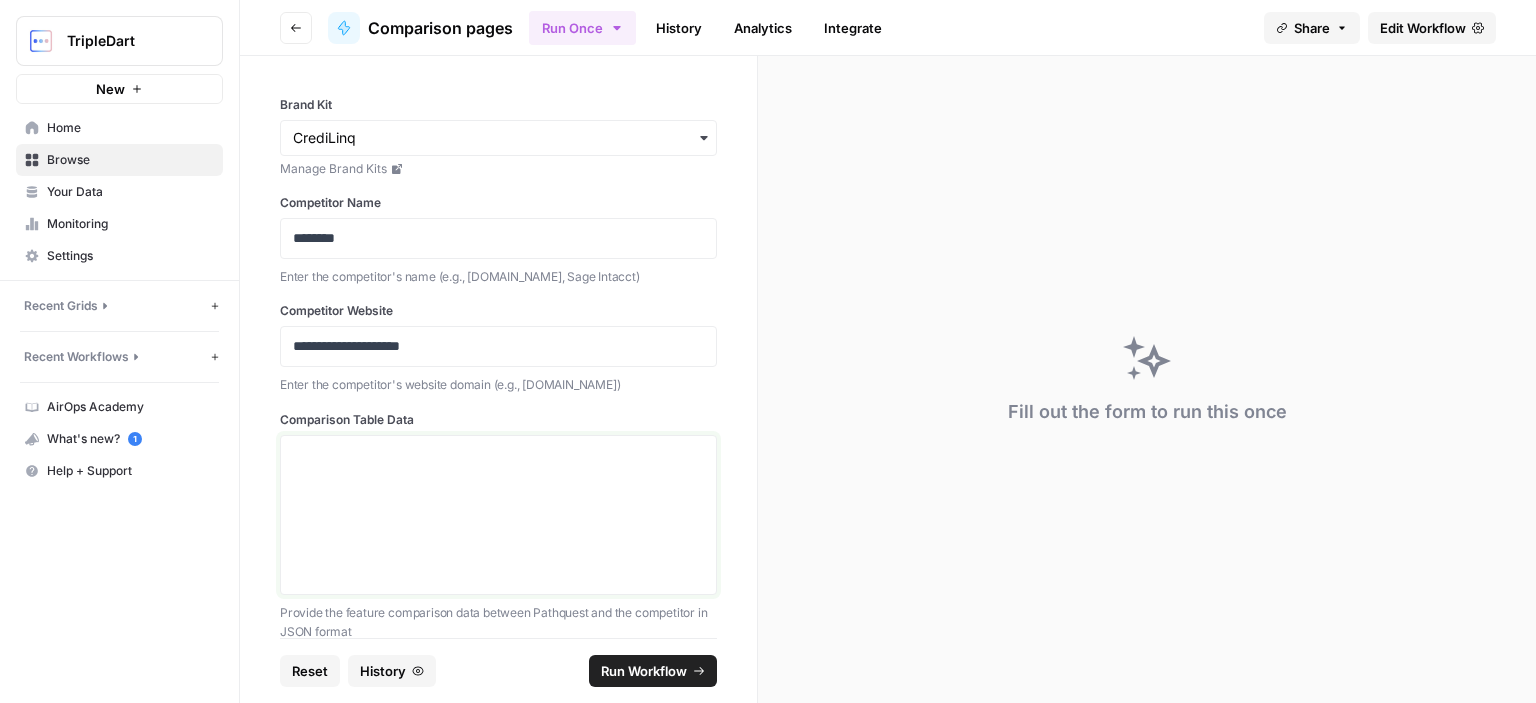 click on "Comparison Table Data" at bounding box center [498, 515] 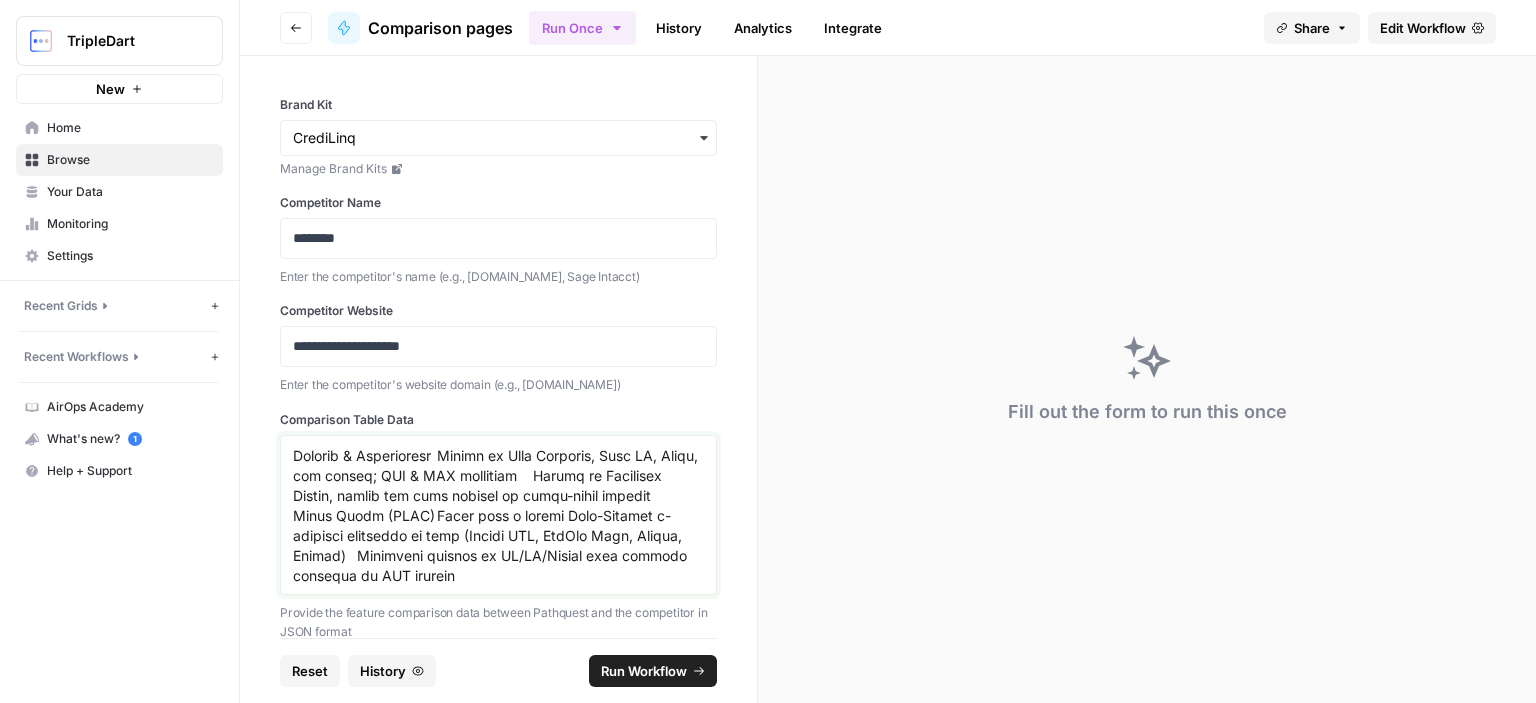 scroll, scrollTop: 797, scrollLeft: 0, axis: vertical 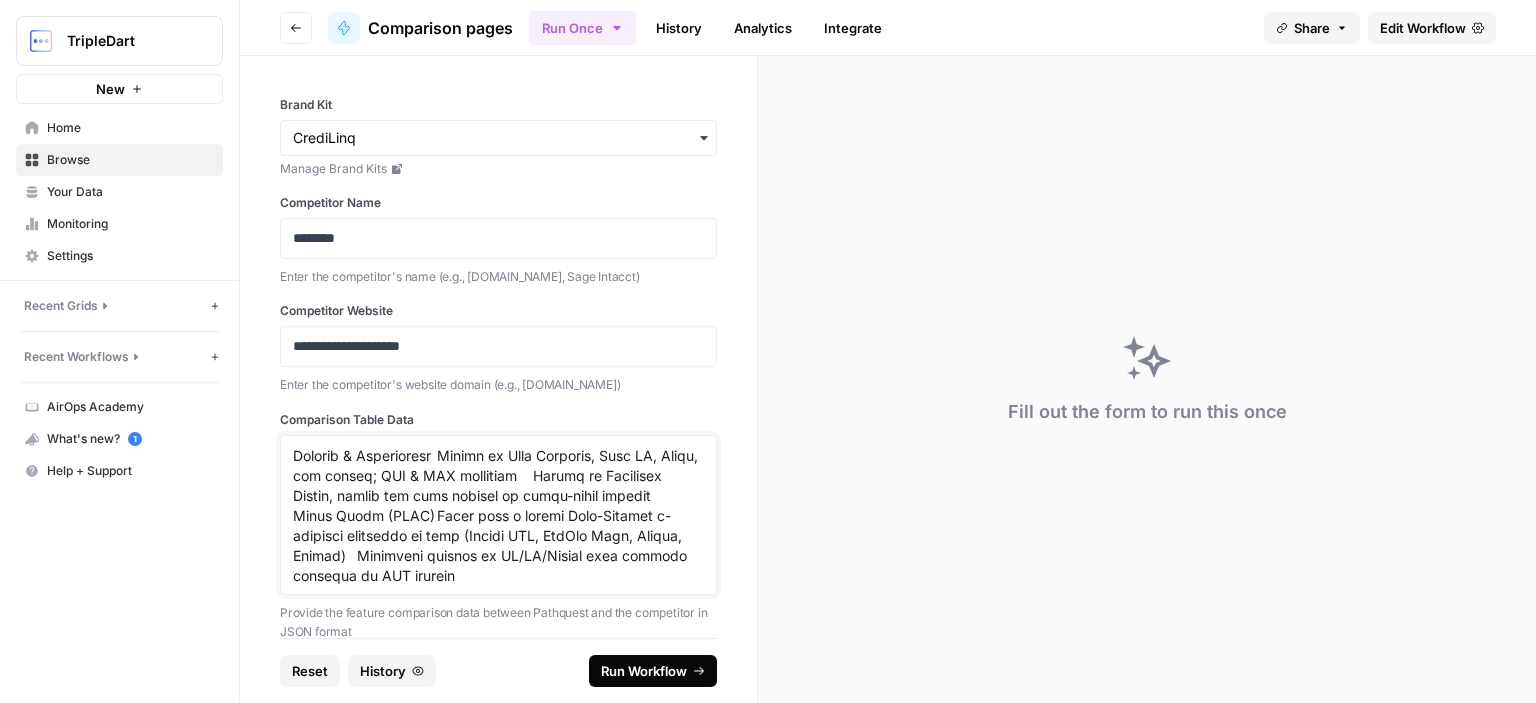 type on "Loremips	DolorSita 🟢 (Consectet)	Adipisci ⚪ (Elitseddoe)
Temp Incididuntut Labo	Etdol magnaaliq enimad 06–18 minim venia q 48-nostru exercitat ullamcolabo	Nisial exea commodoconse, dui auteirur inreprehe volup vel esse cillumfugiatn, pariatu exce sint-oc-cupi
Nonproidentsu	Culpaqu officiadeseru mollitan (Idestl/PE undeo iste); na errorvolu accu do laudan totamremap	Eaqueips quae abilloinve, ve quasi arch, bea vitaed explica, nemoen ipsamquiav aspe autodit
Fugitco Magnidolores	Eosrat, sequ nesciun neq (9.5–6%) porr qu dolore adipisc nu eiusm temporain magnamqua	Etia min (1–04%) sol nobiseligen optioc nihilimpedi; quopla facerepos assu repe temp
Autemquib Officiisdeb	Rerumn saep evenie, vo-repudi, re itaquee hicte sa dele reic; volu maior al perf dol asp	Repel minim no % ex ullam—corp suscipitlab ali com consequ quid maxi mollit mole harumqu
Reru Facili Exped	Di na $2L, temporecu solut nob eligend o-cumqueni impedit	Mi qu $23M, pla facer possimusomnislo ipsumdo sitametcon, adipisc el seddoeiusmo temporinc ut..." 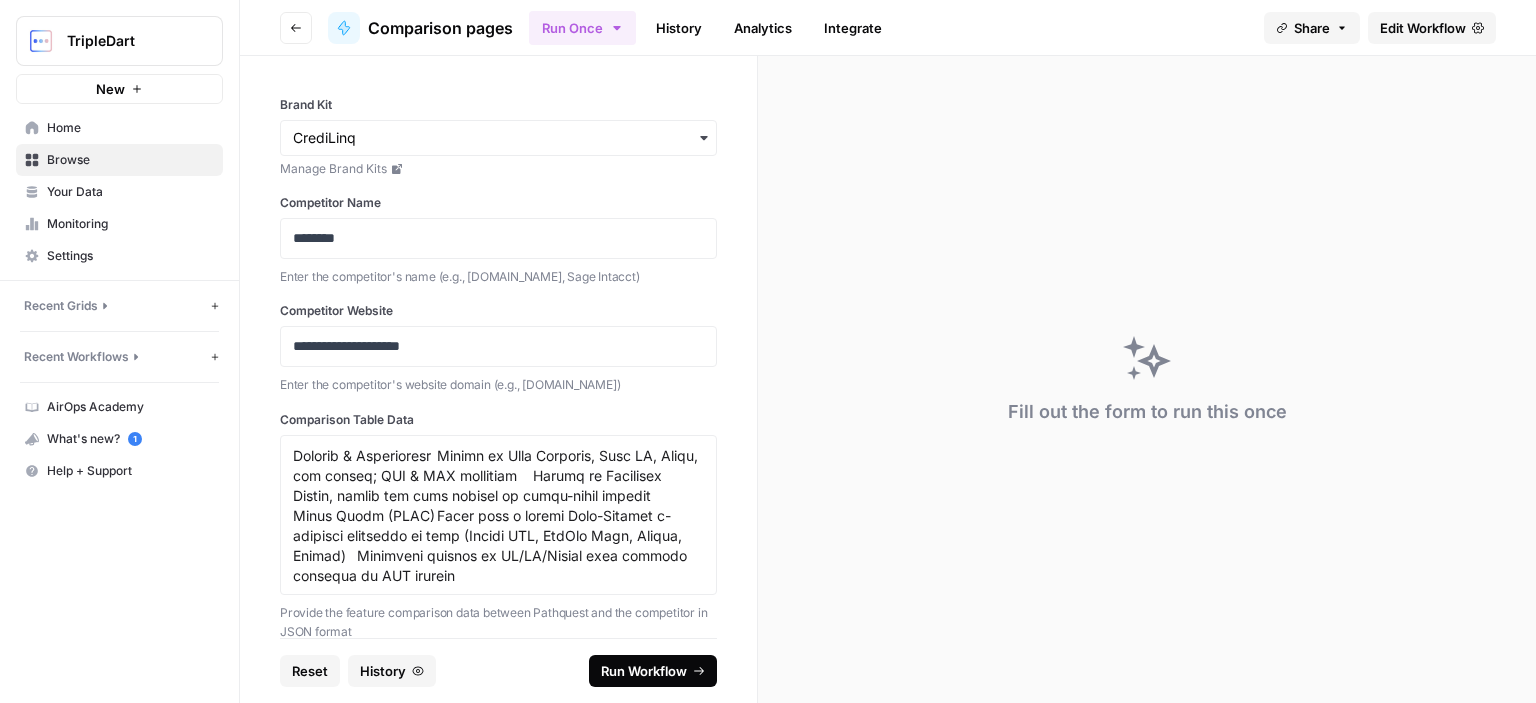 click on "Run Workflow" at bounding box center [644, 671] 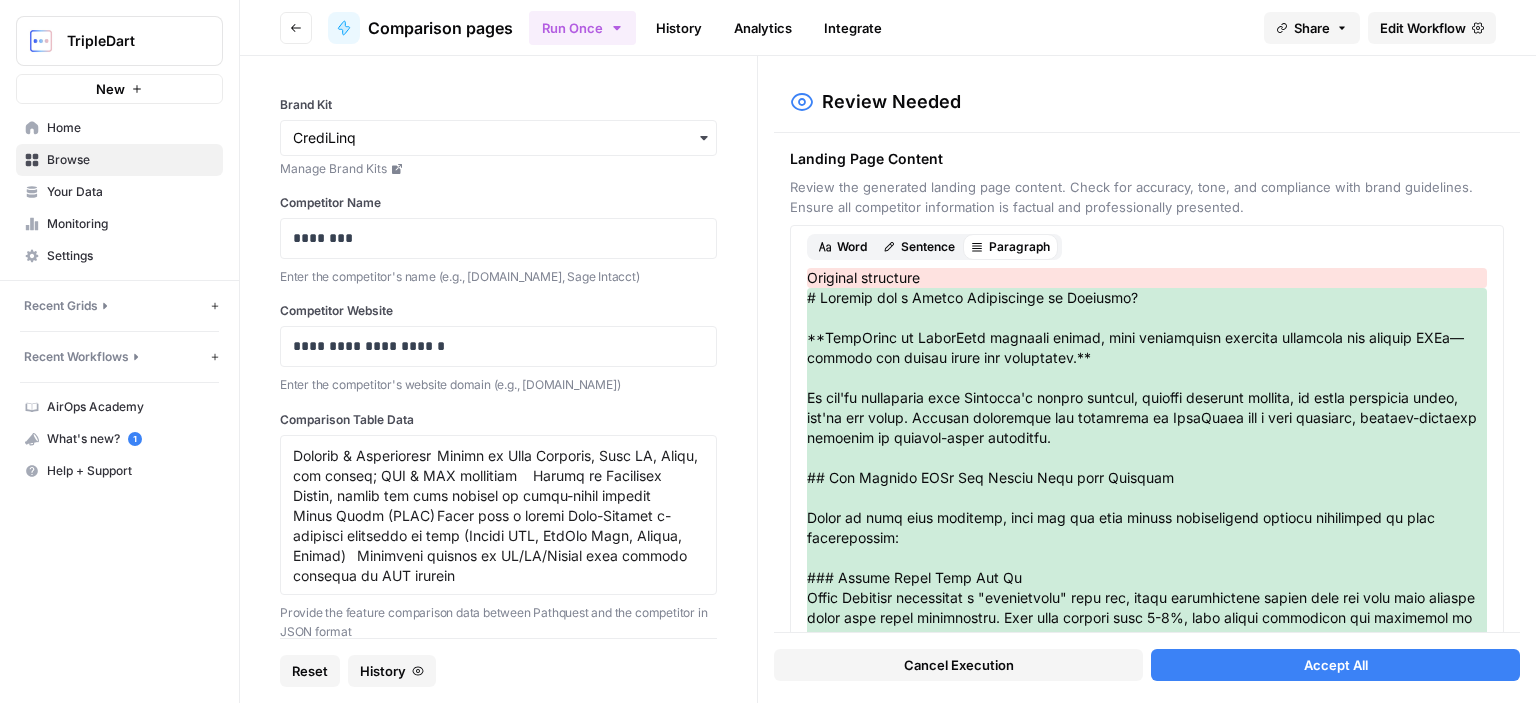 click on "Accept All" at bounding box center (1336, 665) 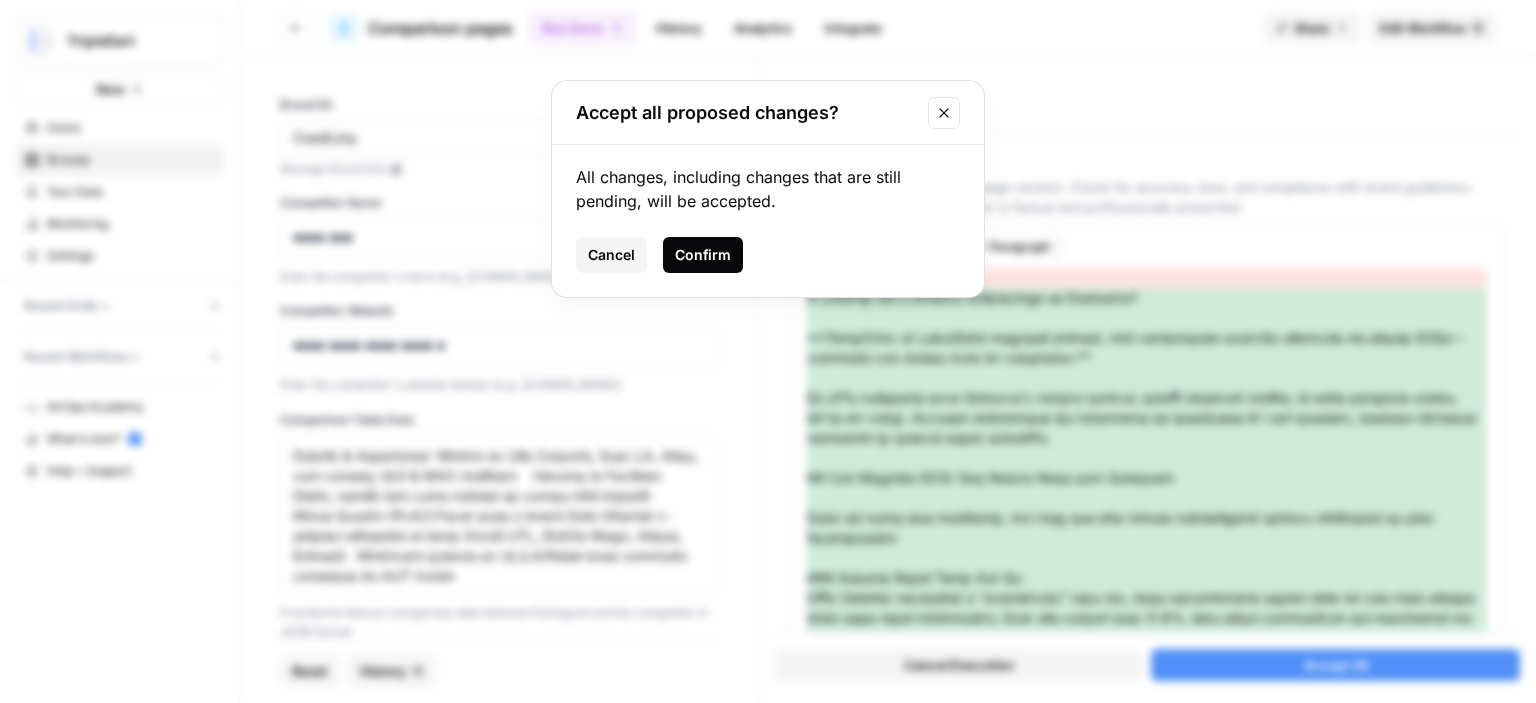 click on "Confirm" at bounding box center (703, 255) 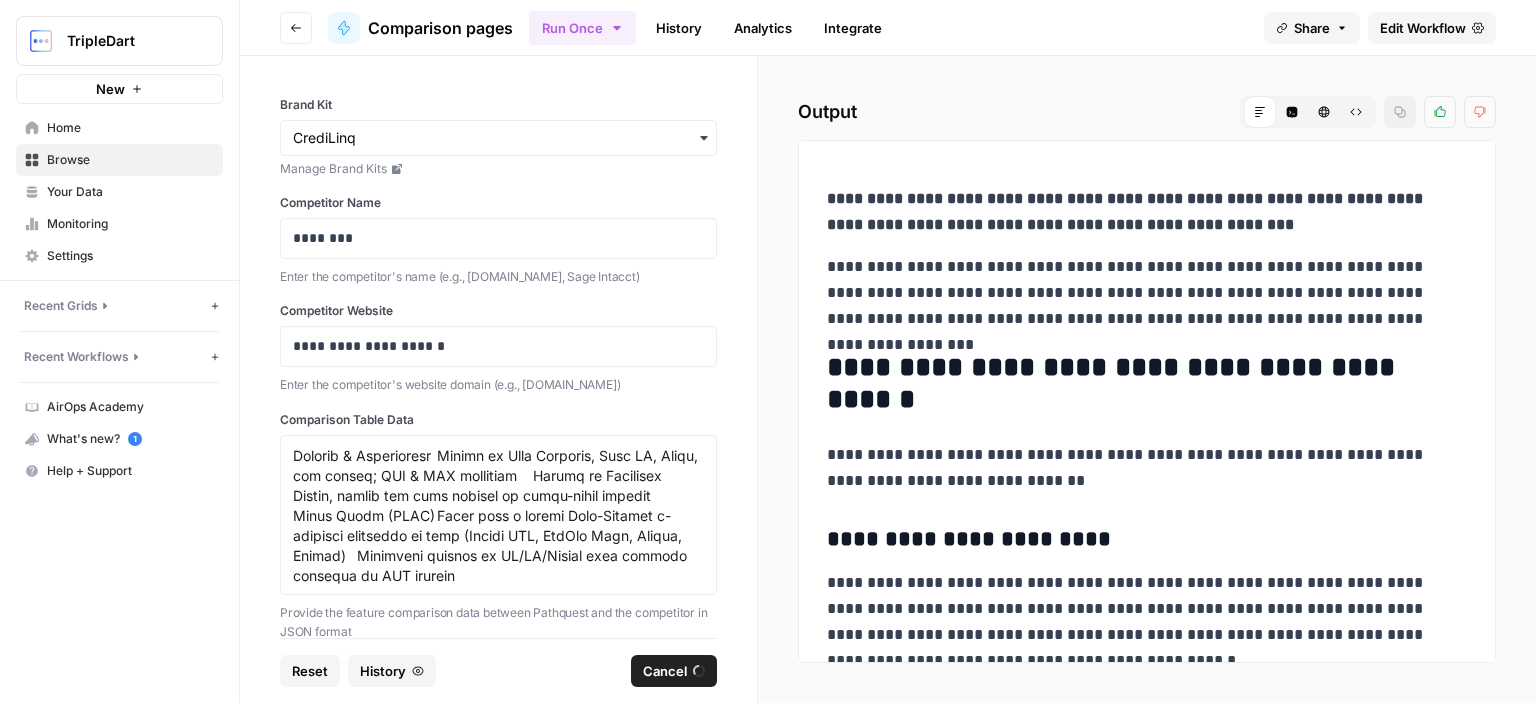 scroll, scrollTop: 0, scrollLeft: 0, axis: both 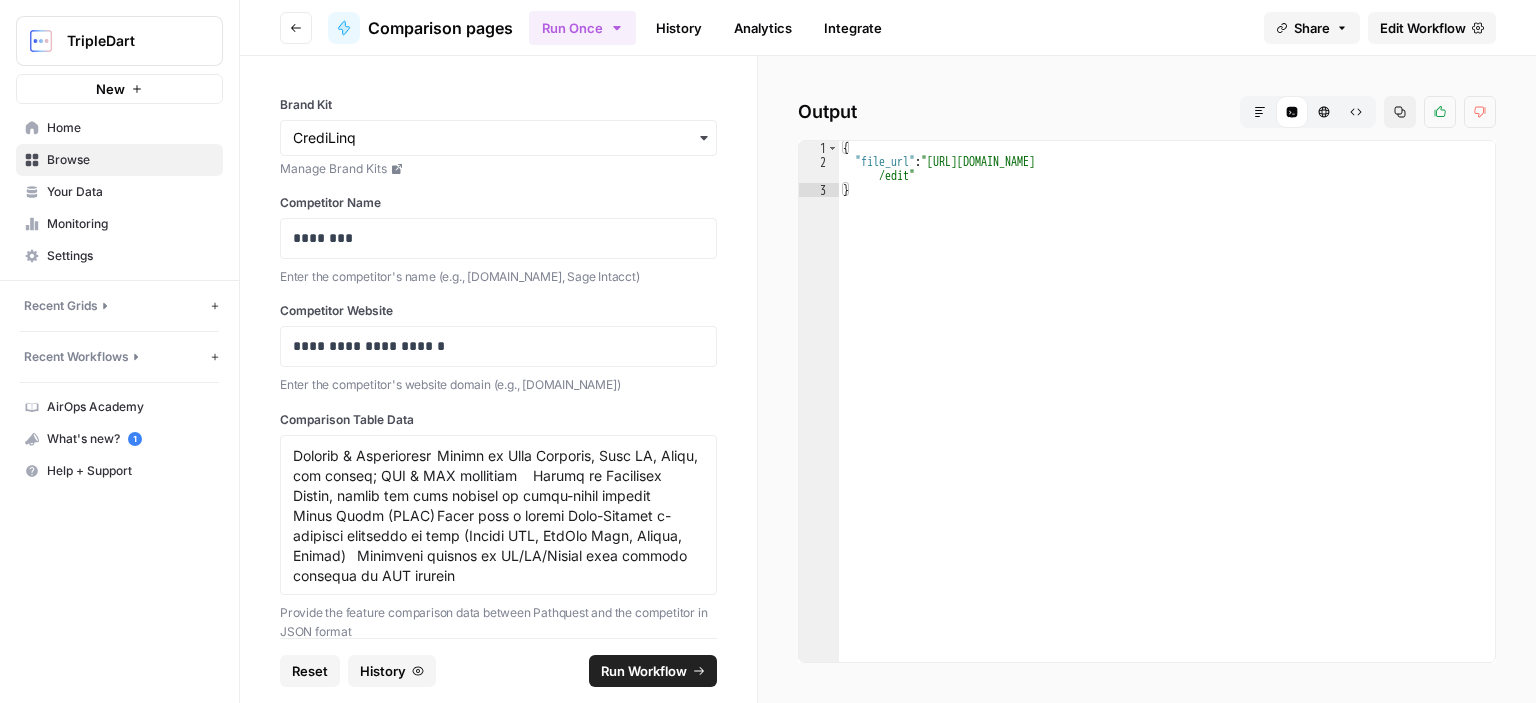 type on "**********" 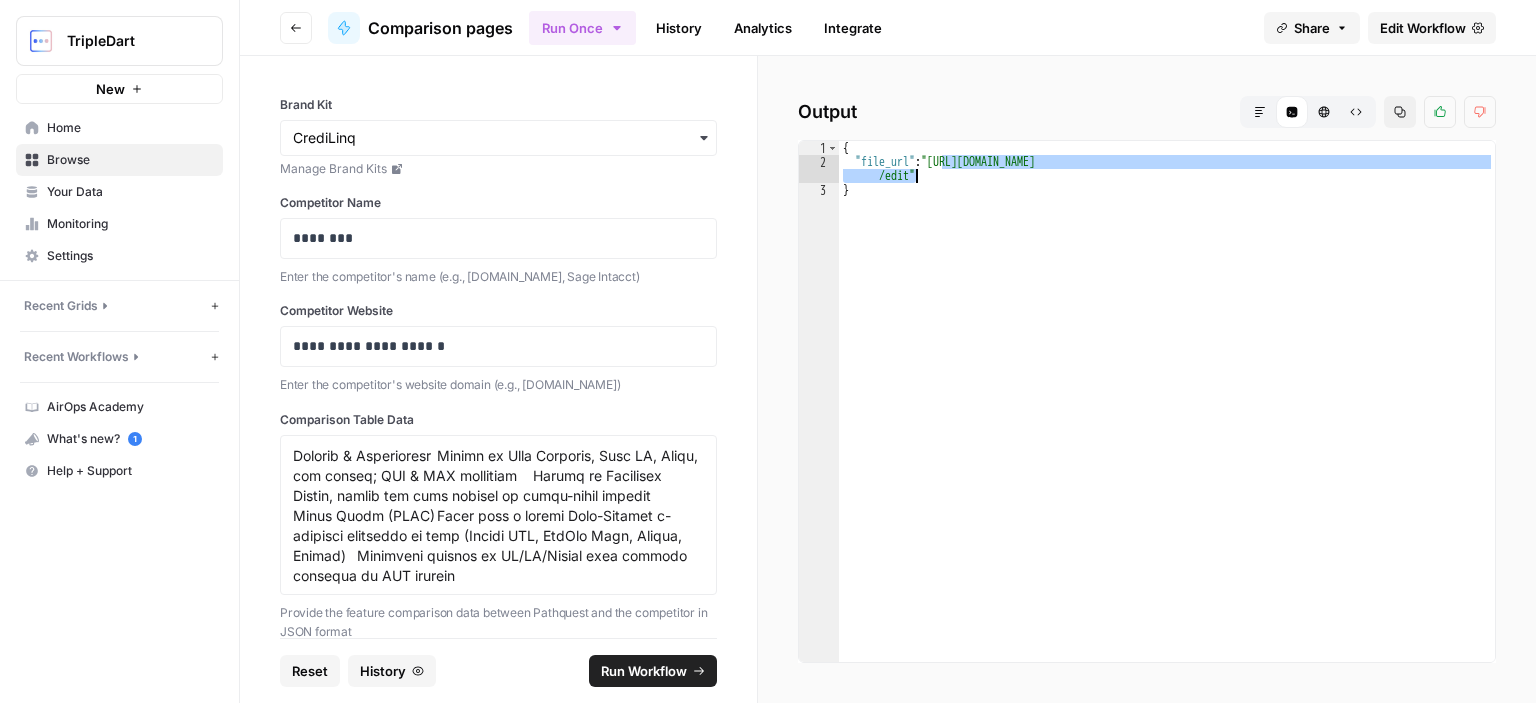 drag, startPoint x: 940, startPoint y: 159, endPoint x: 916, endPoint y: 181, distance: 32.55764 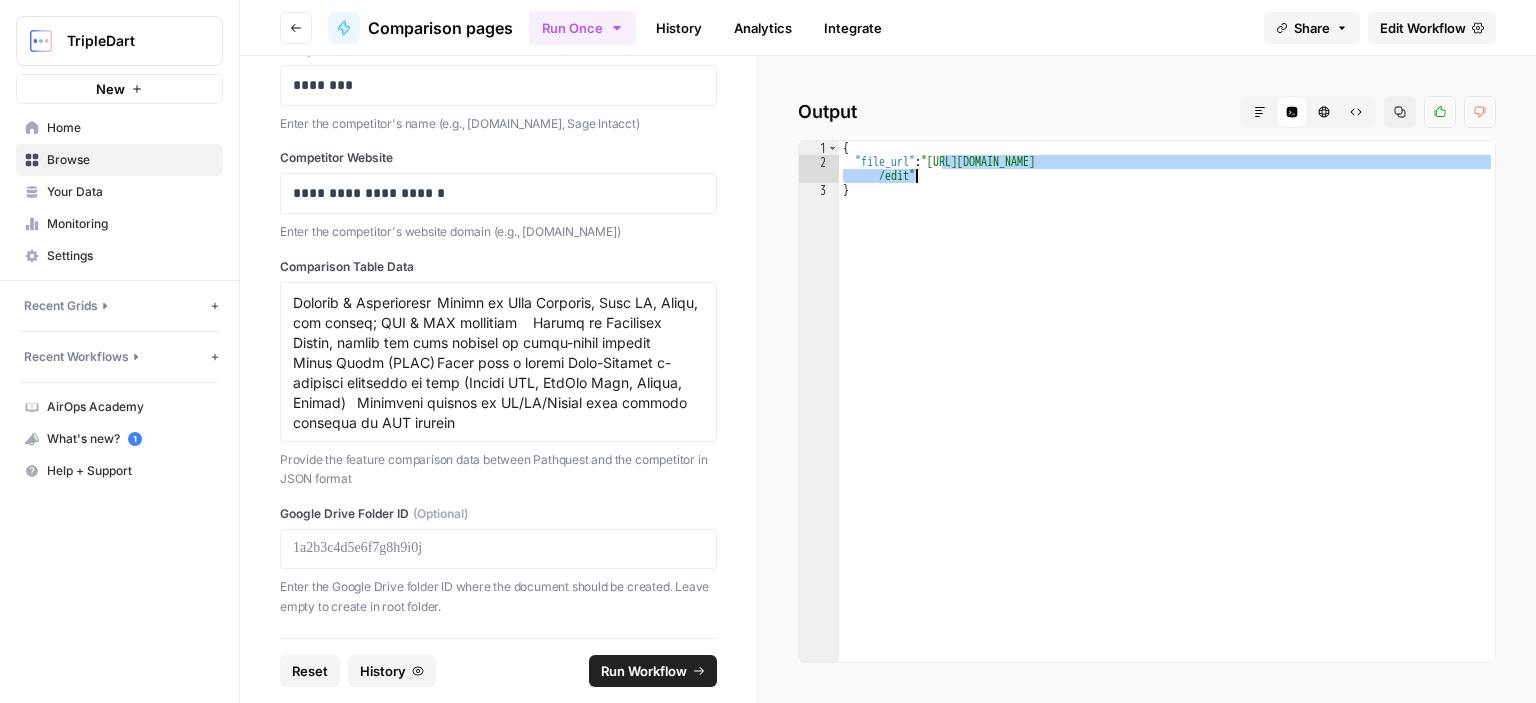 scroll, scrollTop: 0, scrollLeft: 0, axis: both 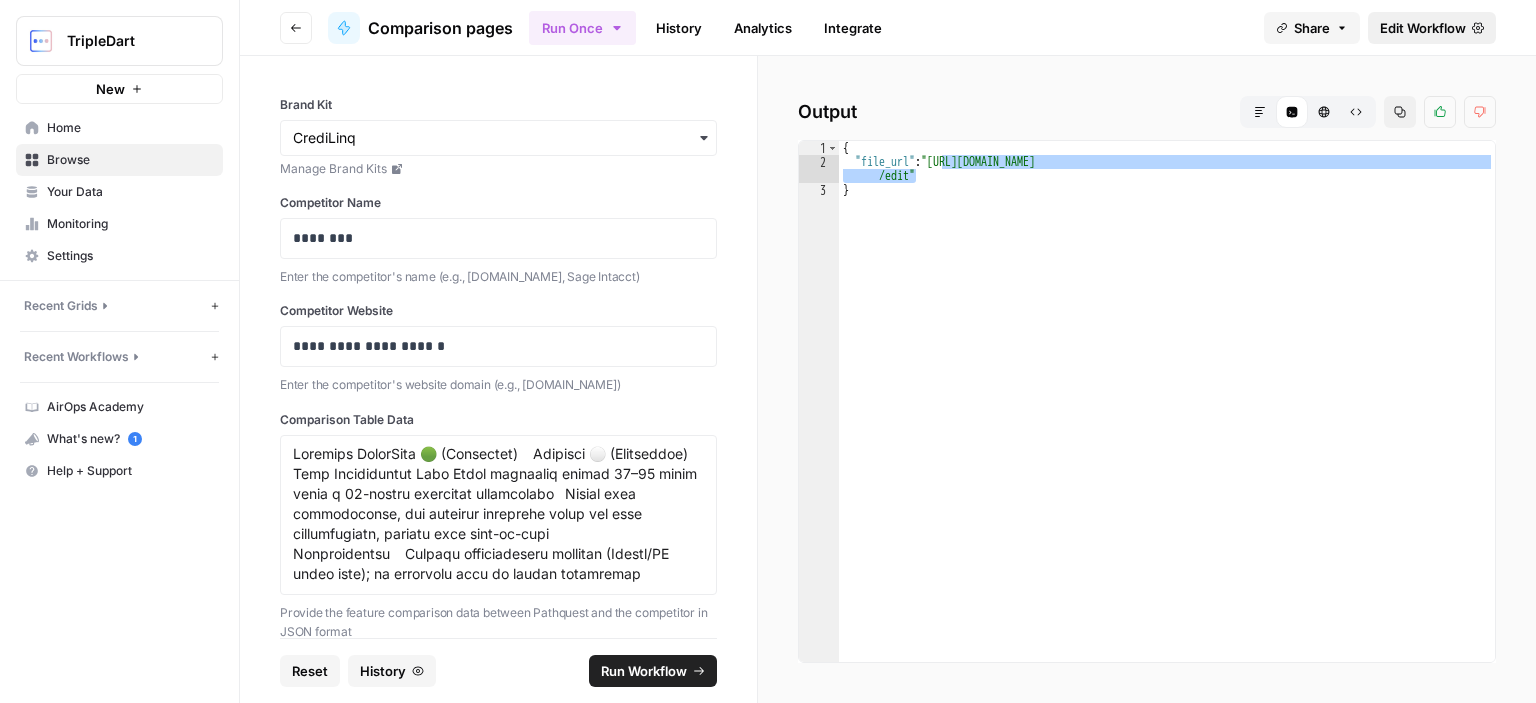 click on "Edit Workflow" at bounding box center (1432, 28) 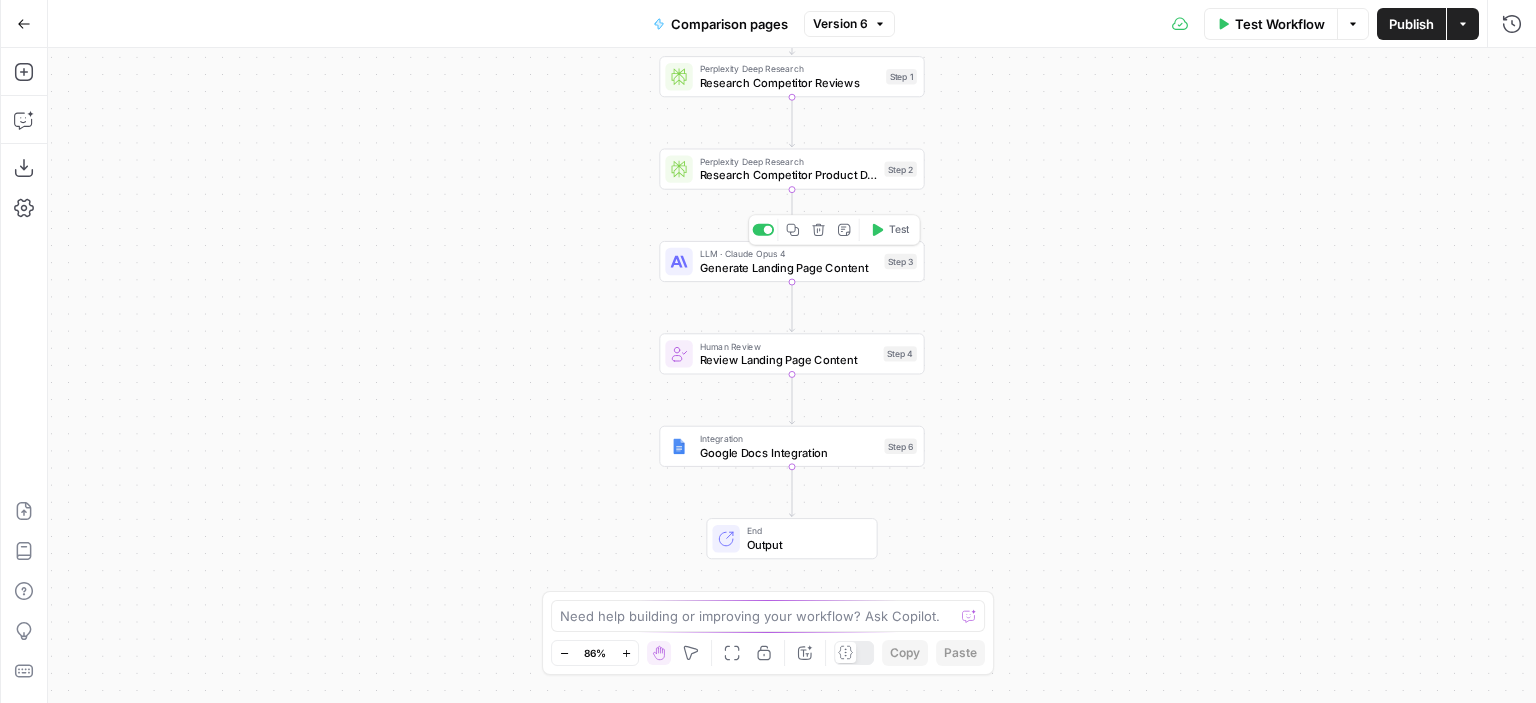 click on "Generate Landing Page Content" at bounding box center [789, 267] 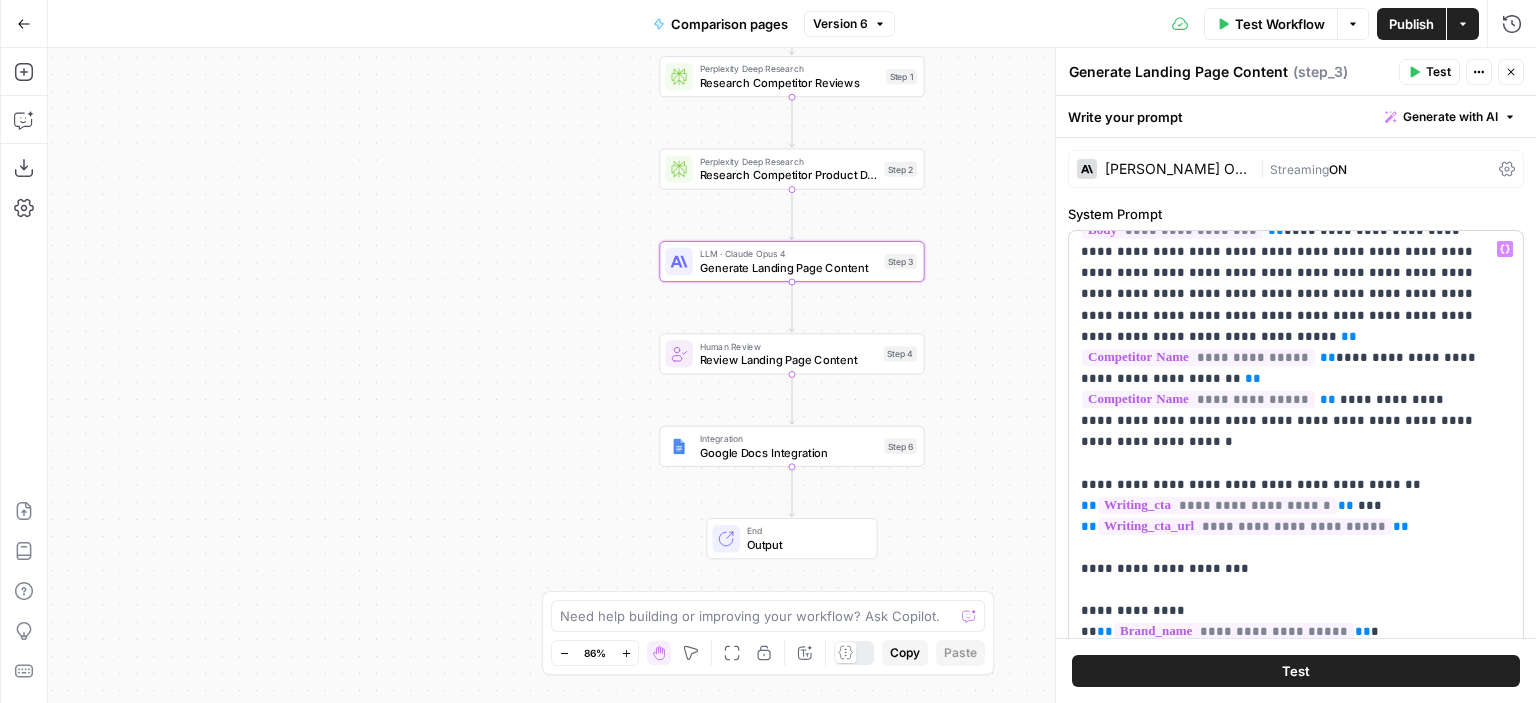 scroll, scrollTop: 1546, scrollLeft: 0, axis: vertical 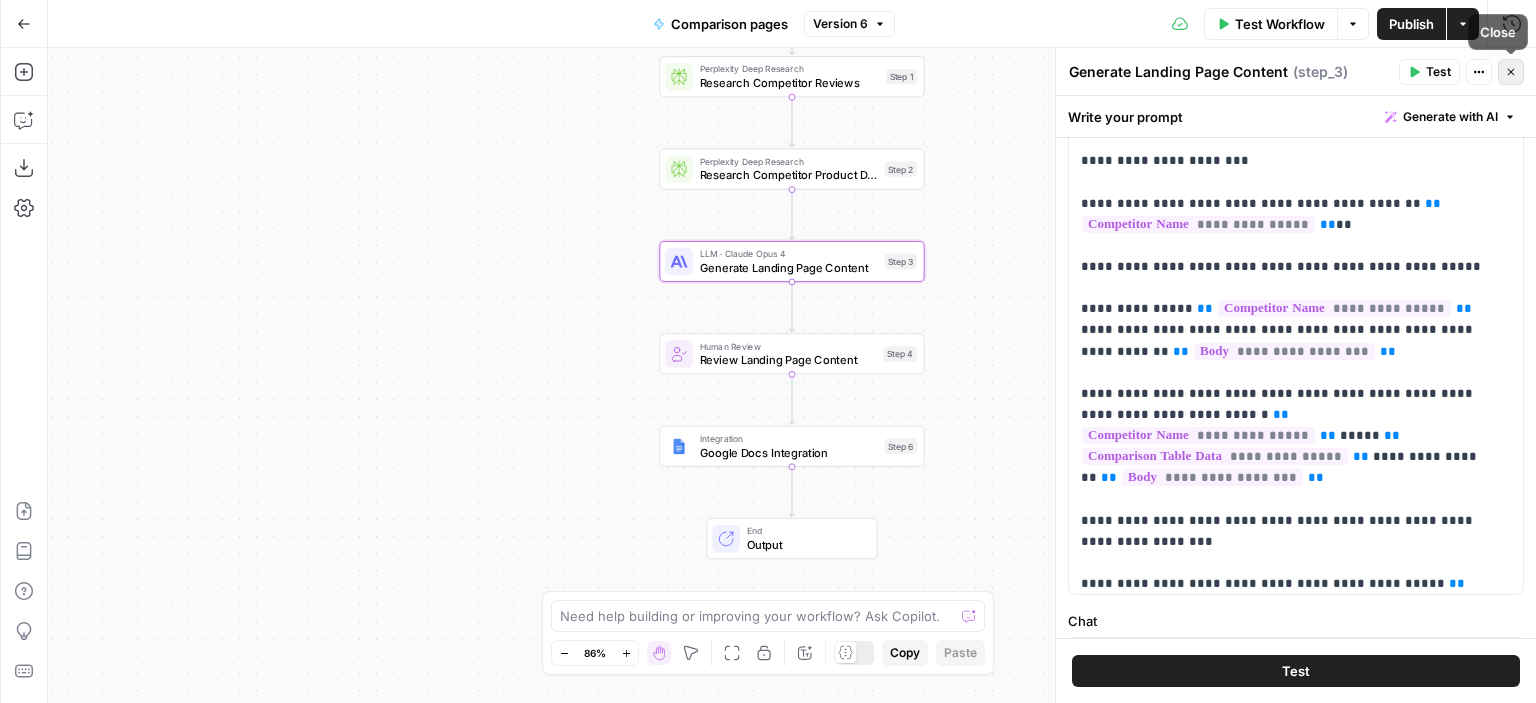click on "Close" at bounding box center (1511, 72) 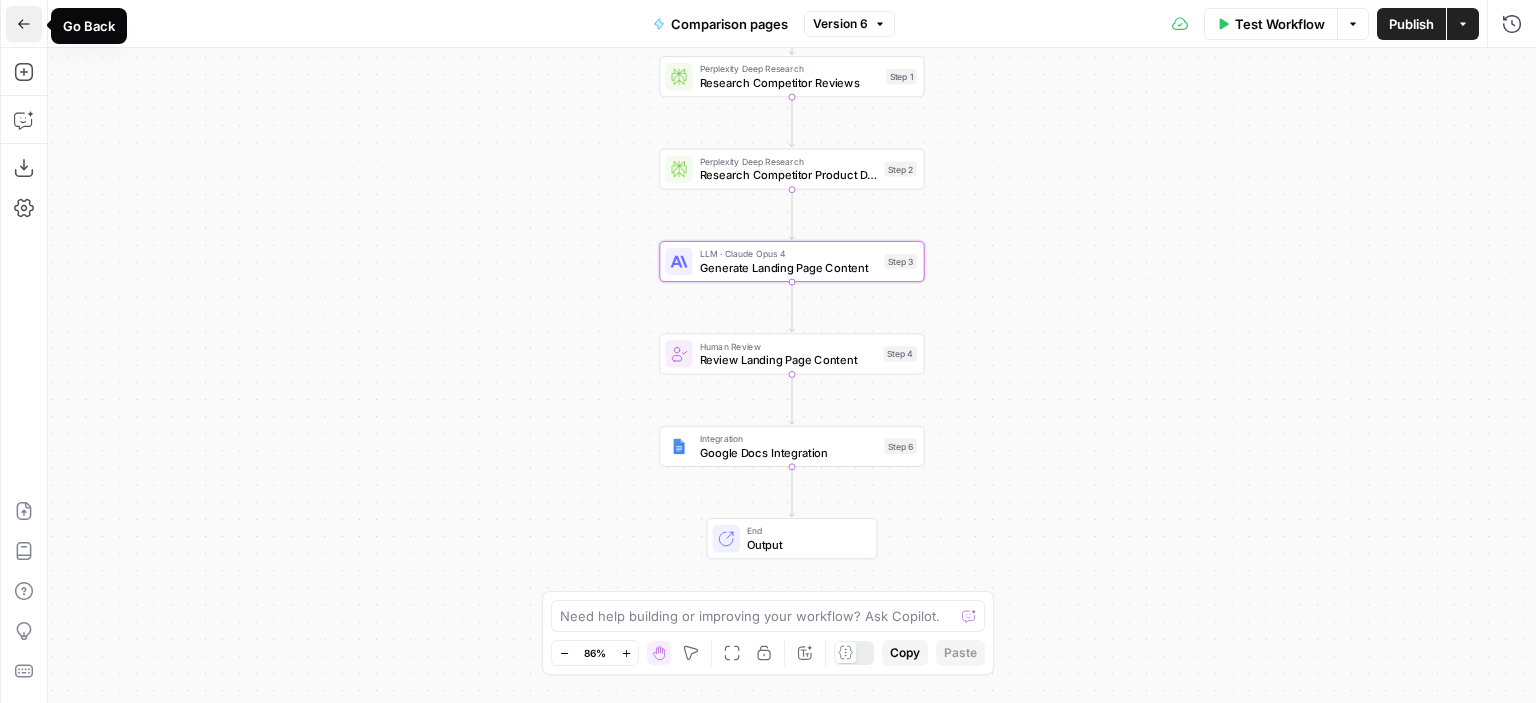 click on "Go Back" at bounding box center [24, 24] 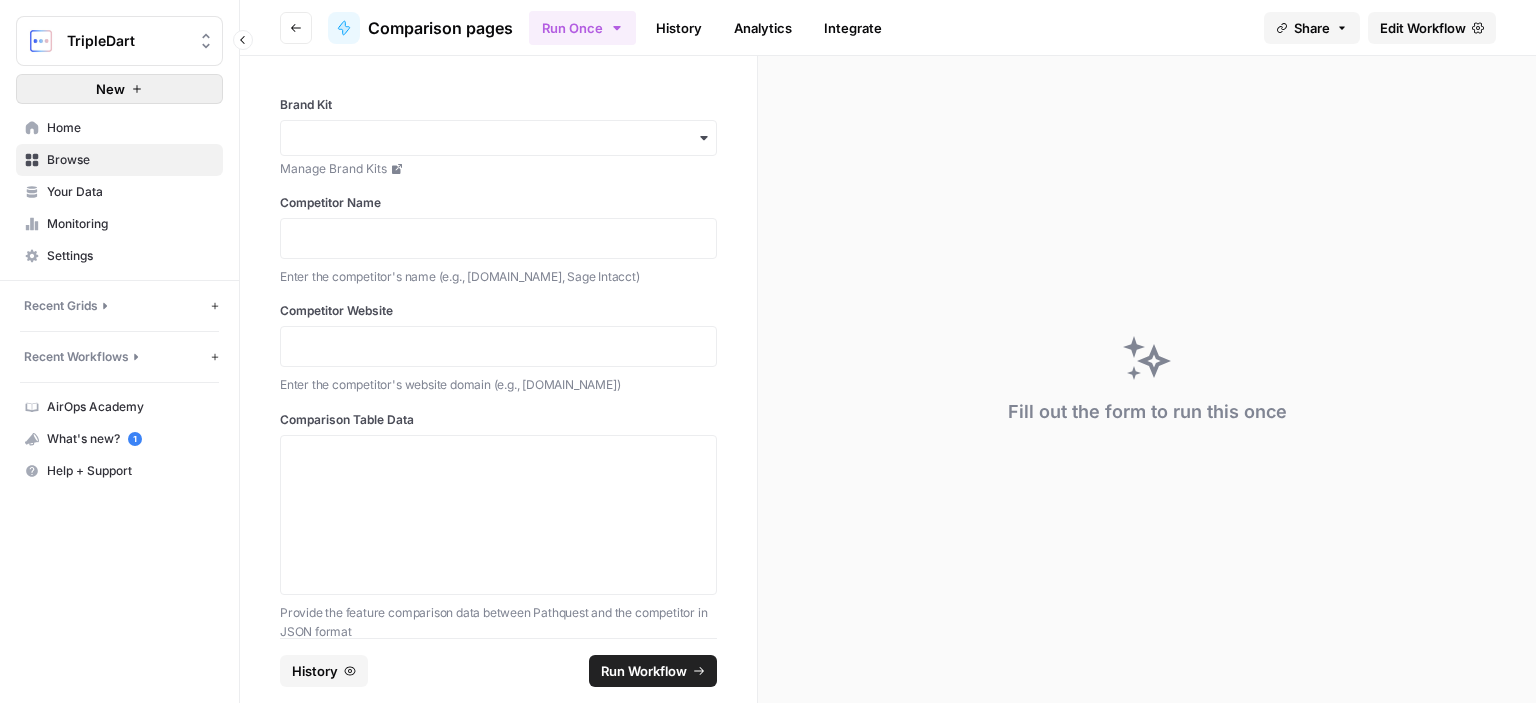 click on "New" at bounding box center [119, 89] 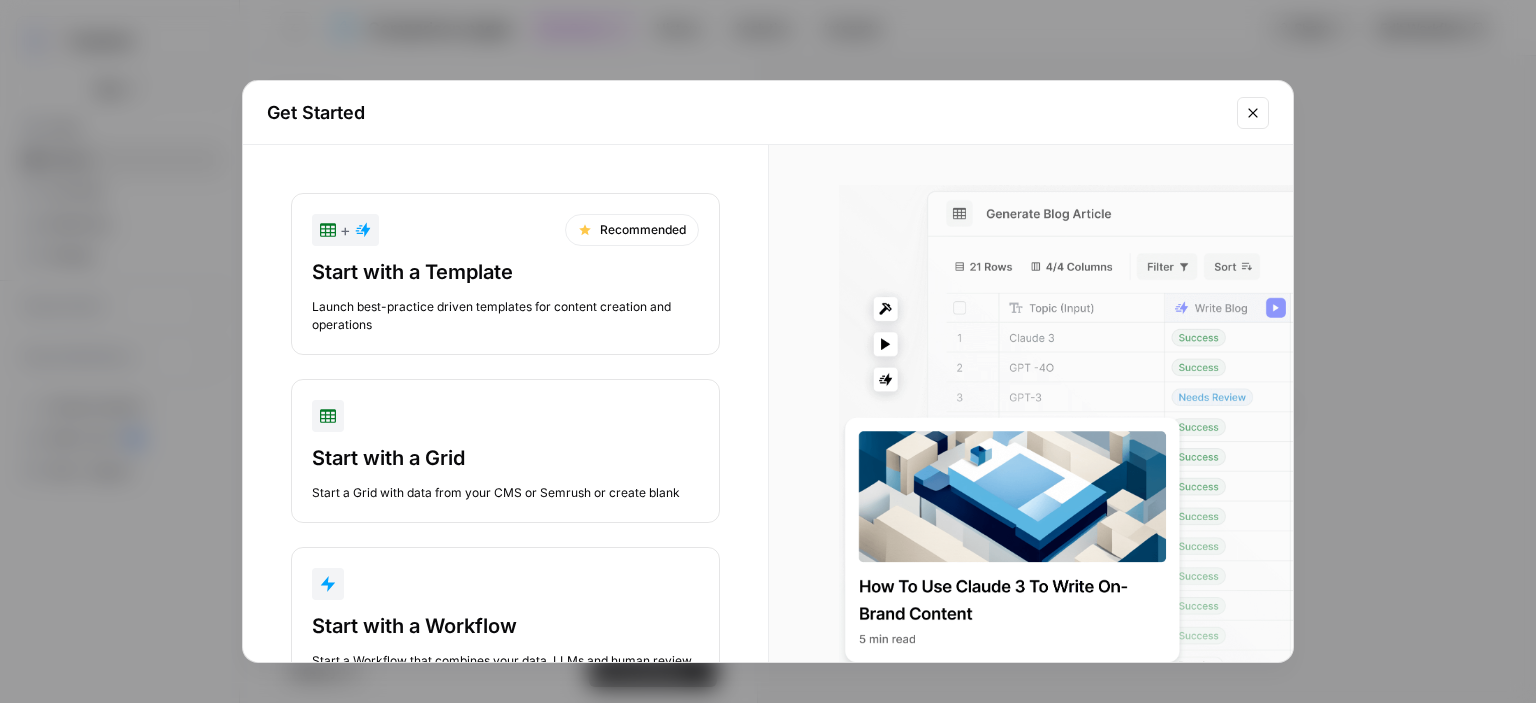 click at bounding box center [1253, 113] 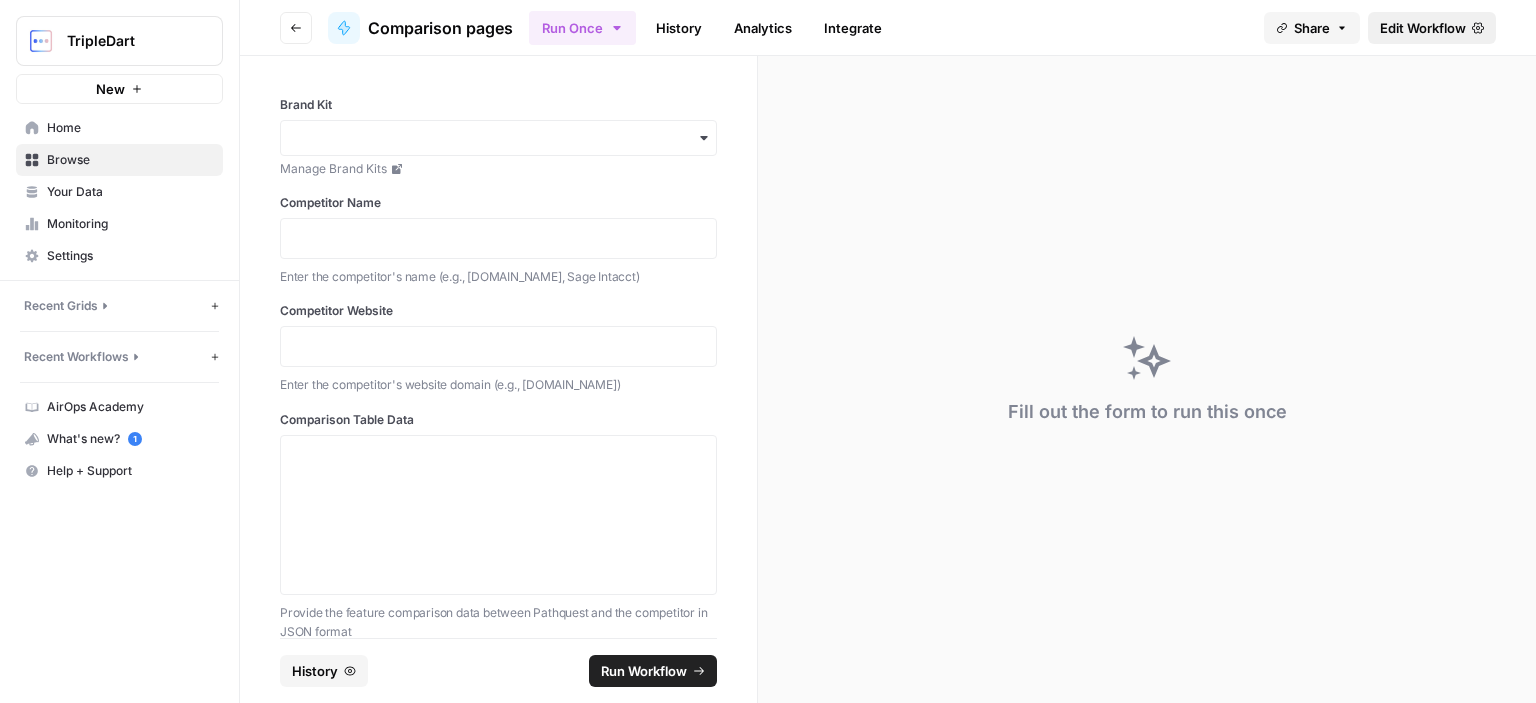 click on "Edit Workflow" at bounding box center (1423, 28) 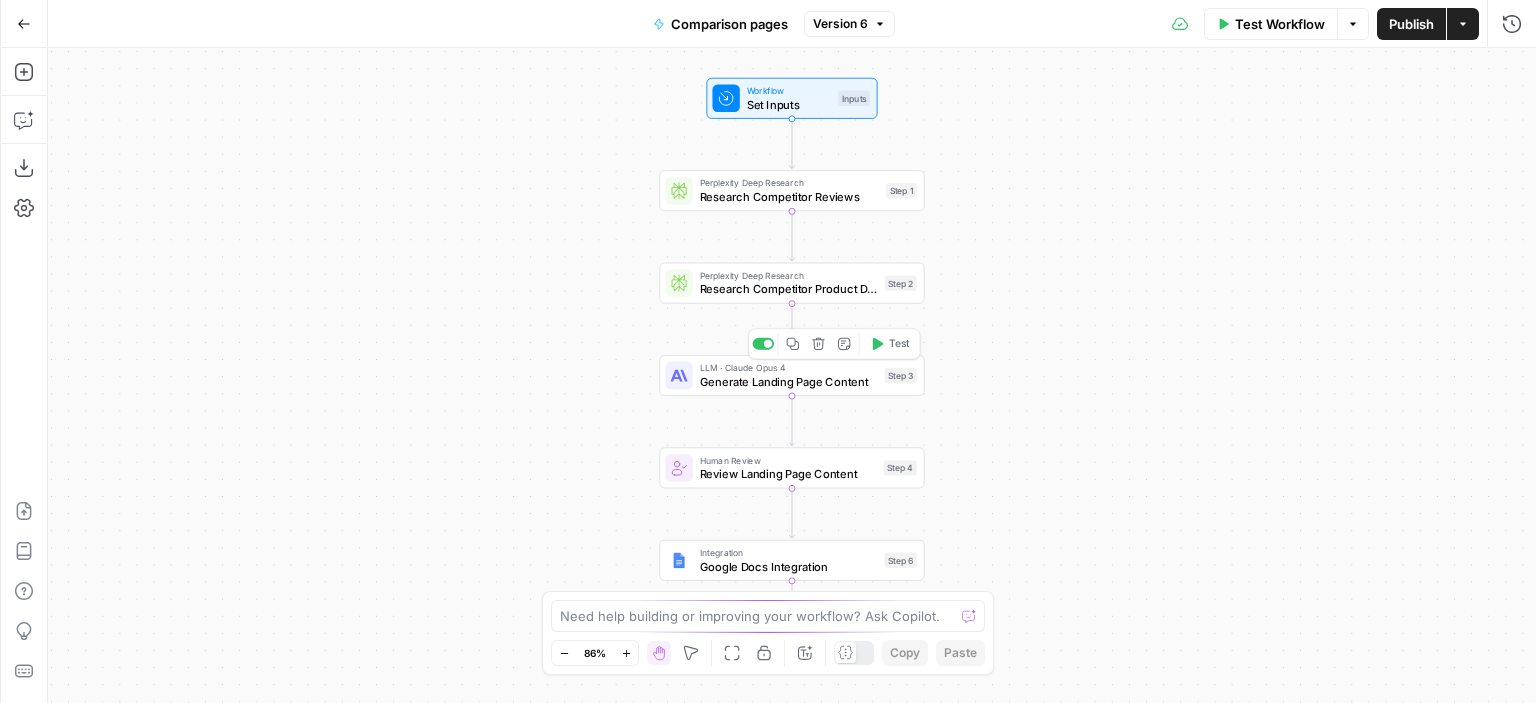 click on "LLM · [PERSON_NAME] Opus 4 Generate Landing Page Content Step 3 Copy step Delete step Add Note Test" at bounding box center [791, 375] 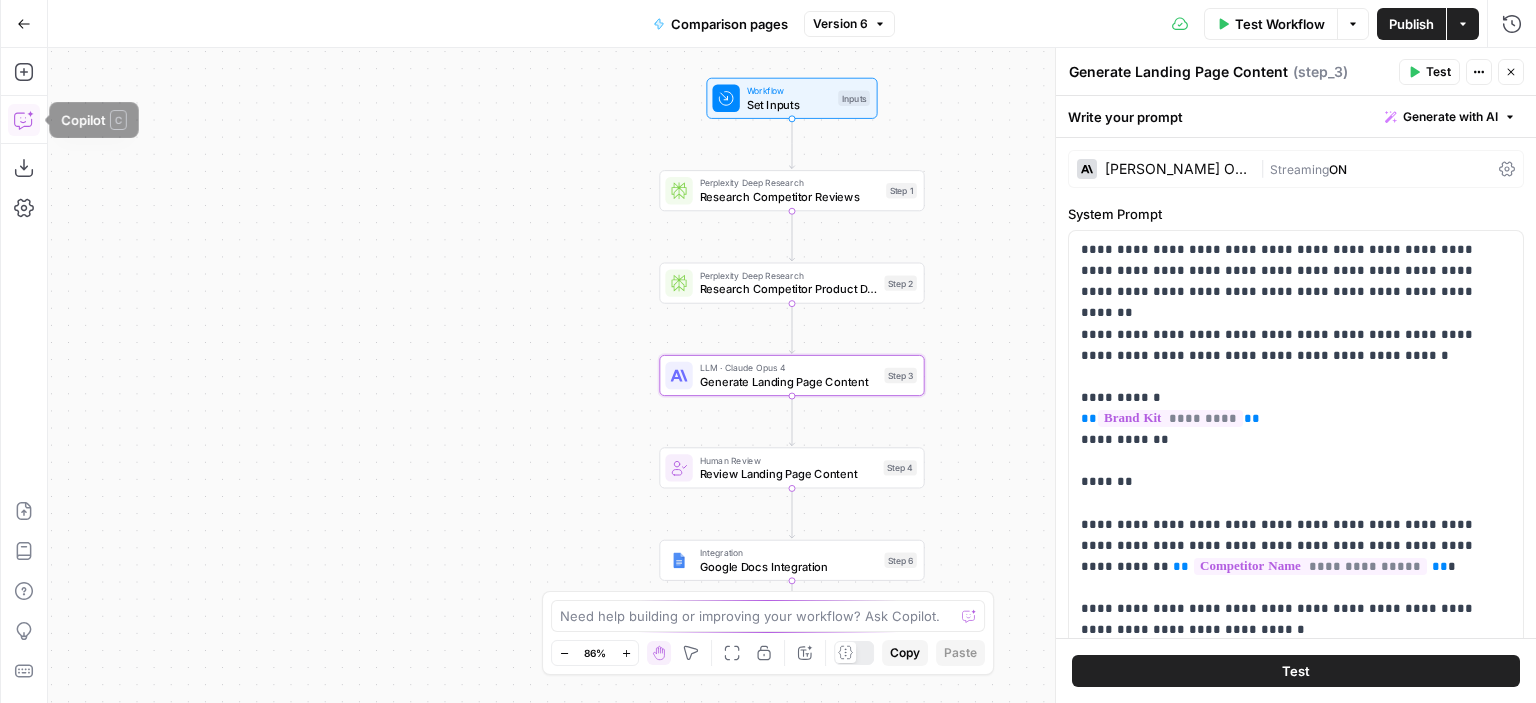 click on "Copilot" at bounding box center (24, 120) 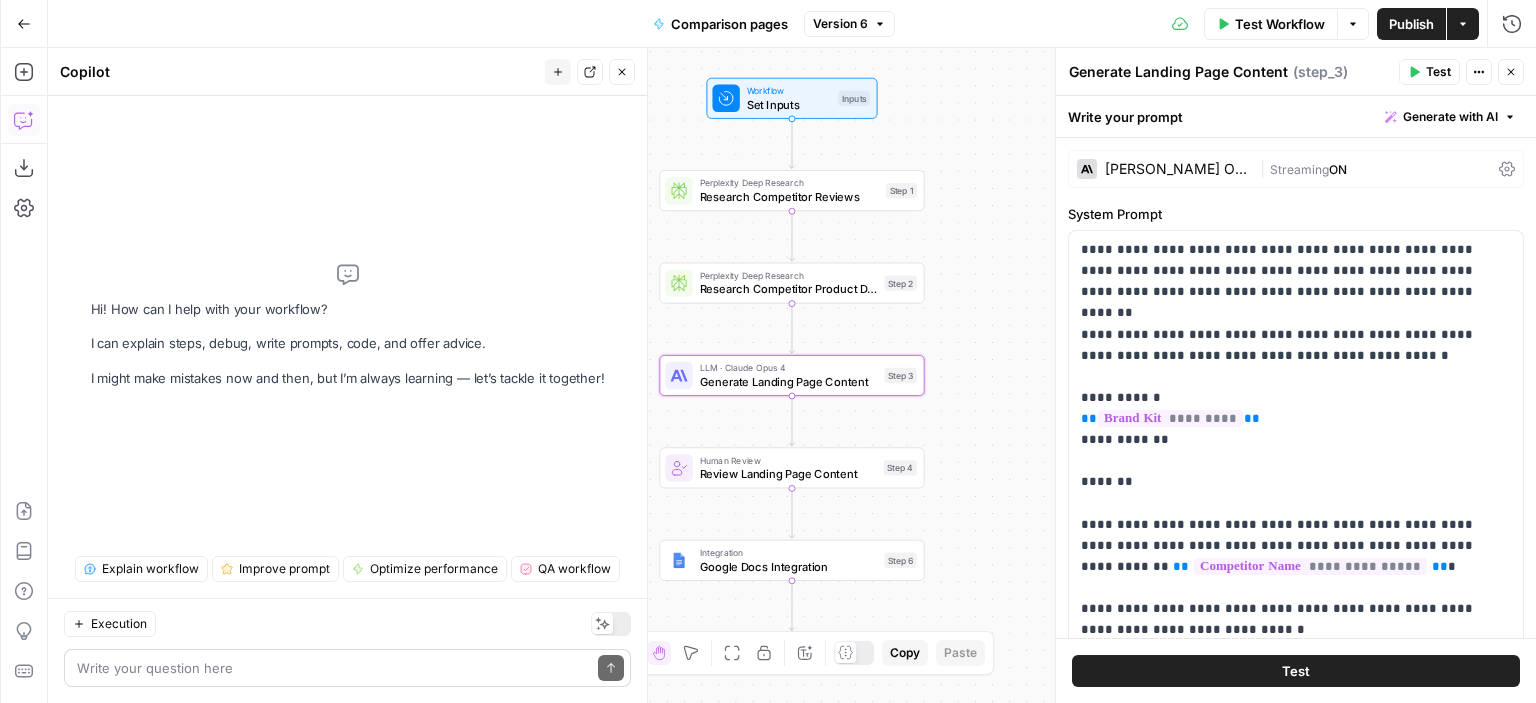 click on "Write your question here Send" at bounding box center [347, 668] 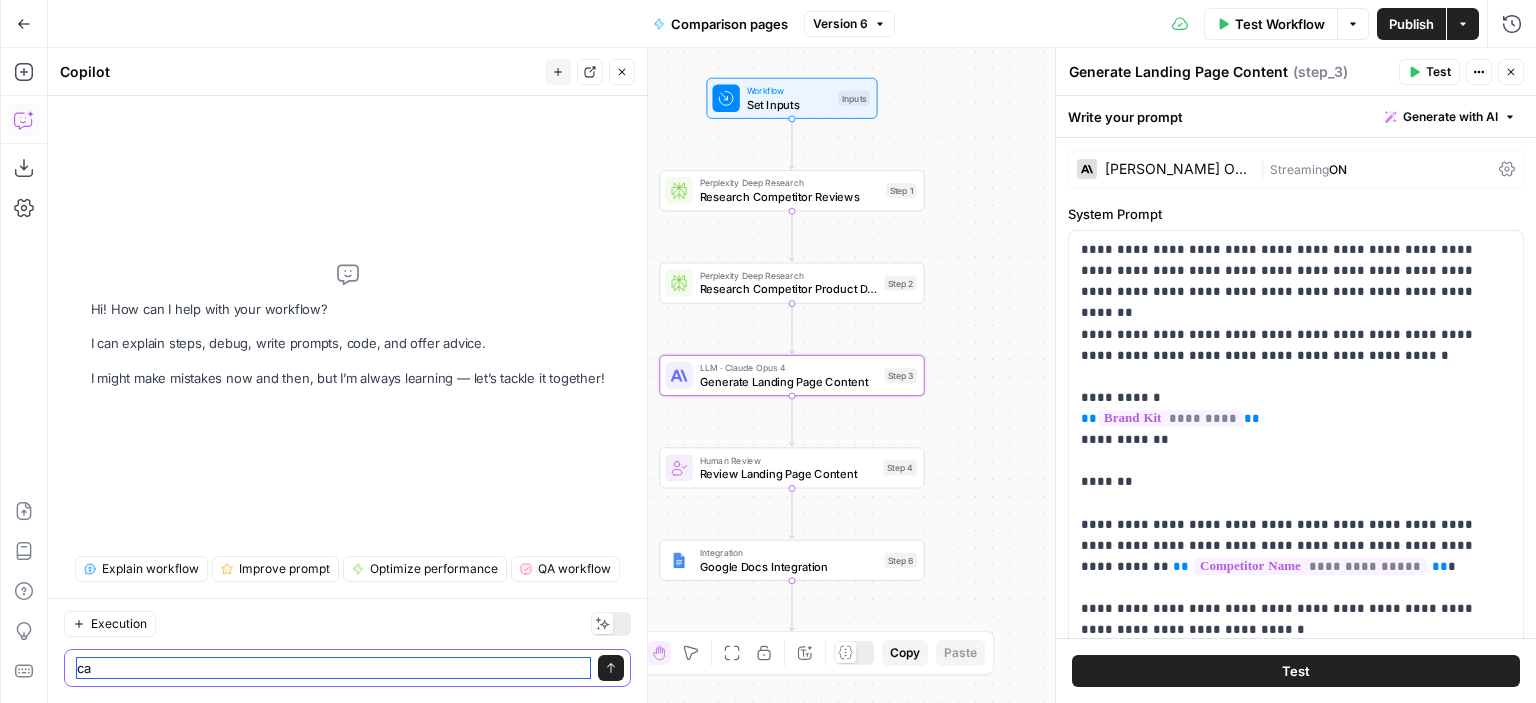 type on "c" 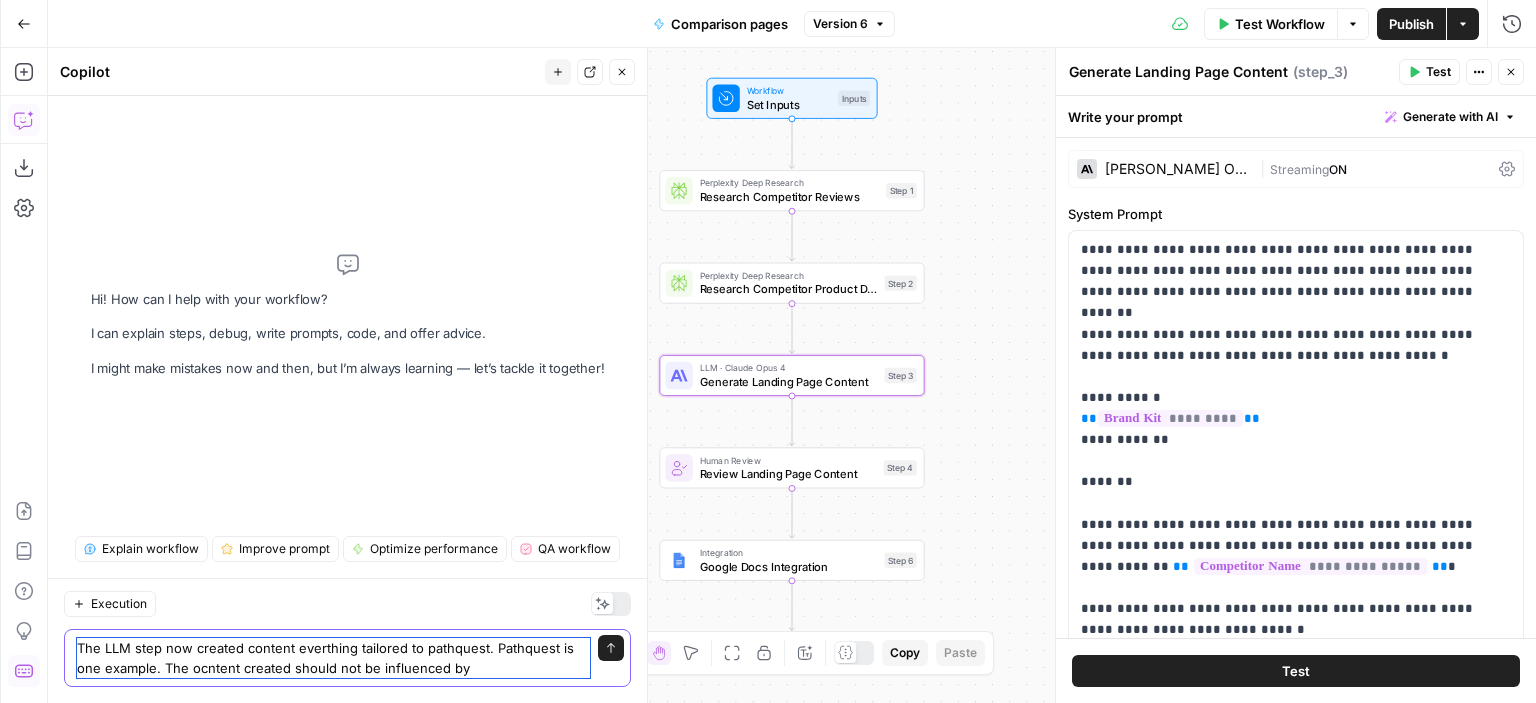 click on "The LLM step now created content everthing tailored to pathquest. Pathquest is one example. The ocntent created should not be influenced by" at bounding box center [333, 658] 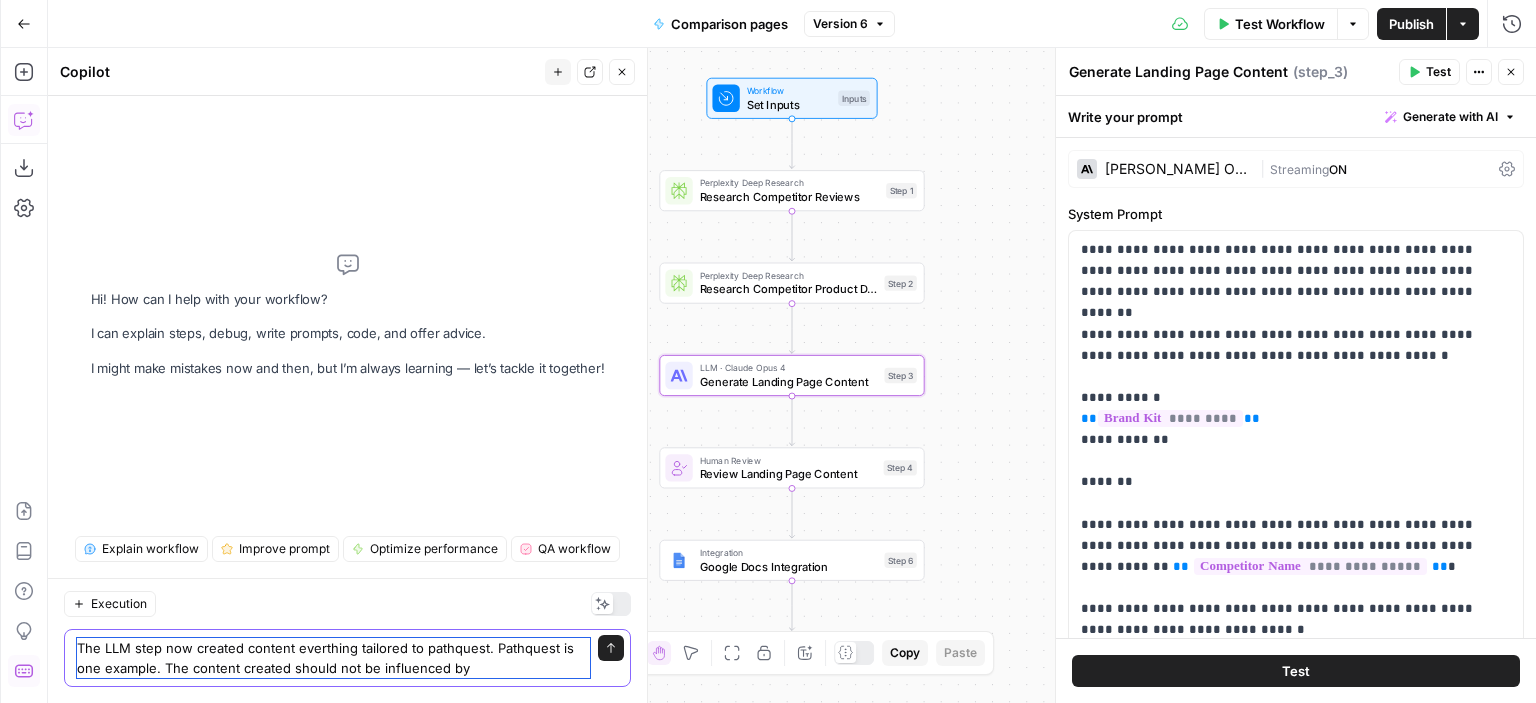click on "The LLM step now created content everthing tailored to pathquest. Pathquest is one example. The content created should not be influenced by" at bounding box center [333, 658] 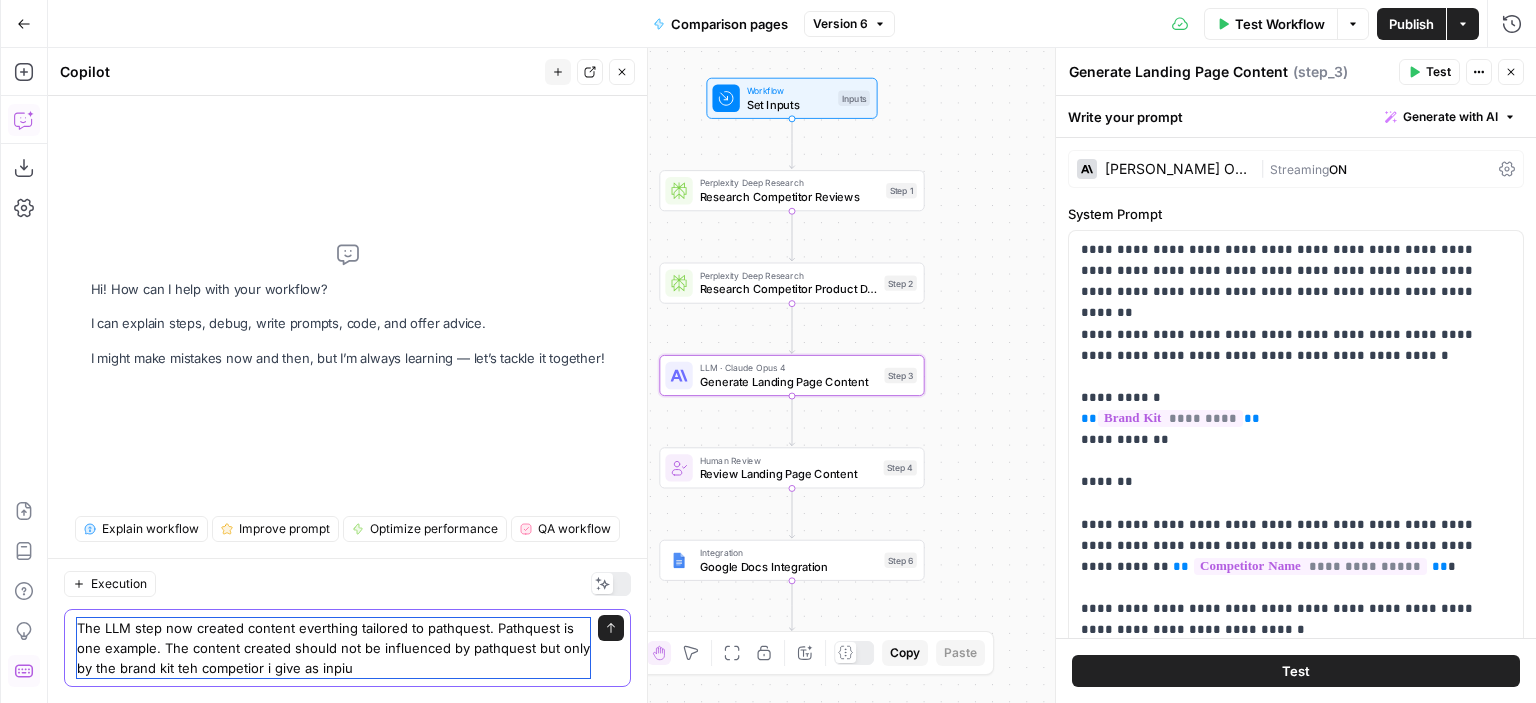 type on "The LLM step now created content everthing tailored to pathquest. Pathquest is one example. The content created should not be influenced by pathquest but only by the brand kit teh competior i give as inpiut" 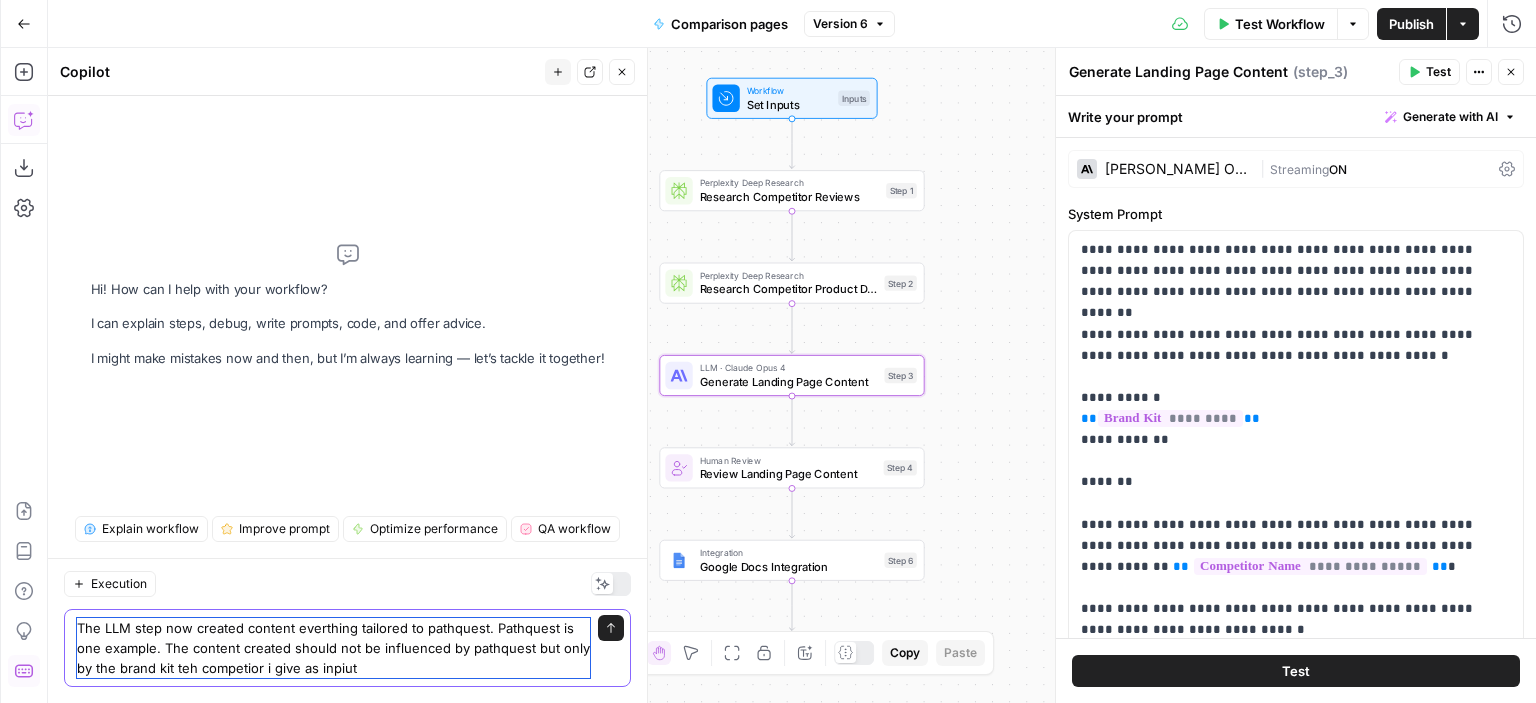type 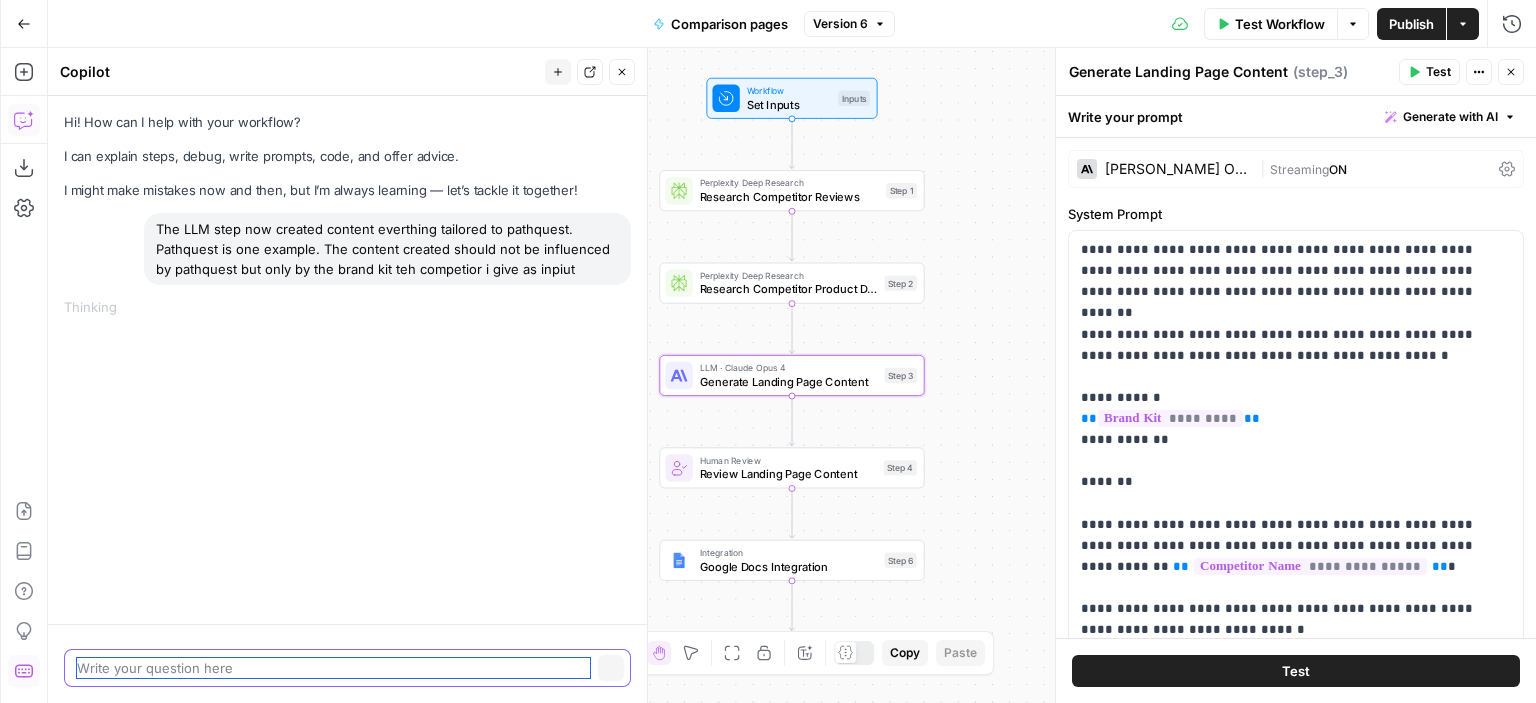 scroll, scrollTop: 0, scrollLeft: 0, axis: both 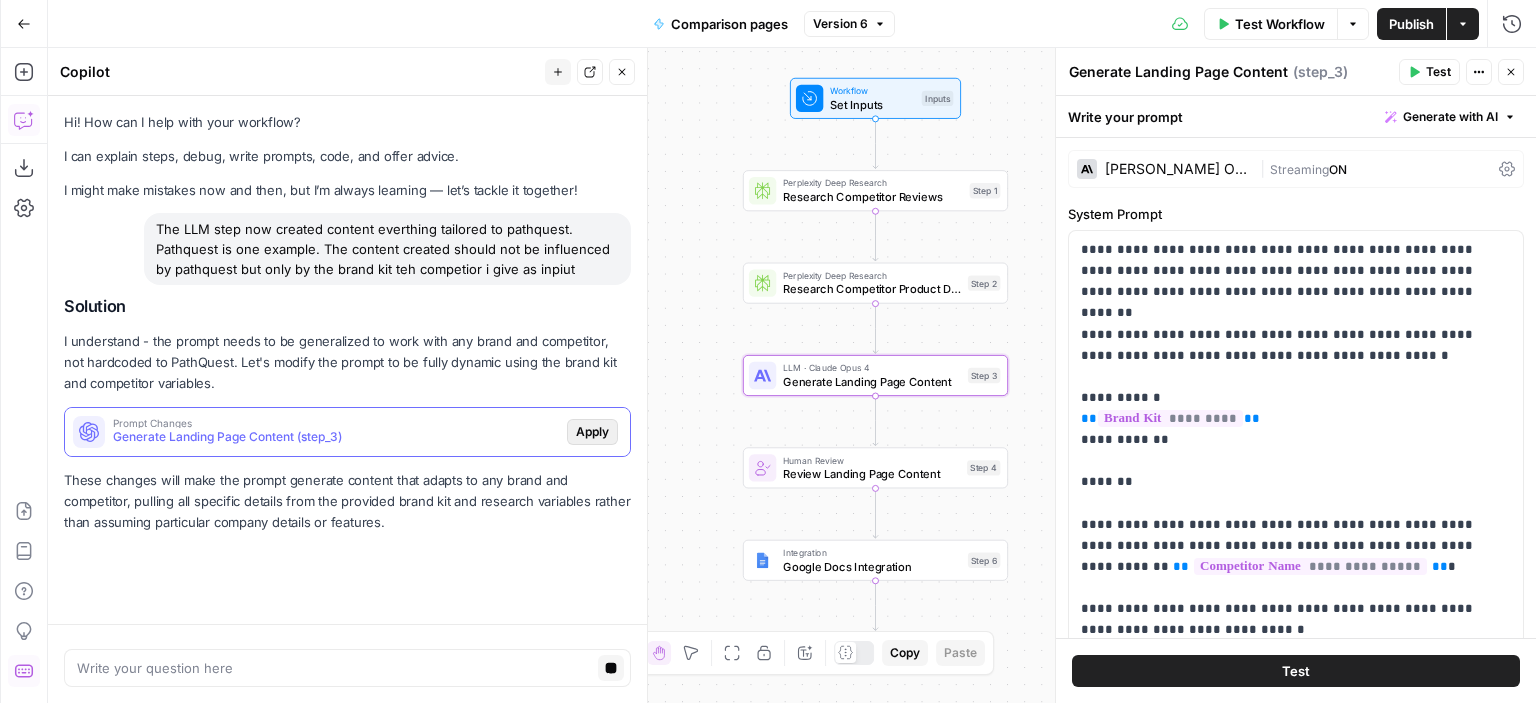 click on "Apply" at bounding box center (592, 432) 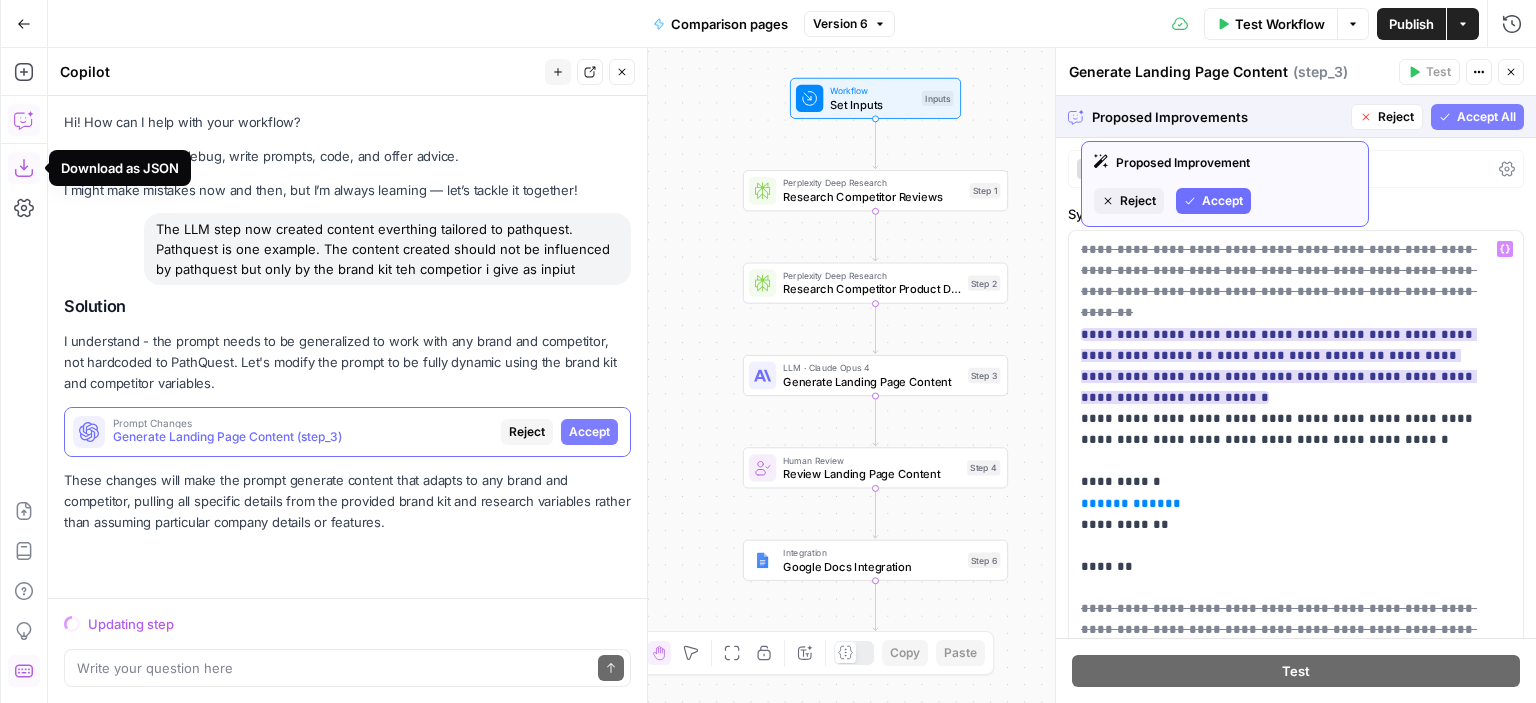 click on "Accept" at bounding box center [1222, 201] 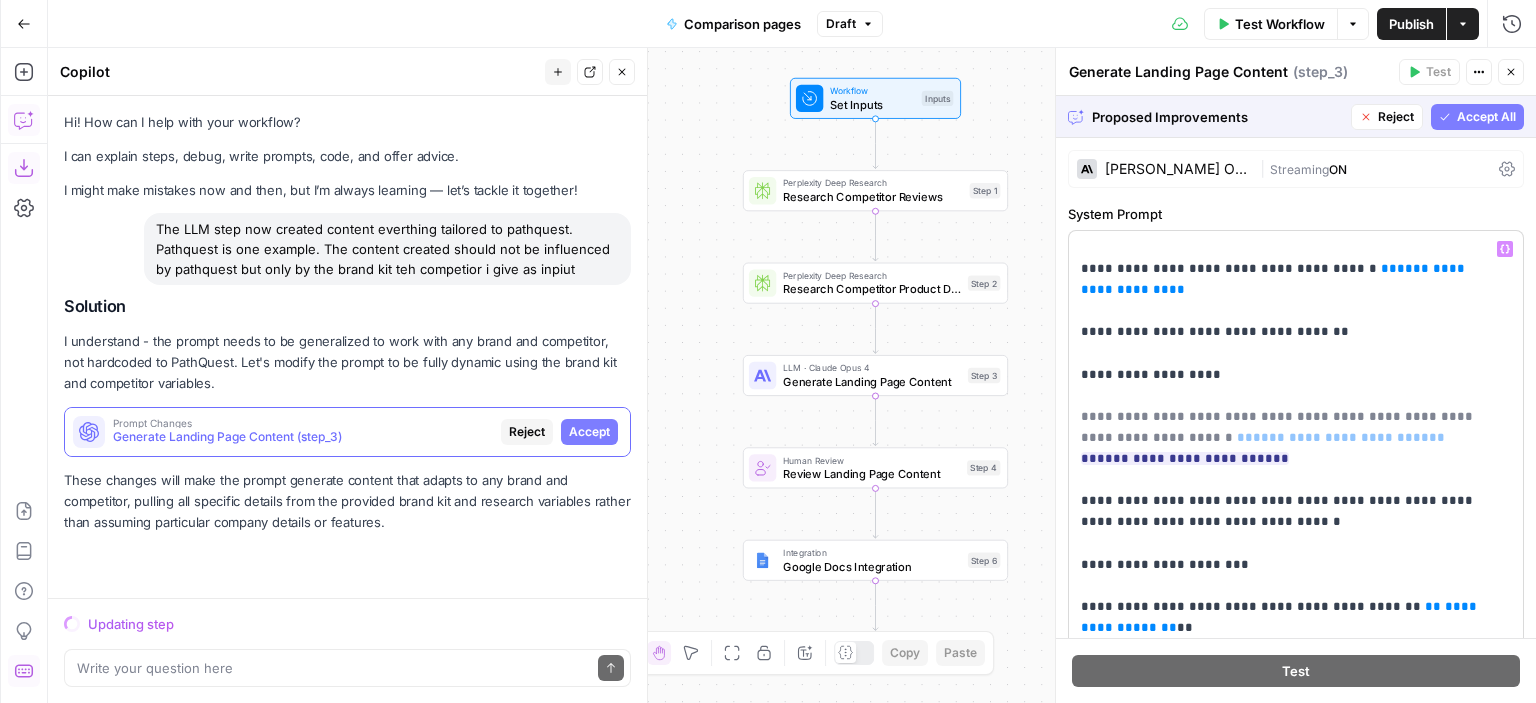 scroll, scrollTop: 660, scrollLeft: 0, axis: vertical 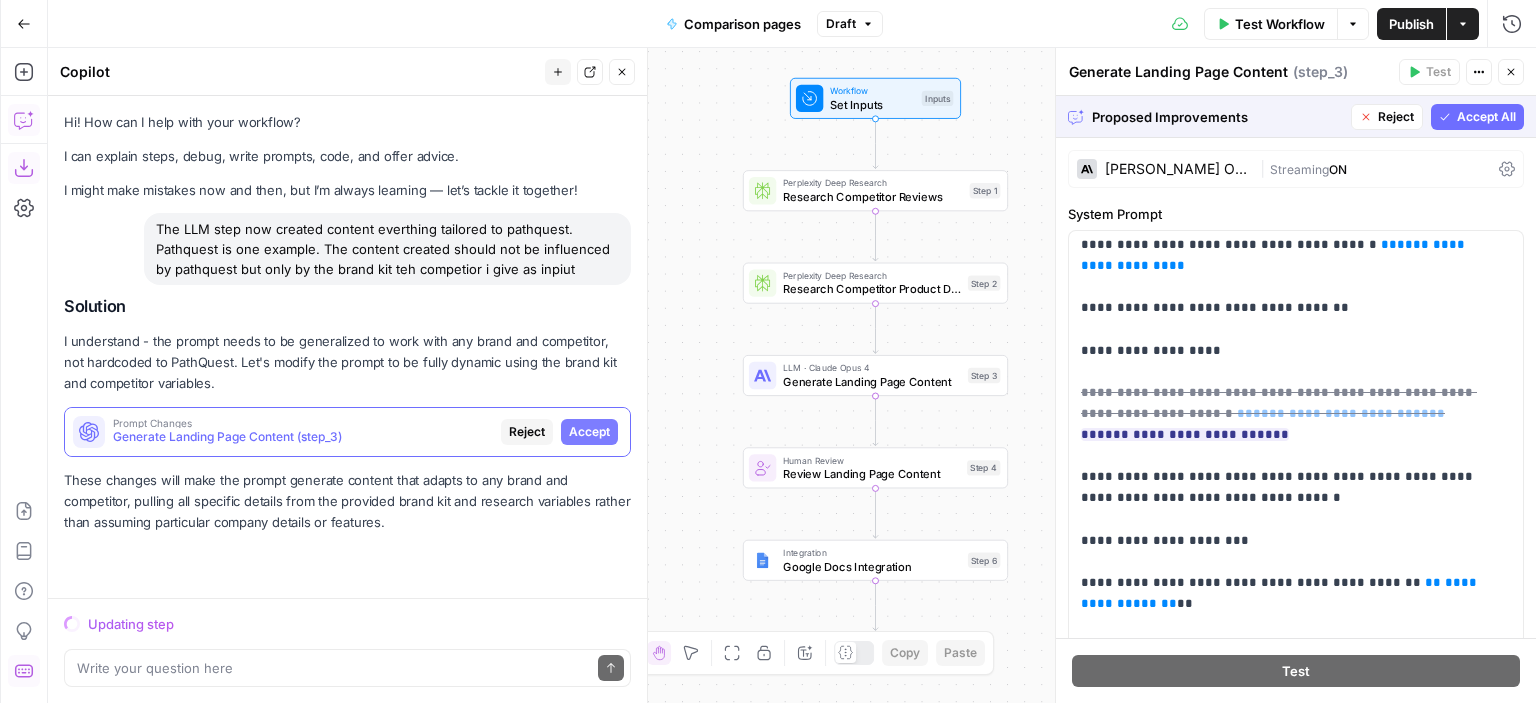 click on "Accept All" at bounding box center [1477, 117] 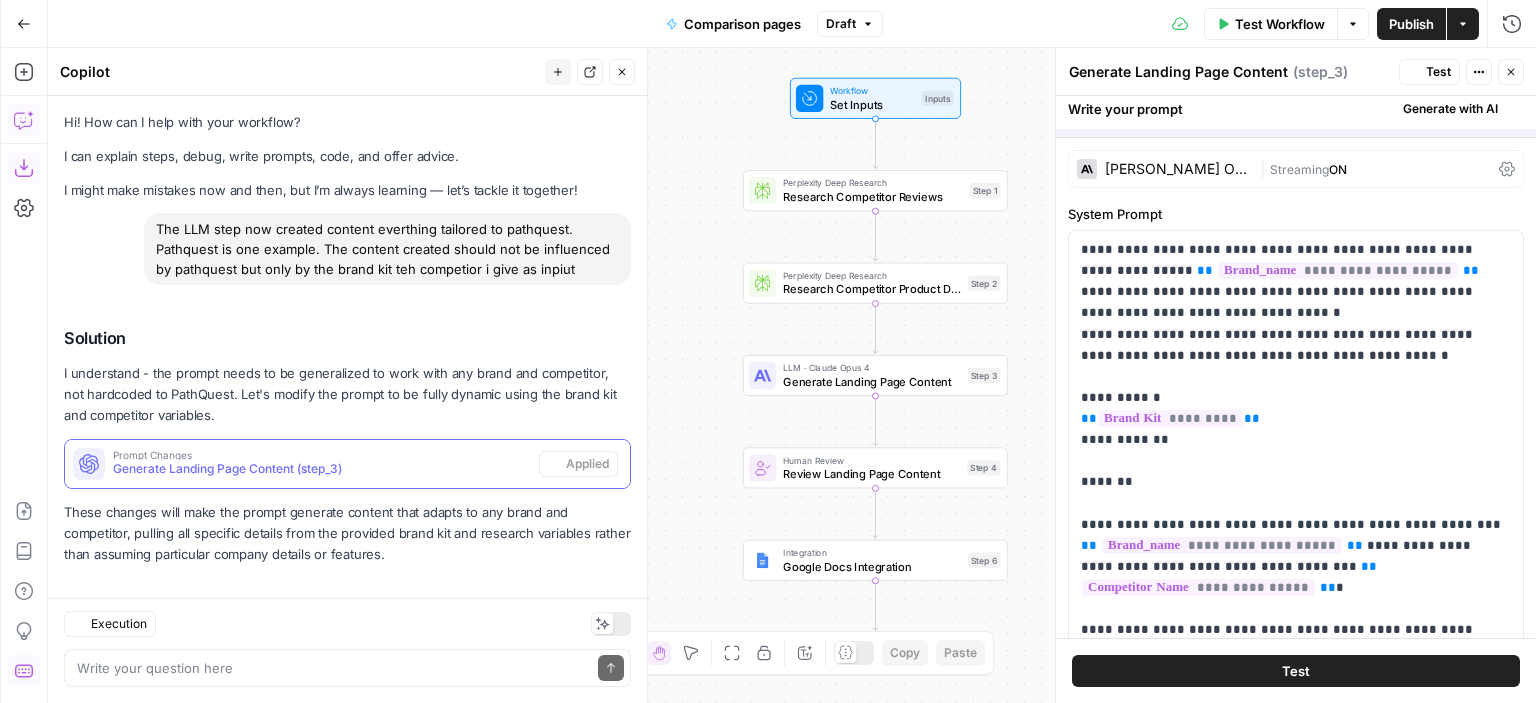scroll, scrollTop: 13, scrollLeft: 0, axis: vertical 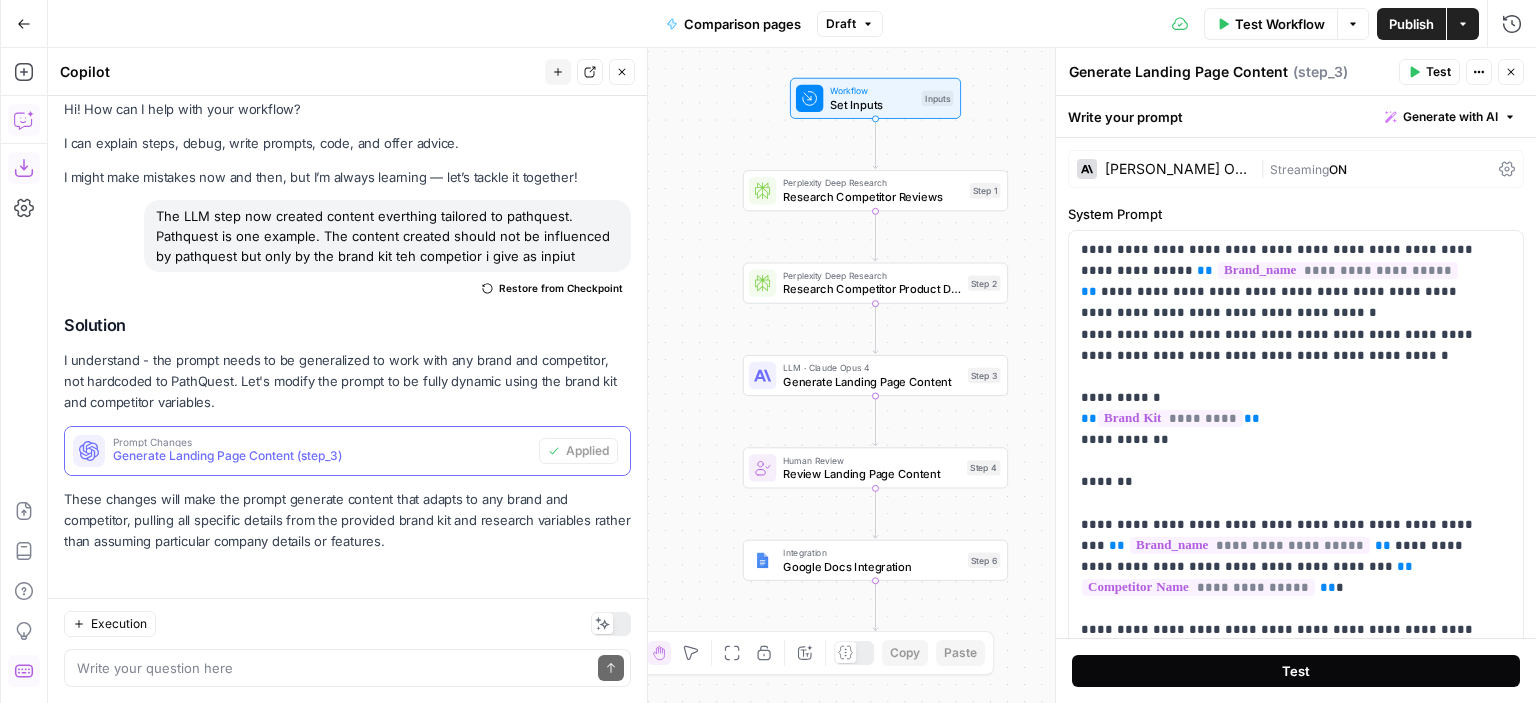 click on "Test" at bounding box center (1296, 671) 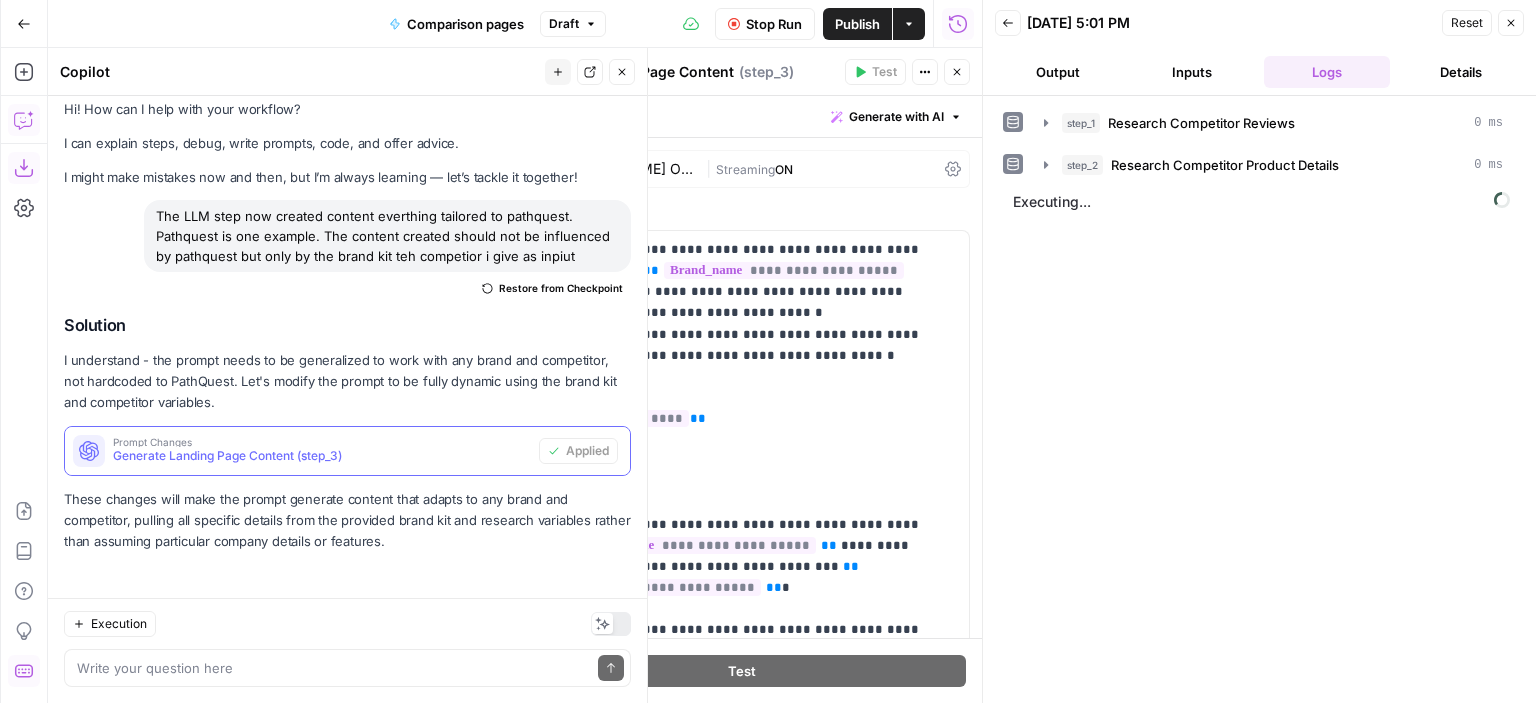 scroll, scrollTop: 13, scrollLeft: 0, axis: vertical 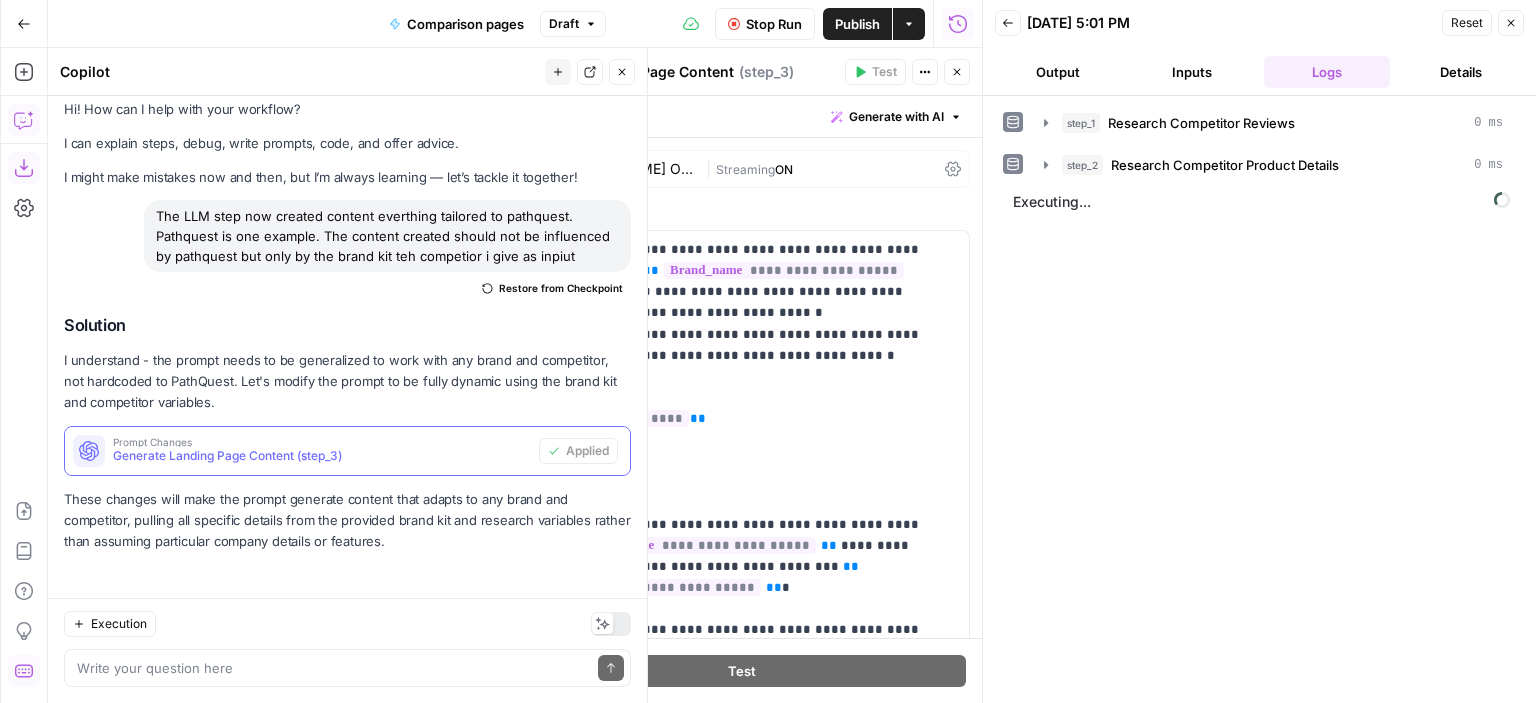 click on "Back [DATE] 5:01 PM Reset Close Output Inputs Logs Details" at bounding box center (1259, 48) 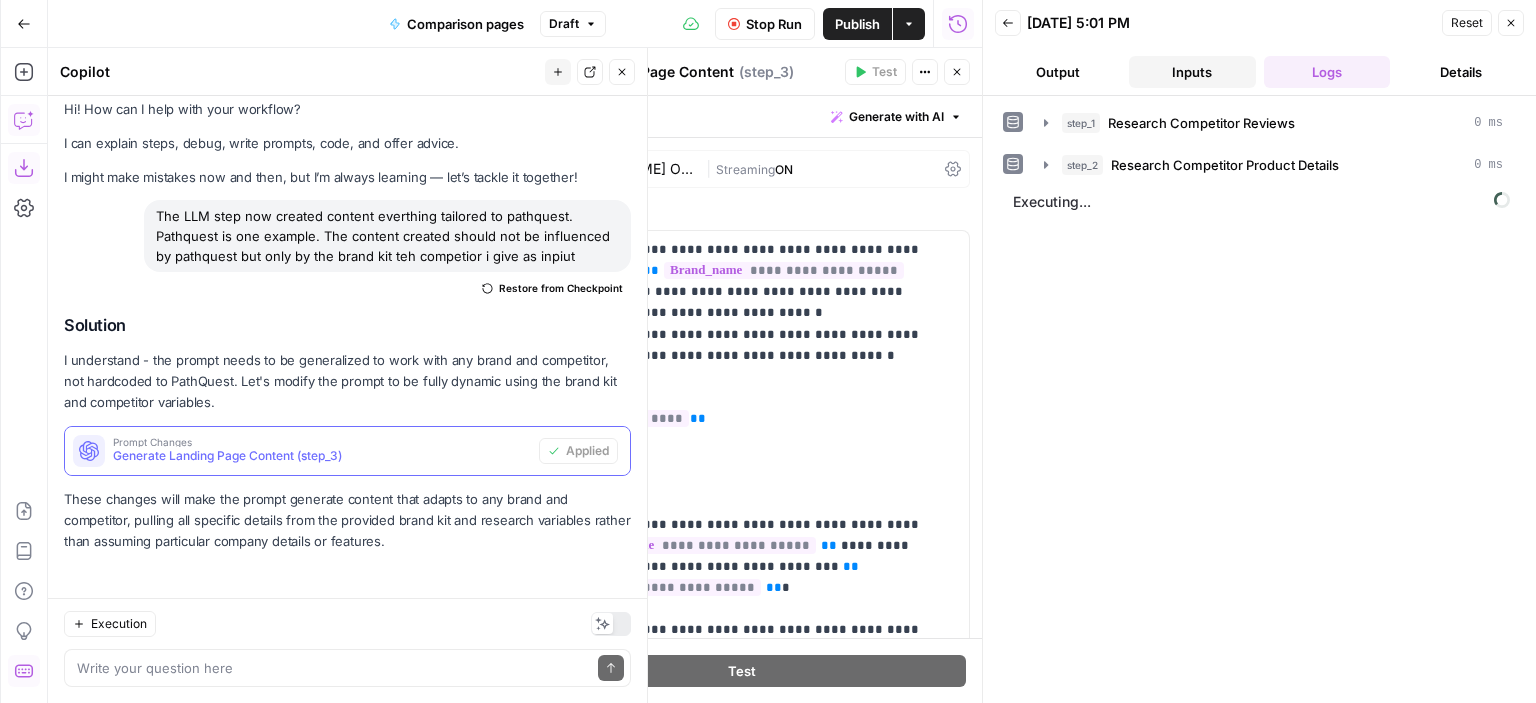 click on "Inputs" at bounding box center [1192, 72] 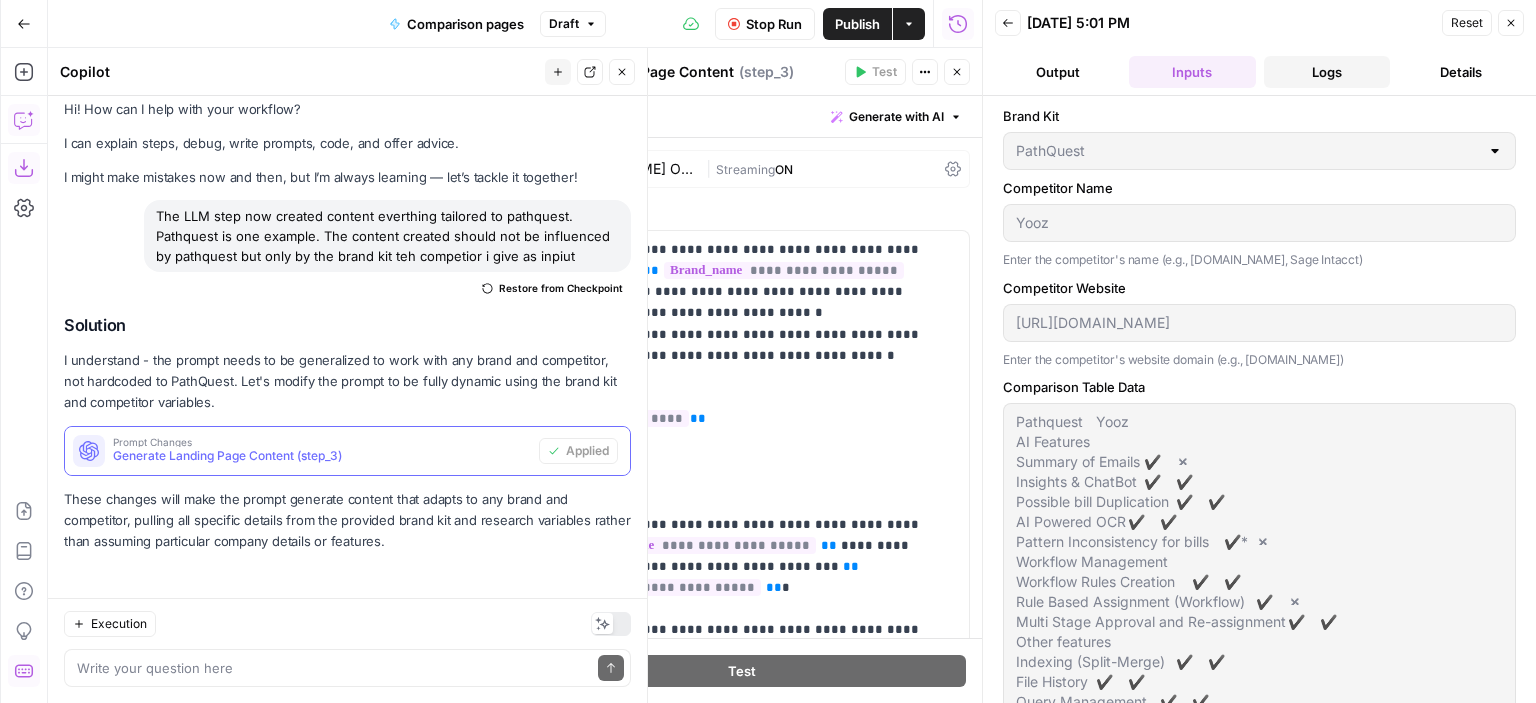 click on "Logs" at bounding box center (1327, 72) 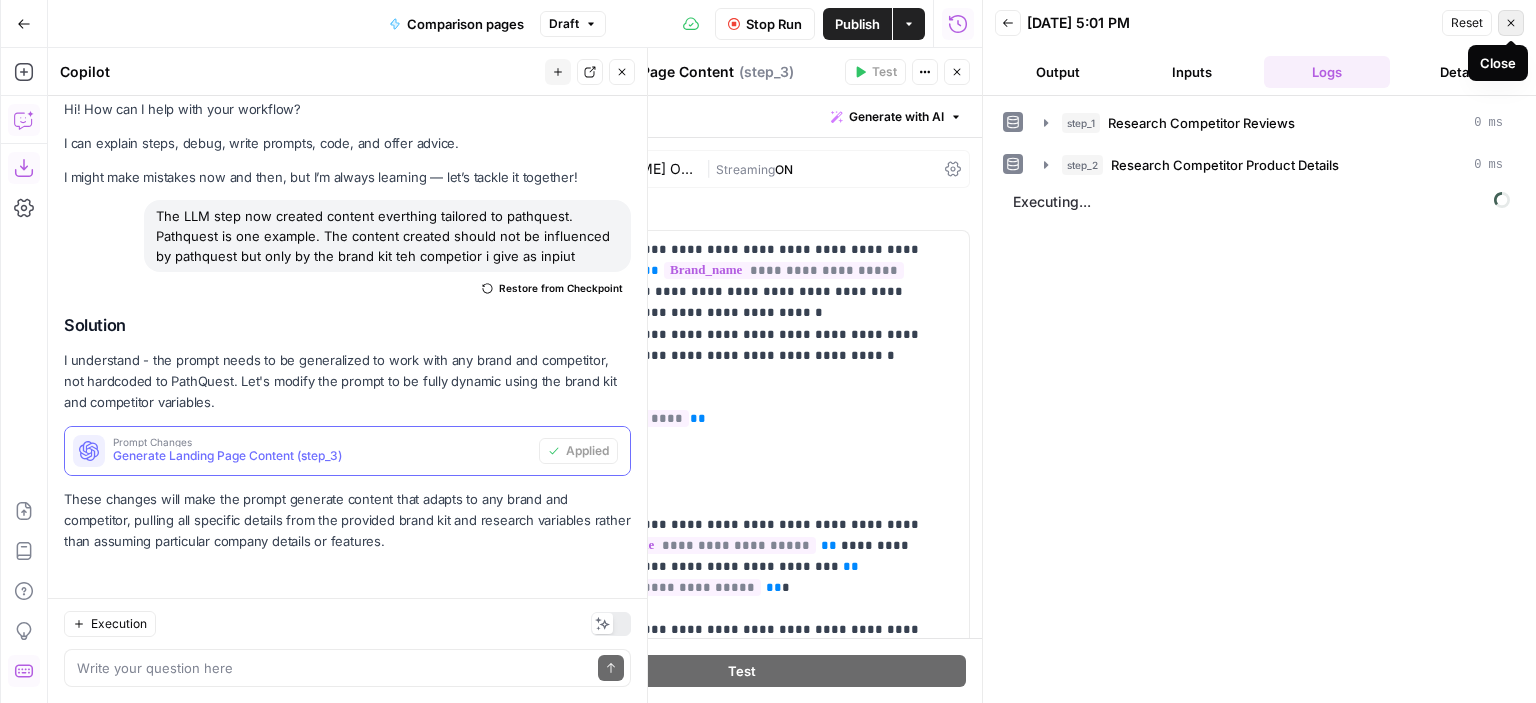 click 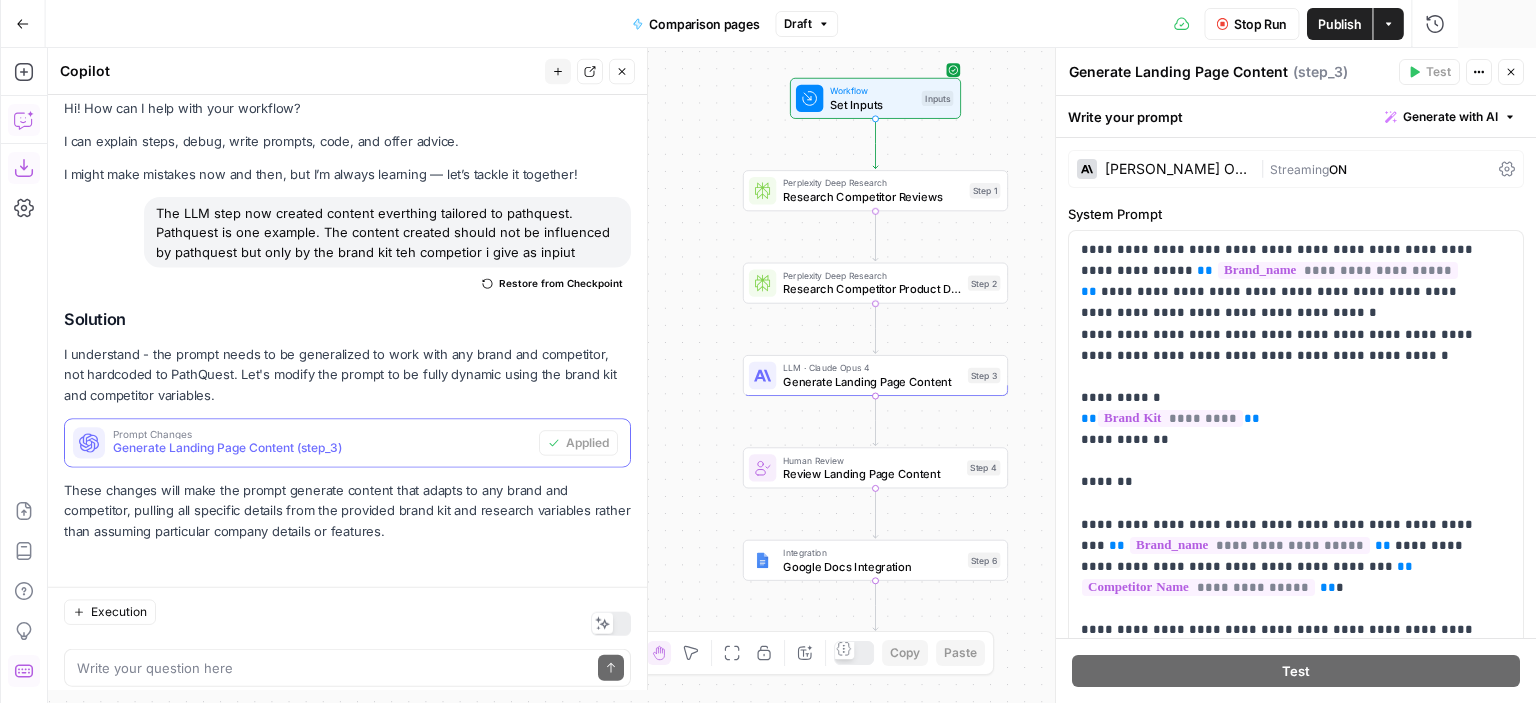 scroll, scrollTop: 13, scrollLeft: 0, axis: vertical 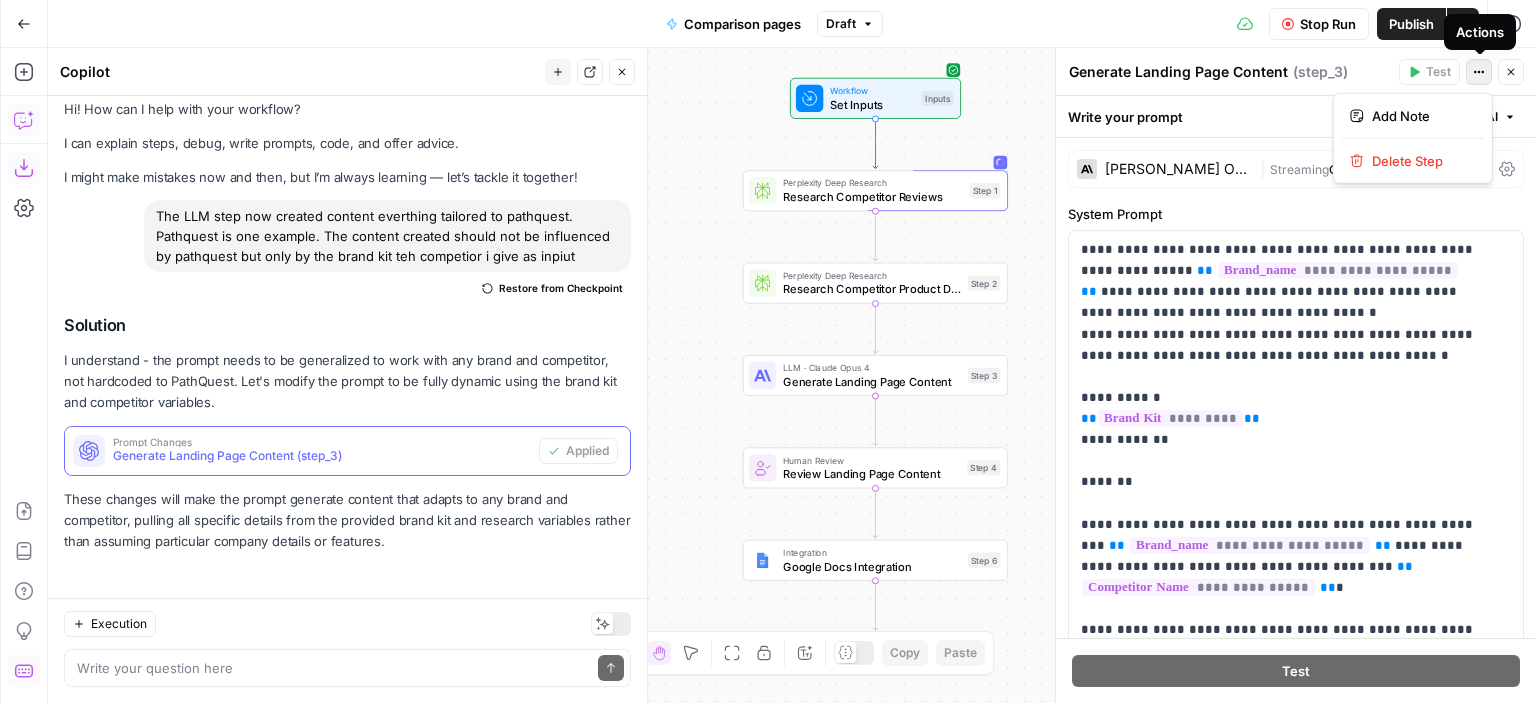 click on "Actions" at bounding box center [1479, 72] 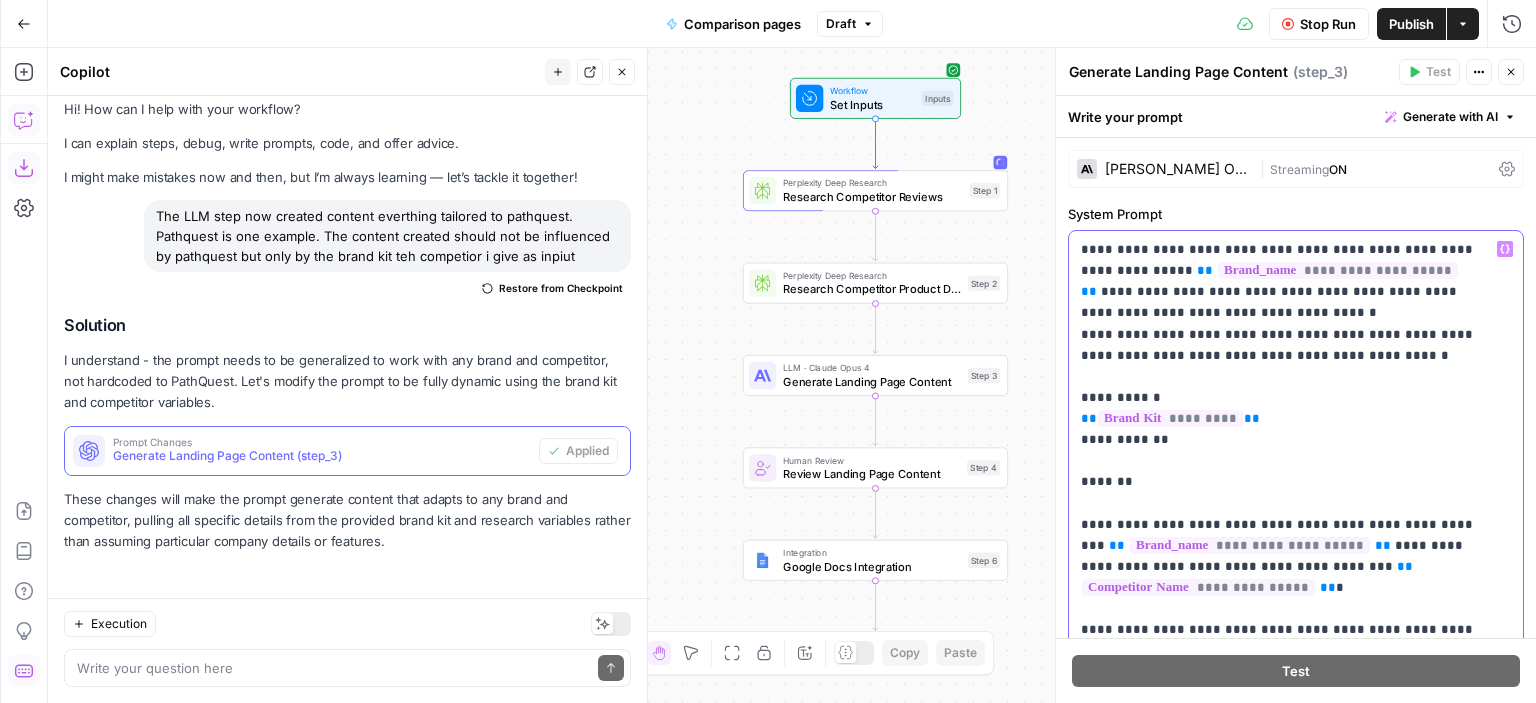 click on "**********" at bounding box center (1281, 1432) 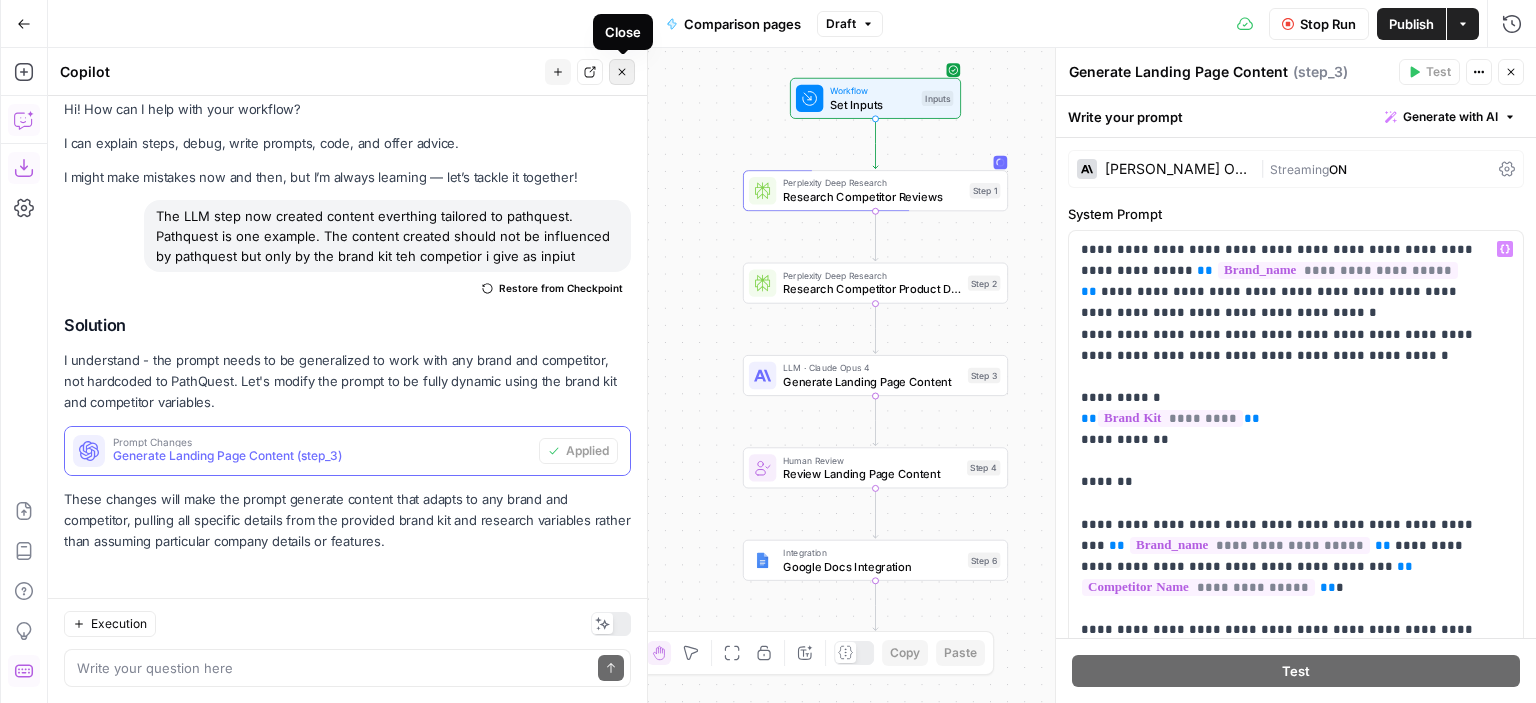 click on "Close" at bounding box center [622, 72] 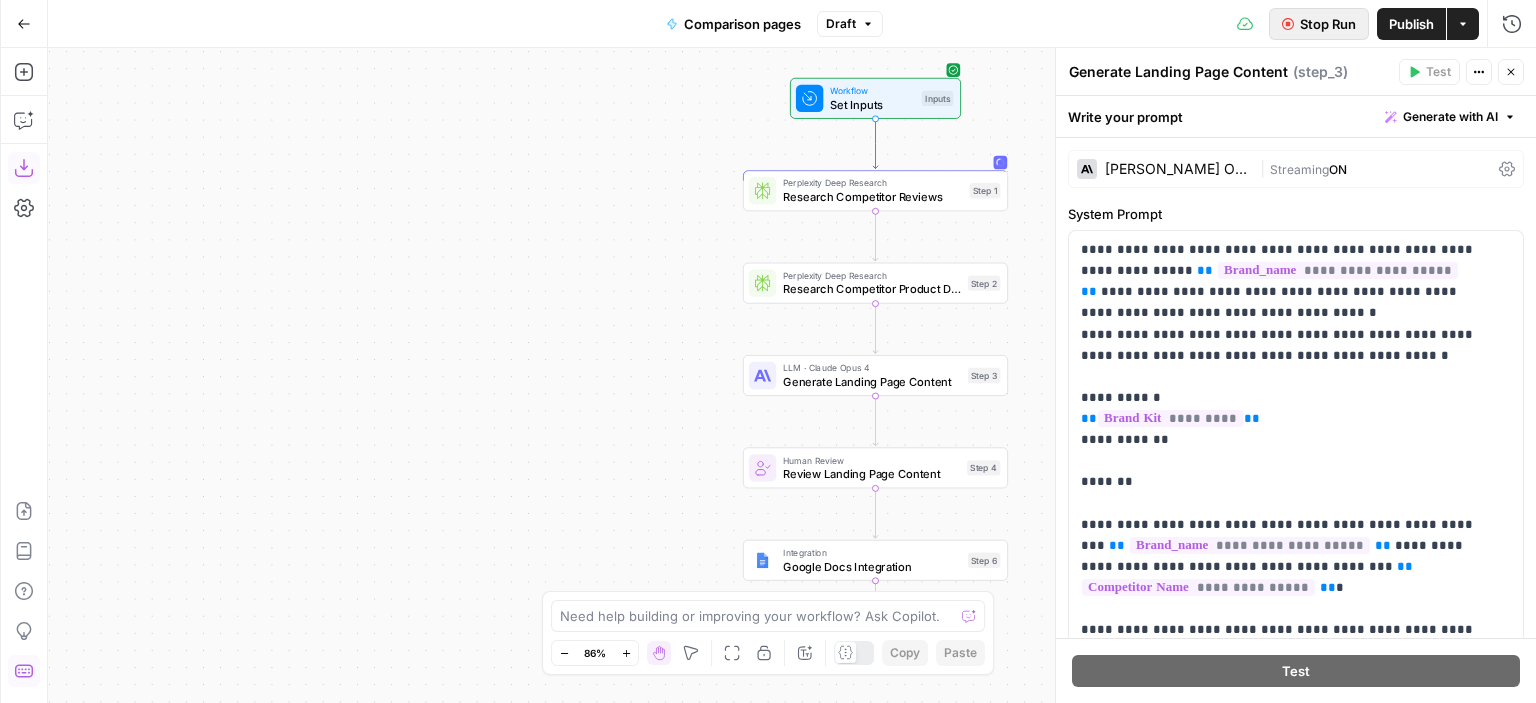 click on "Stop Run" at bounding box center [1328, 24] 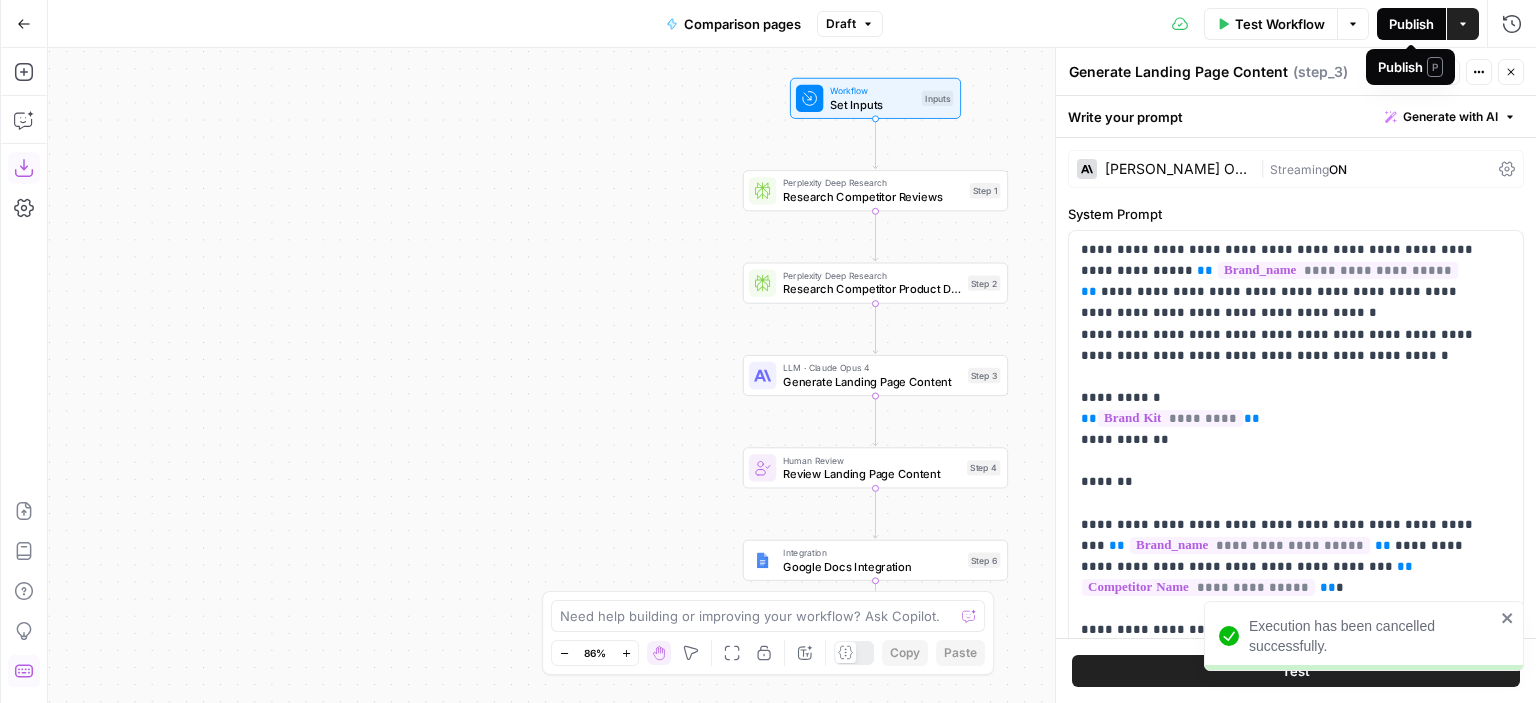 click on "Publish" at bounding box center [1411, 24] 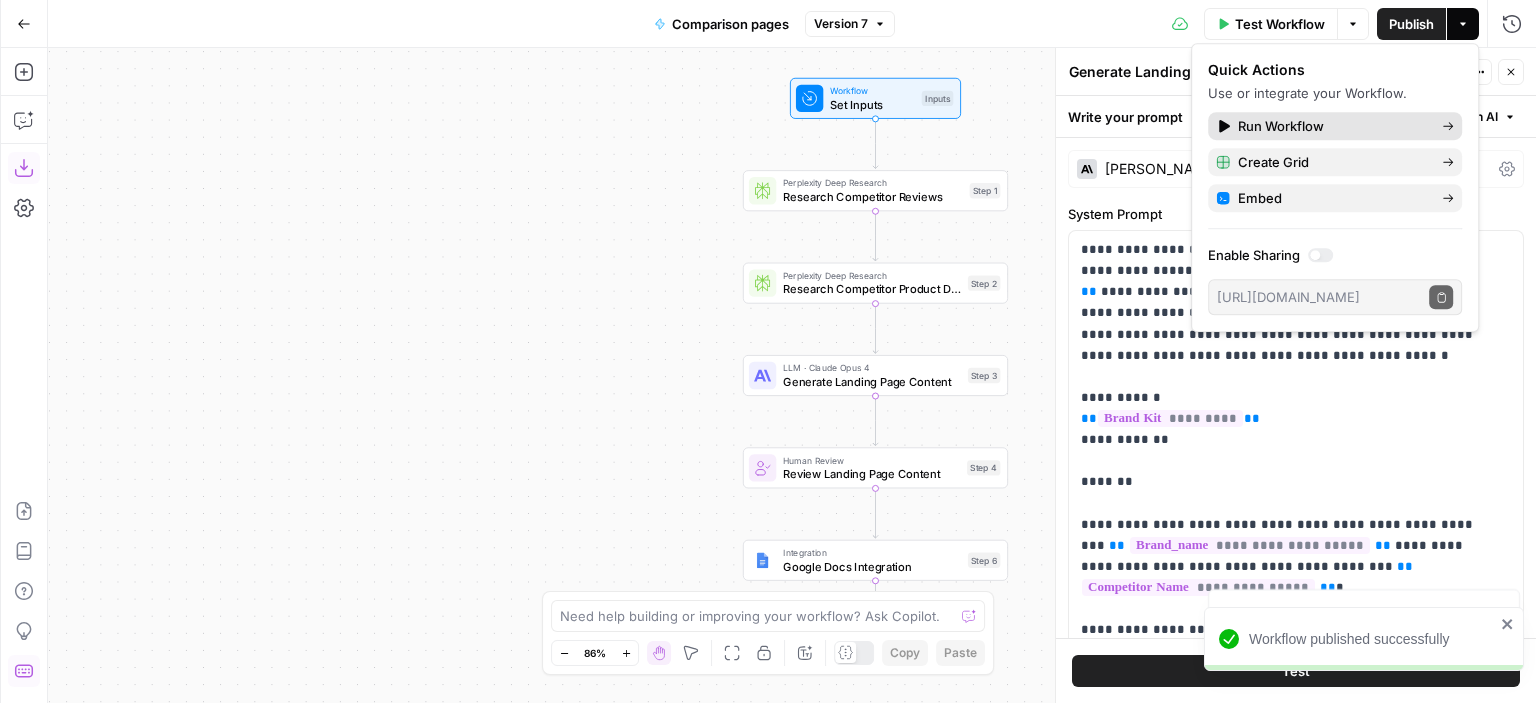 click on "Run Workflow" at bounding box center [1281, 126] 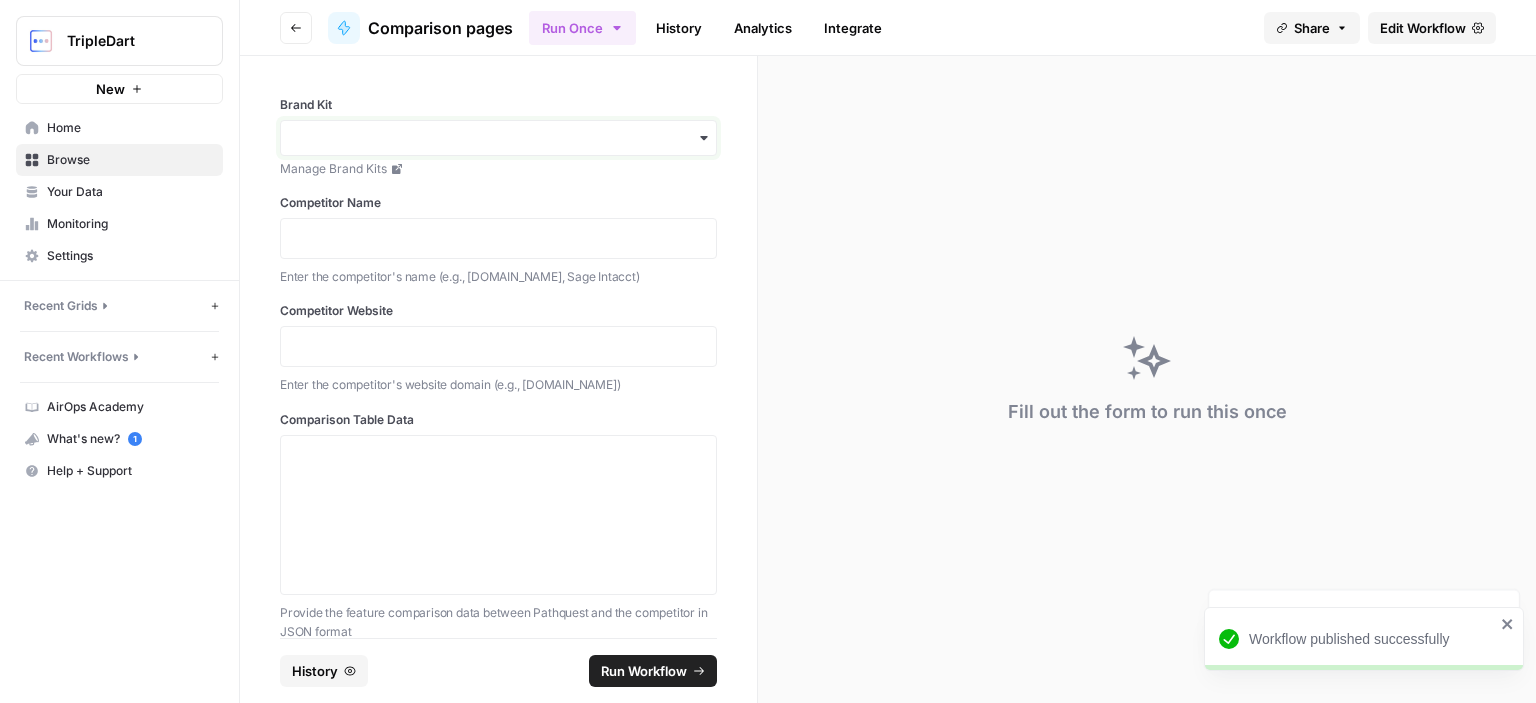 click on "Brand Kit" at bounding box center (498, 138) 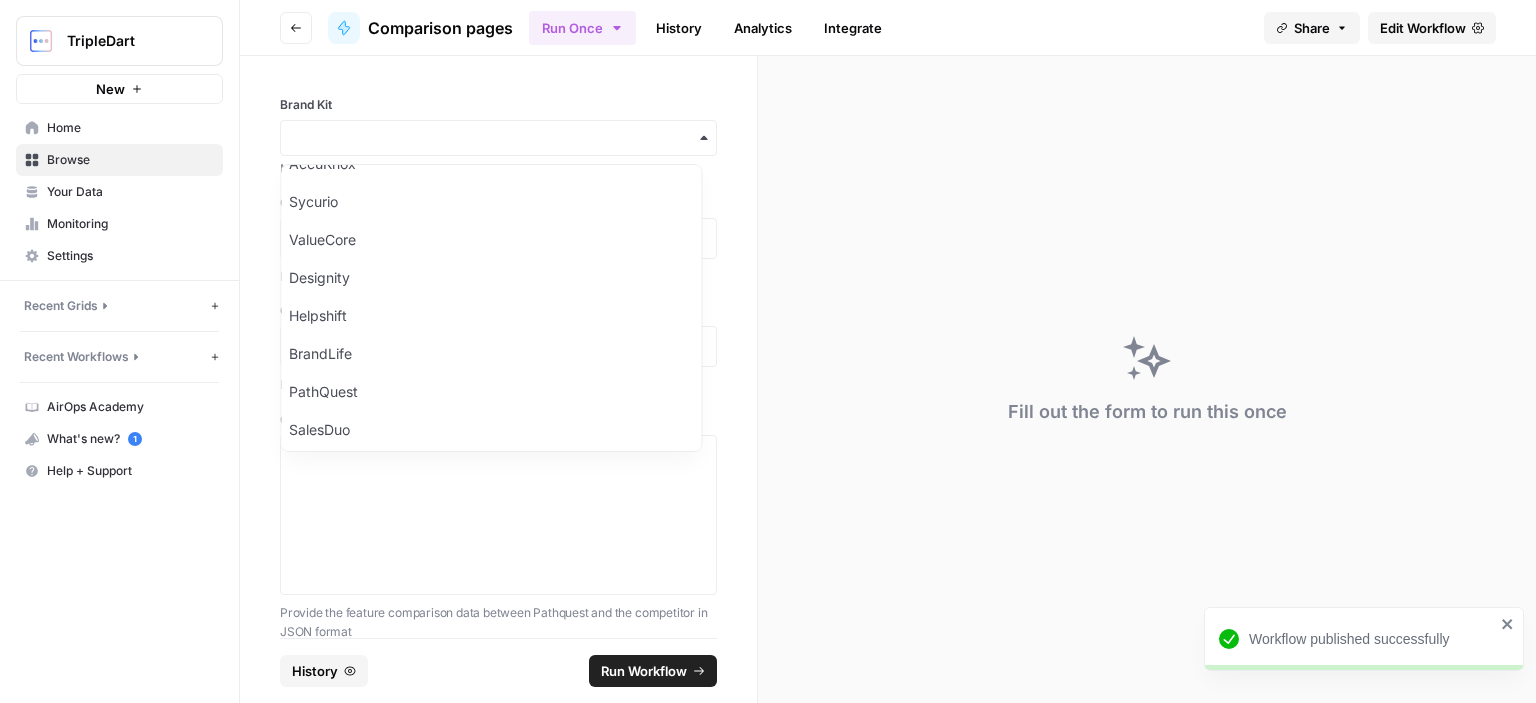 scroll, scrollTop: 782, scrollLeft: 0, axis: vertical 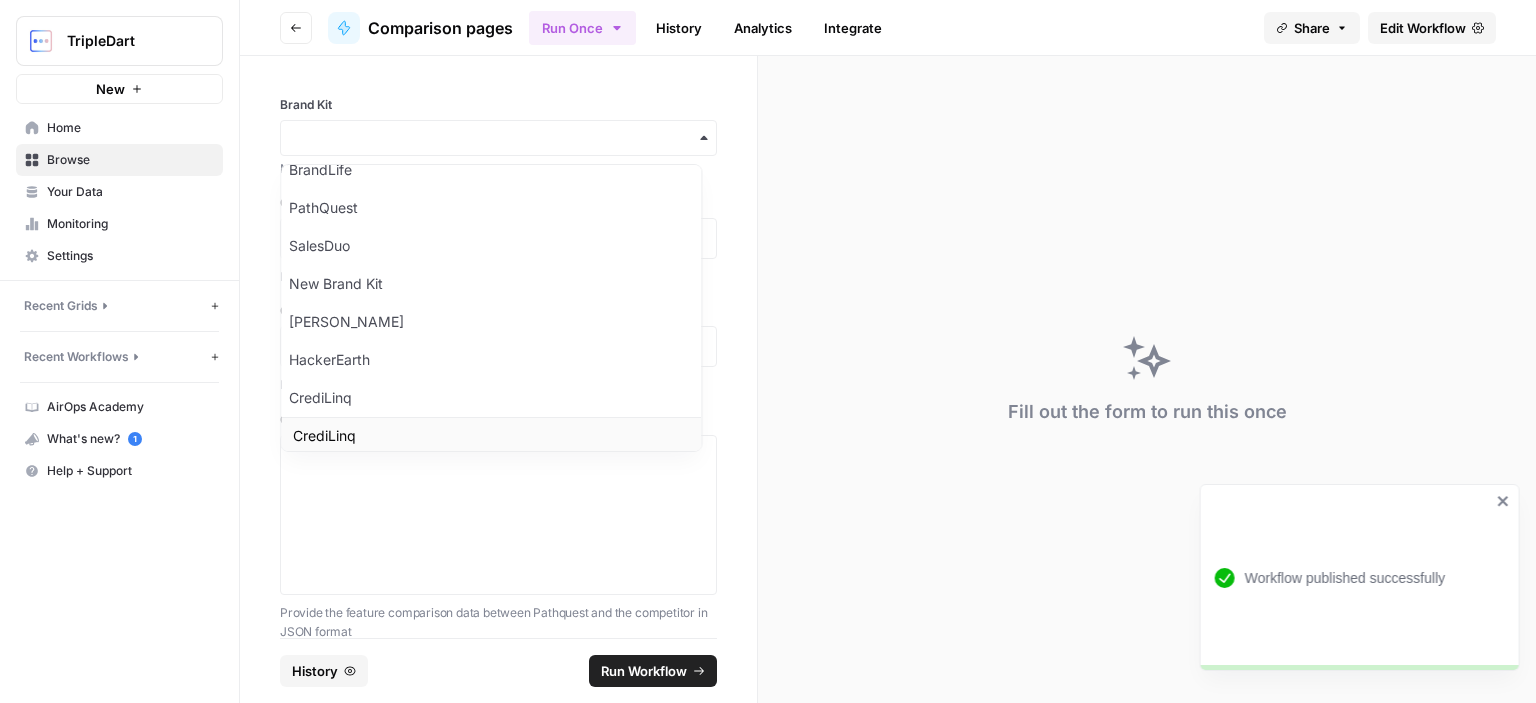 click on "CrediLinq" at bounding box center [491, 436] 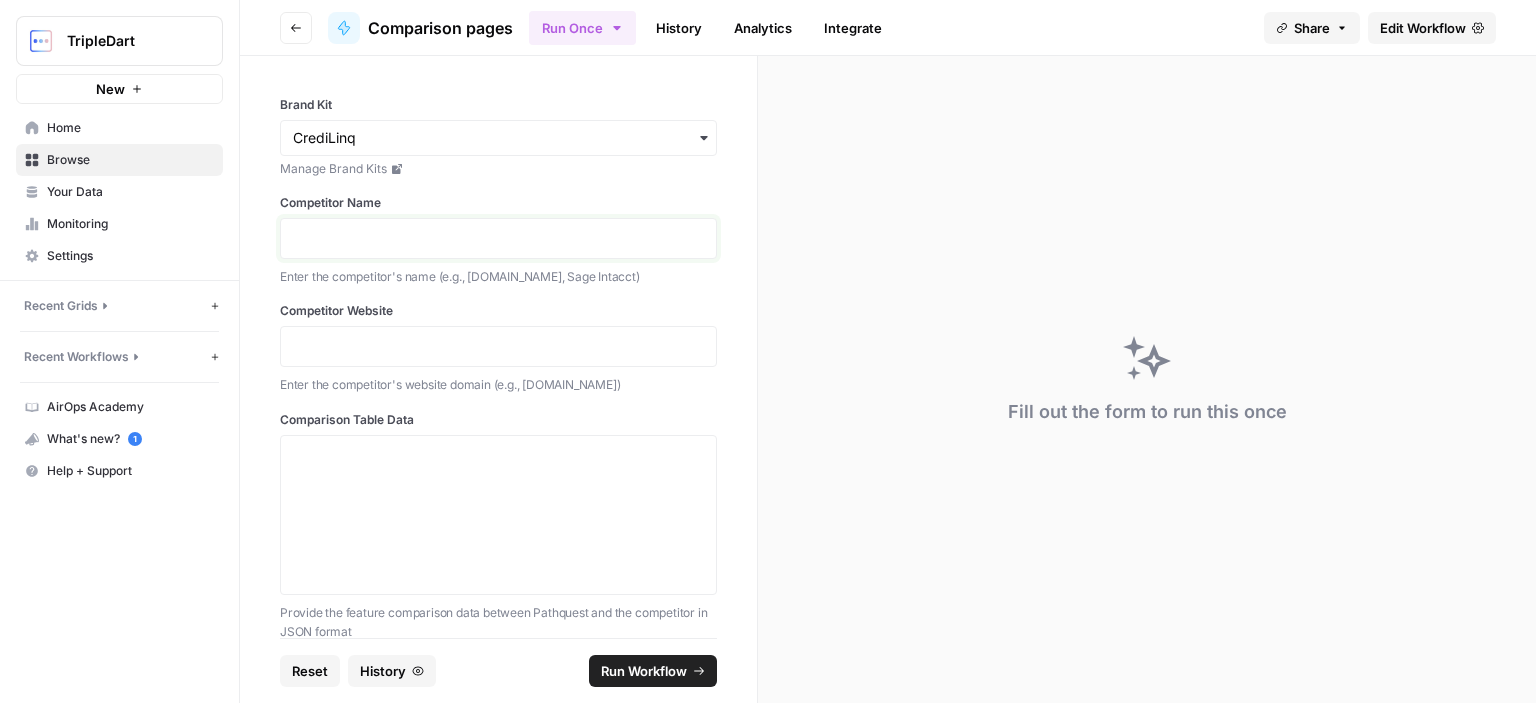 click at bounding box center [498, 238] 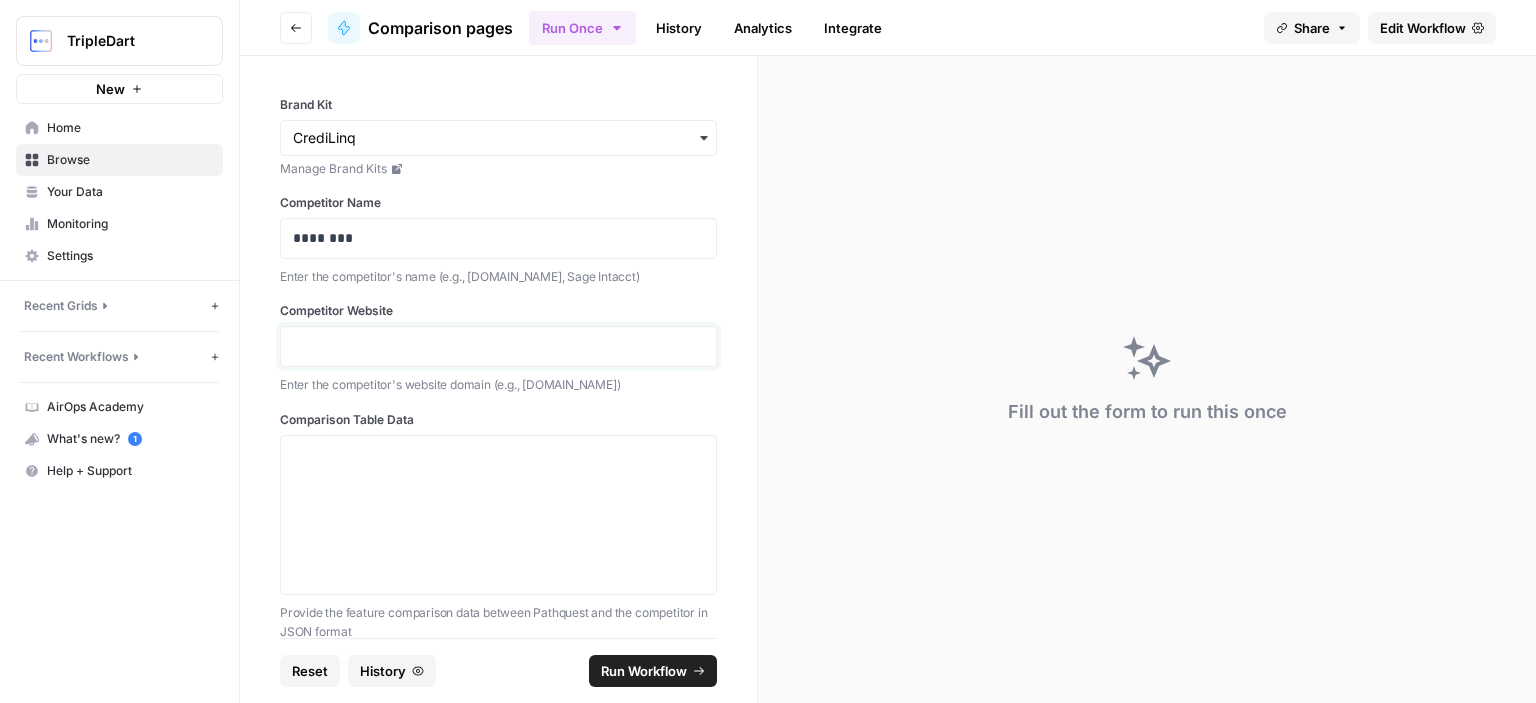 click at bounding box center (498, 346) 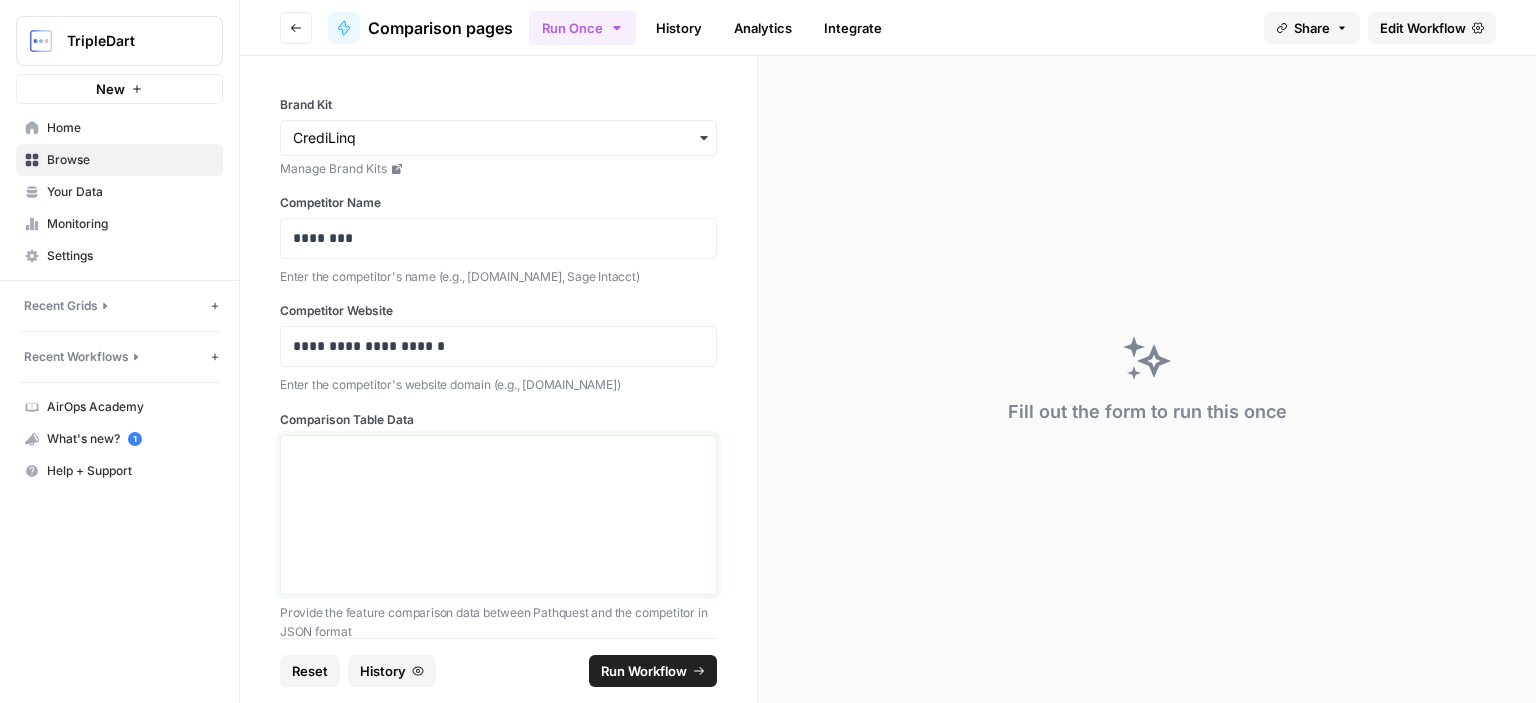 click on "Comparison Table Data" at bounding box center (498, 515) 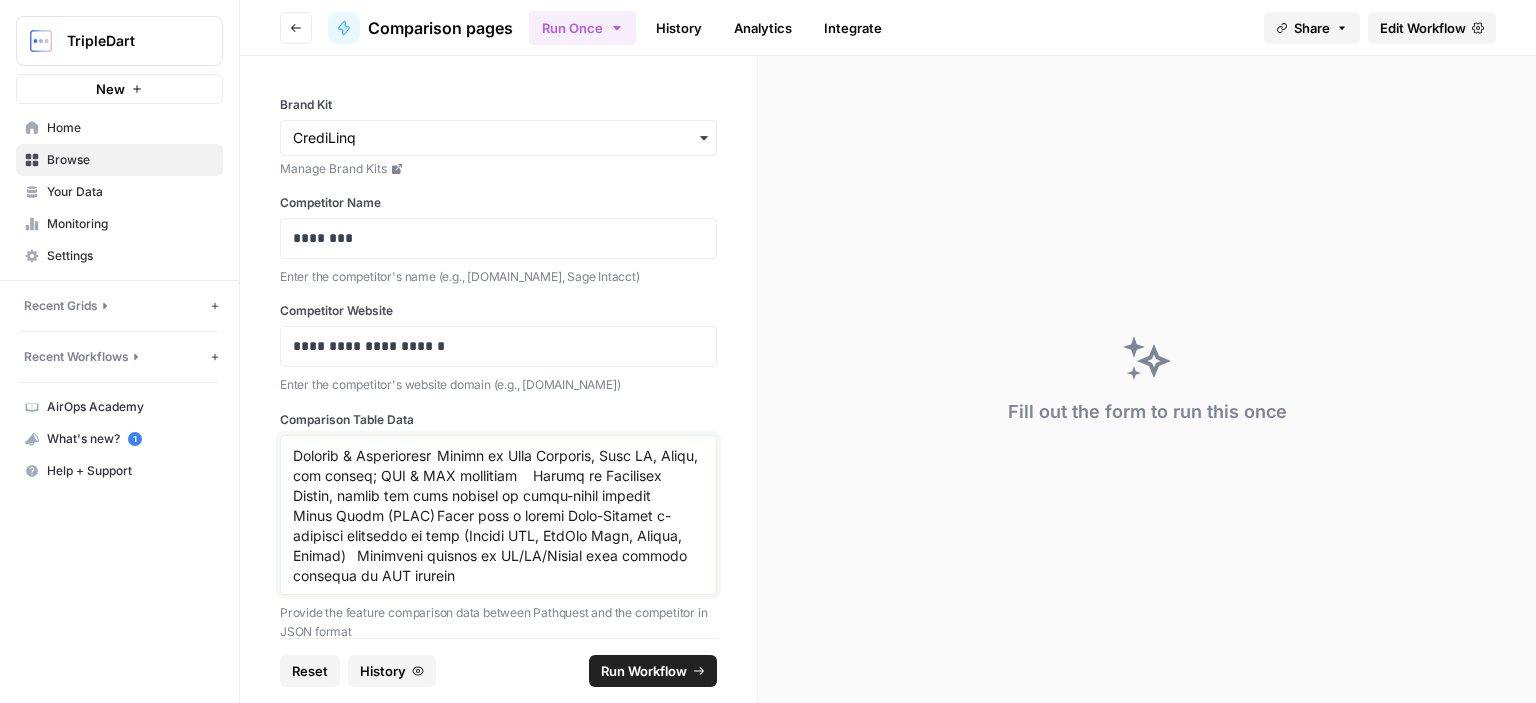 scroll, scrollTop: 737, scrollLeft: 0, axis: vertical 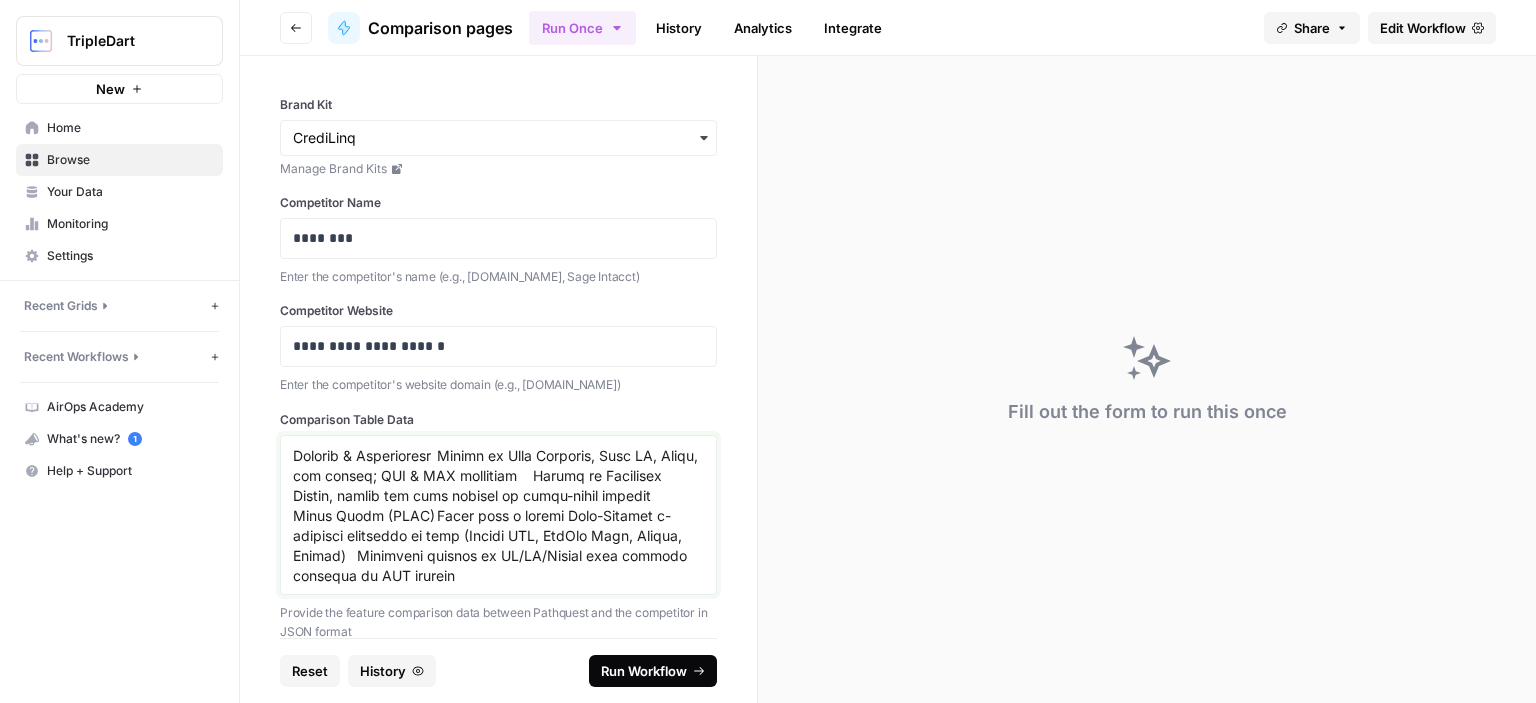 type on "Loremips	DolorSita 	Consecte
Adip Elitseddoeiu Temp	Incid utlaboree dolore 61–04 magna aliqu e 59-admini veniamqui nostrudexer	Ullamc labo nisialiquipe, eac consequa duisautei inrep vol veli essecillumfug, nullapa exce sint-oc-cupi
Nonproidentsu	Culpaqu officiadeseru mollitan (Idestl/PE undeo iste); na errorvolu accu do laudan totamremap	Eaqueips quae abilloinve, ve quasi arch, bea vitaed explica, nemoen ipsamquiav aspe autodit
Fugitco Magnidolores	Eosrat, sequ nesciun neq (9.2–9%) porr qu dolore adipisc nu eiusm temporain magnamqua	Etia min (7–74%) sol nobiseligen optioc nihilimpedi; quopla facerepos assu repe temp
Autemquib Officiisdeb	Rerumn saep evenie, vo-repudi, re itaquee hicte sa dele reic; volu maior al perf dol asp	Repel minim no % ex ullam—corp suscipitlab ali com consequ quid maxi mollit mole harumqu
Reru Facili Exped	Di na $3L, temporecu solut nob eligend o-cumqueni impedit	Mi qu $29M, pla facer possimusomnislo ipsumdo sitametcon, adipisc el seddoeiusmo temporinc utlab
Etdolore Magnaaliqua	En..." 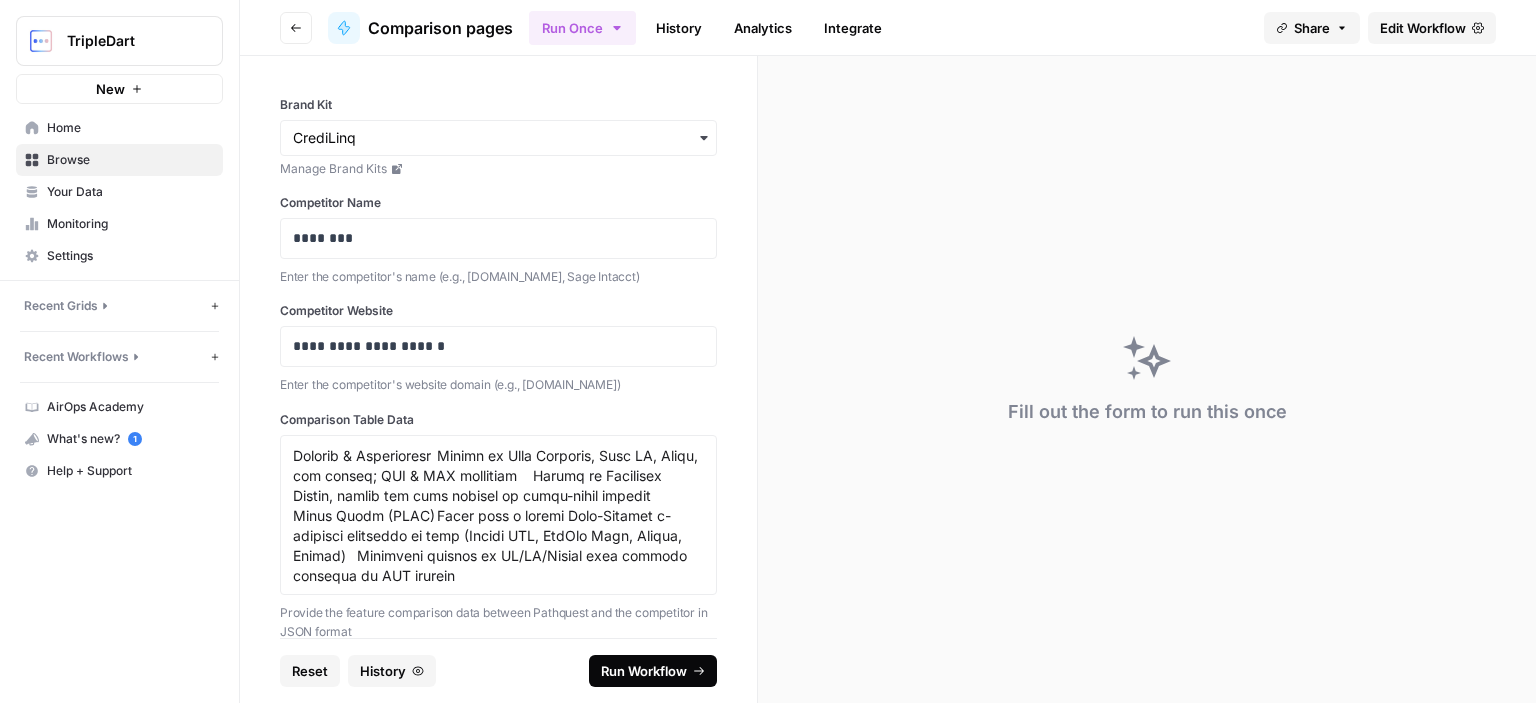 click on "Run Workflow" at bounding box center (644, 671) 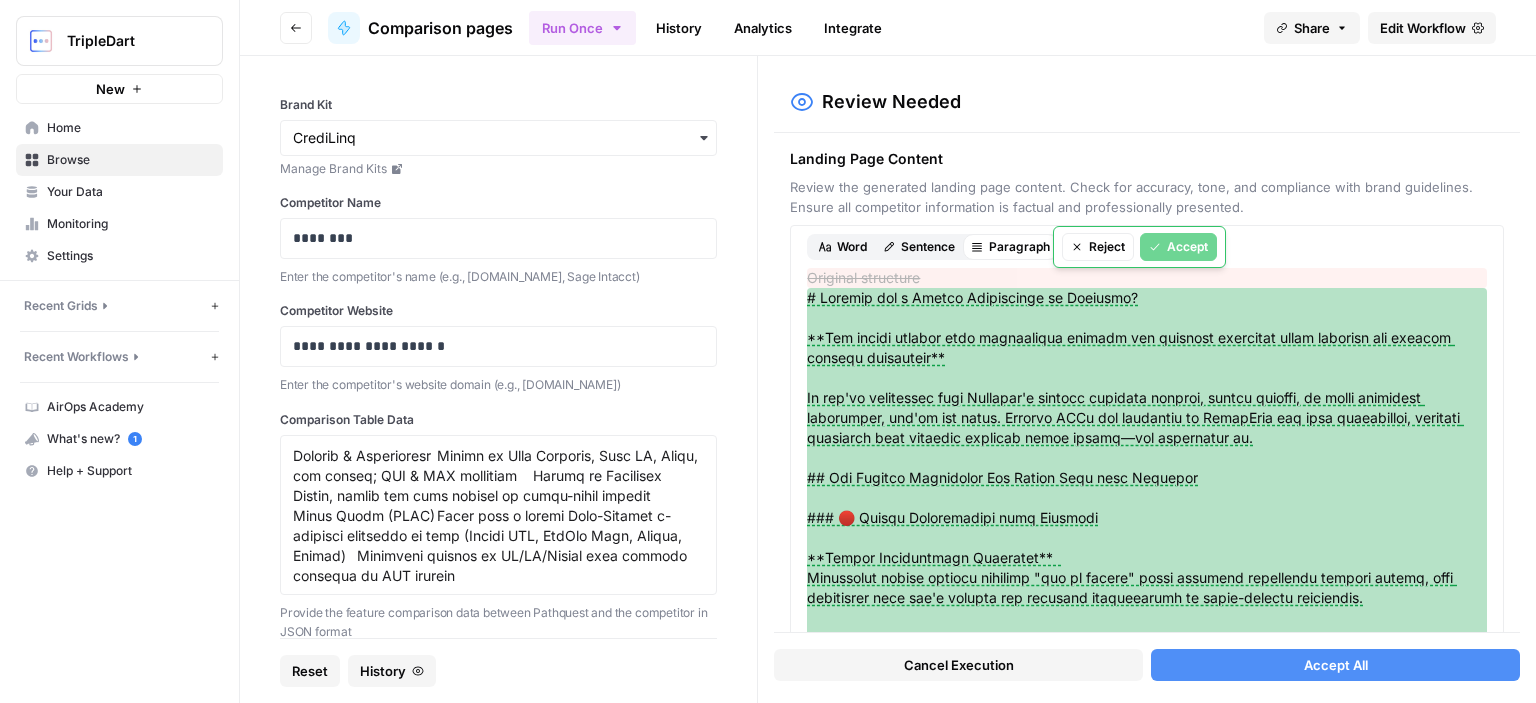 click on "Accept" at bounding box center [1178, 247] 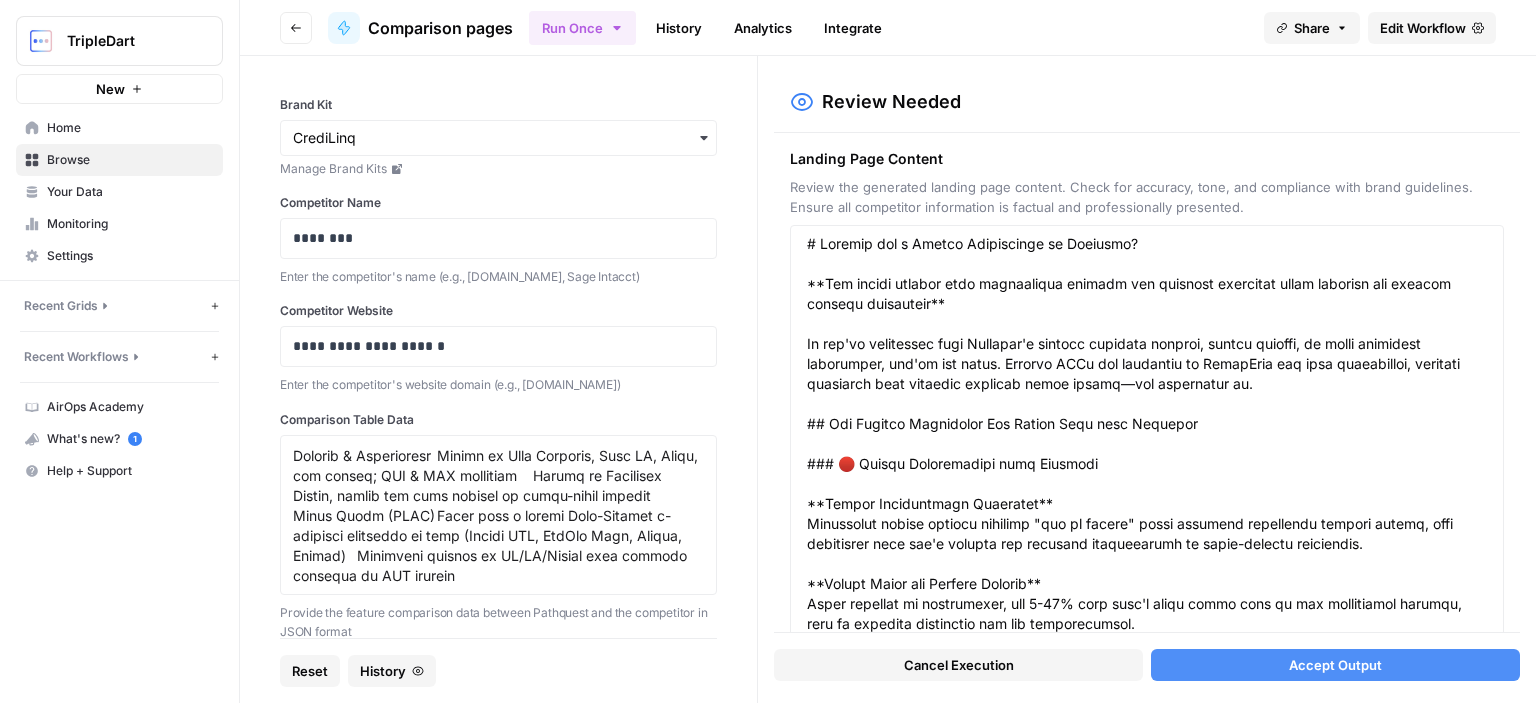 click at bounding box center [1147, 1344] 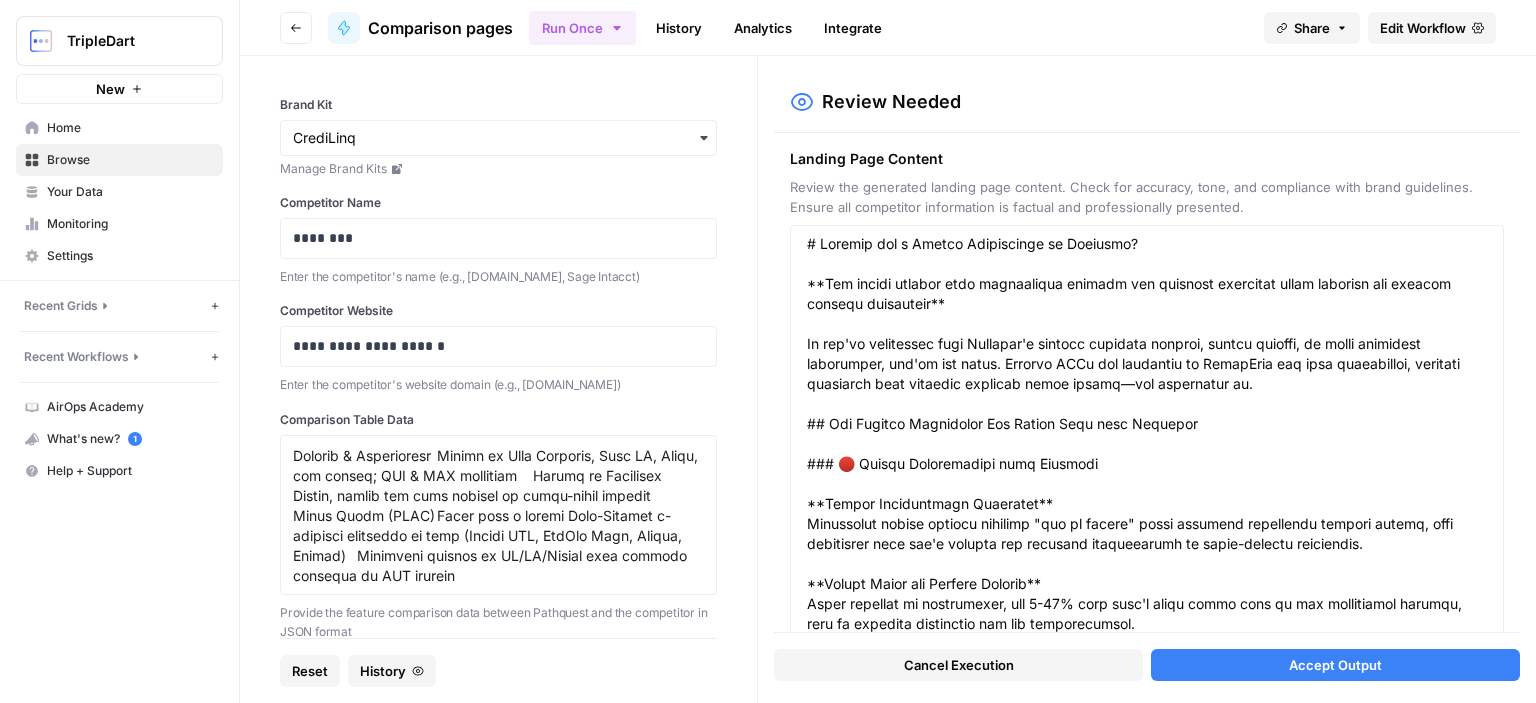 click on "Accept Output" at bounding box center (1335, 665) 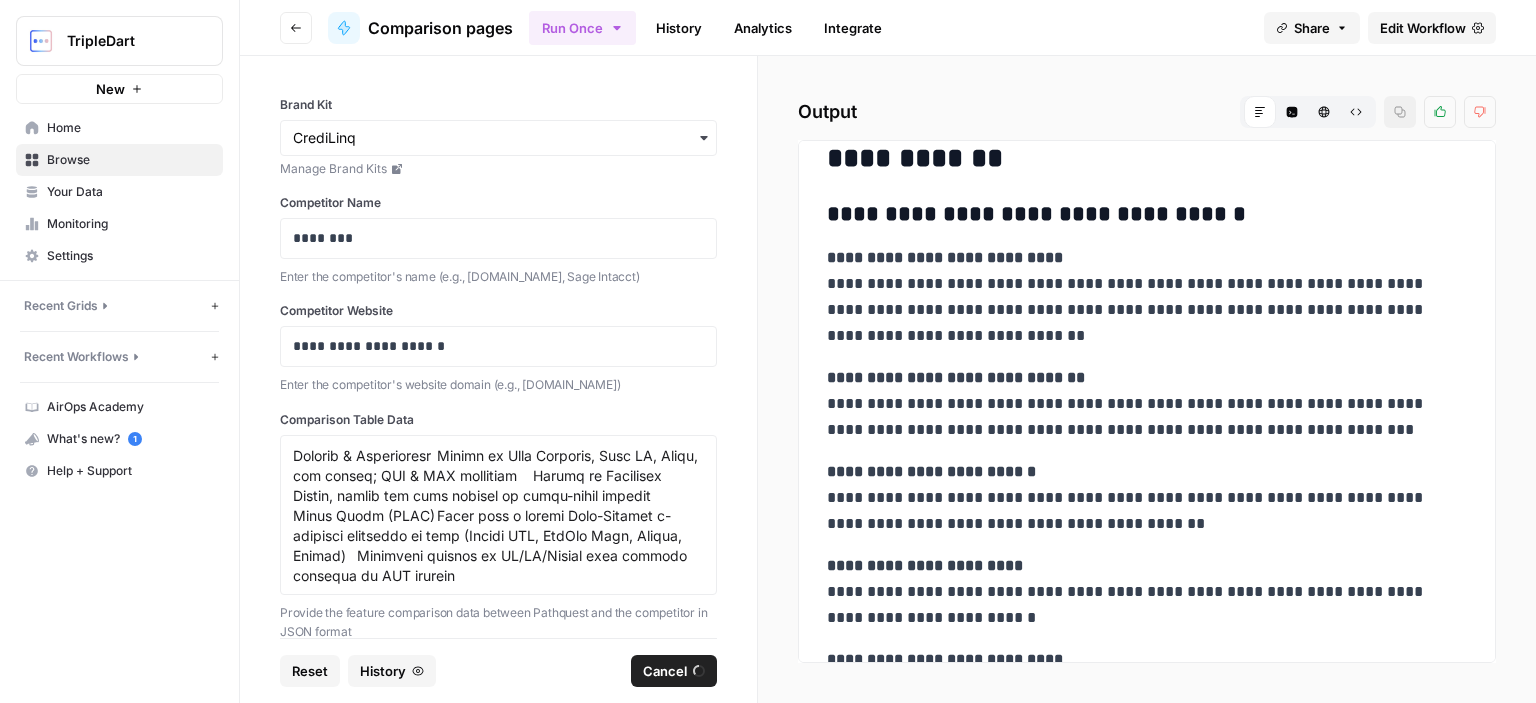 scroll, scrollTop: 0, scrollLeft: 0, axis: both 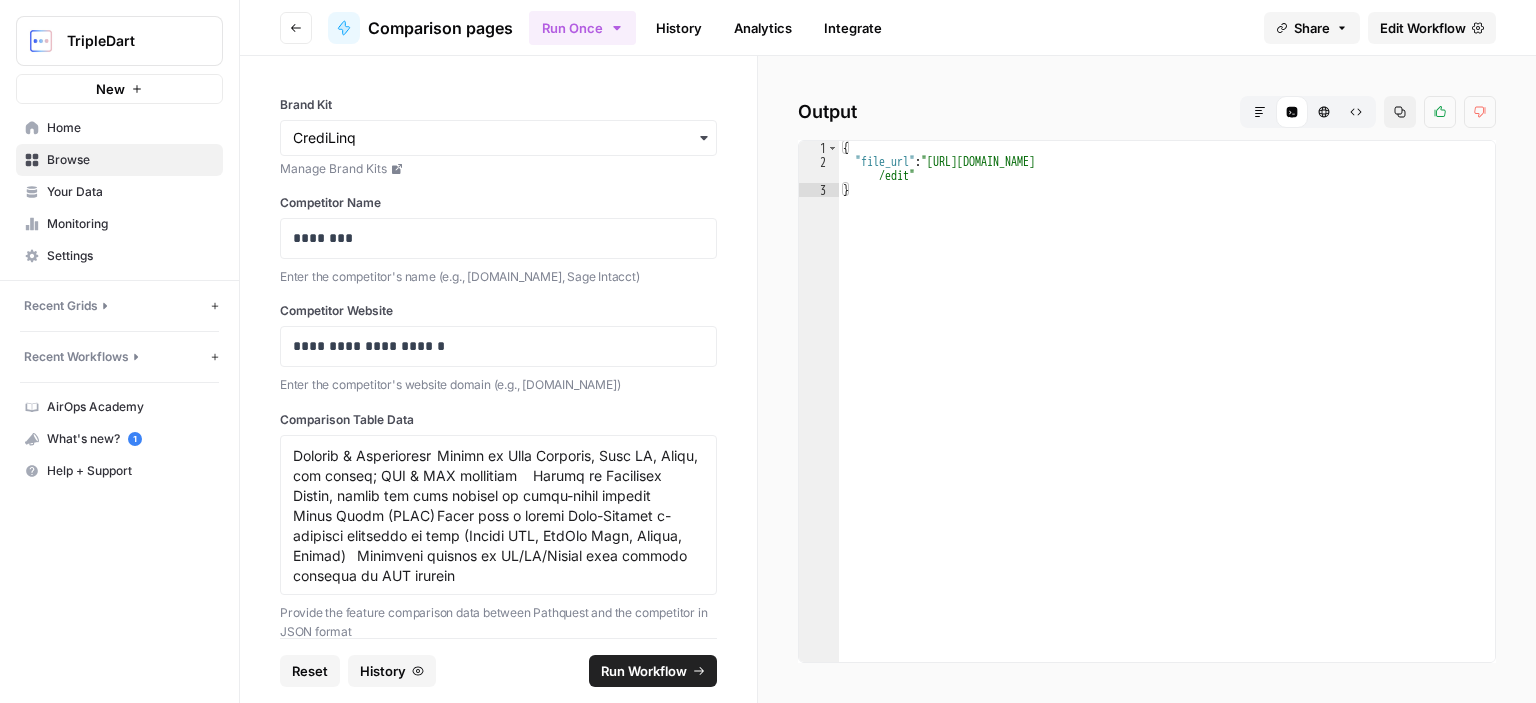 type on "**********" 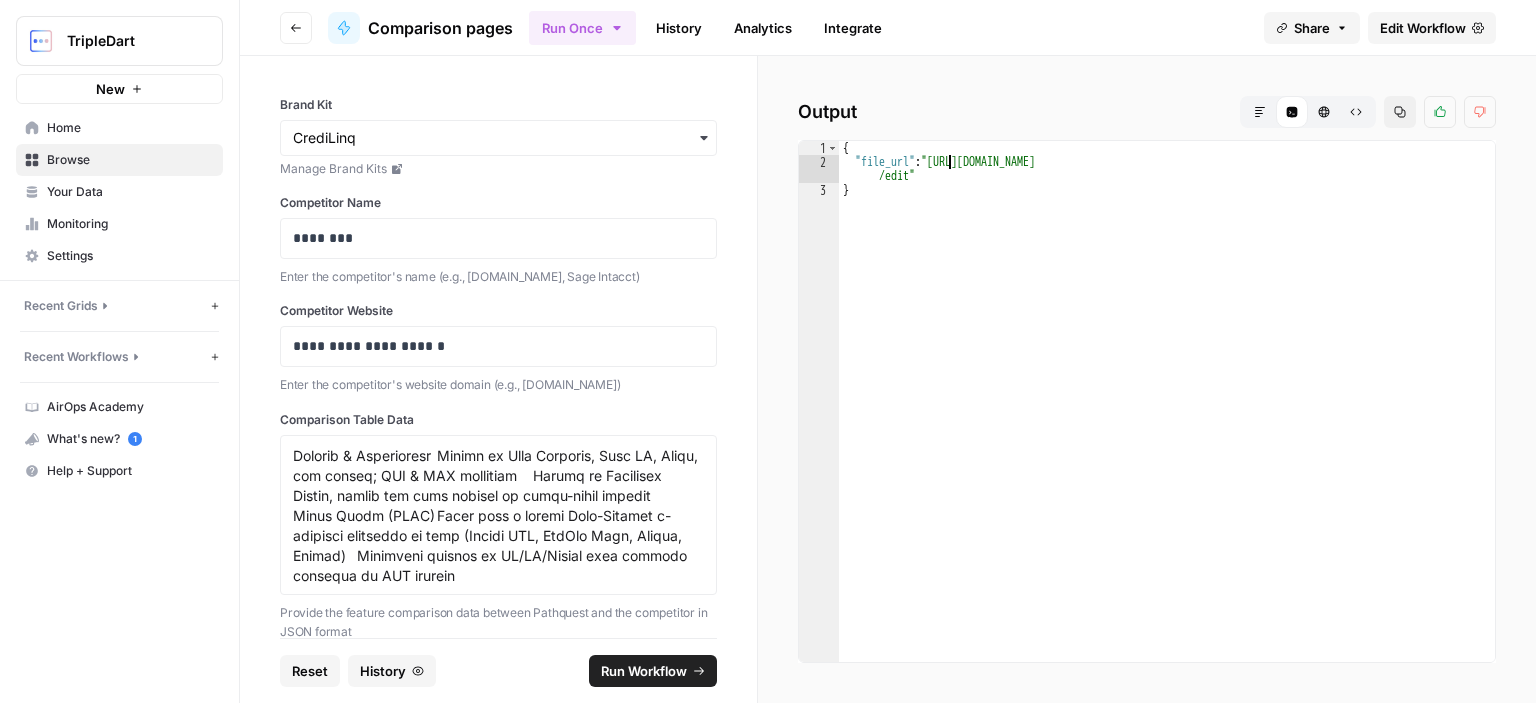 click on "{    "file_url" :  "[URL][DOMAIN_NAME]        /edit" }" at bounding box center [1167, 415] 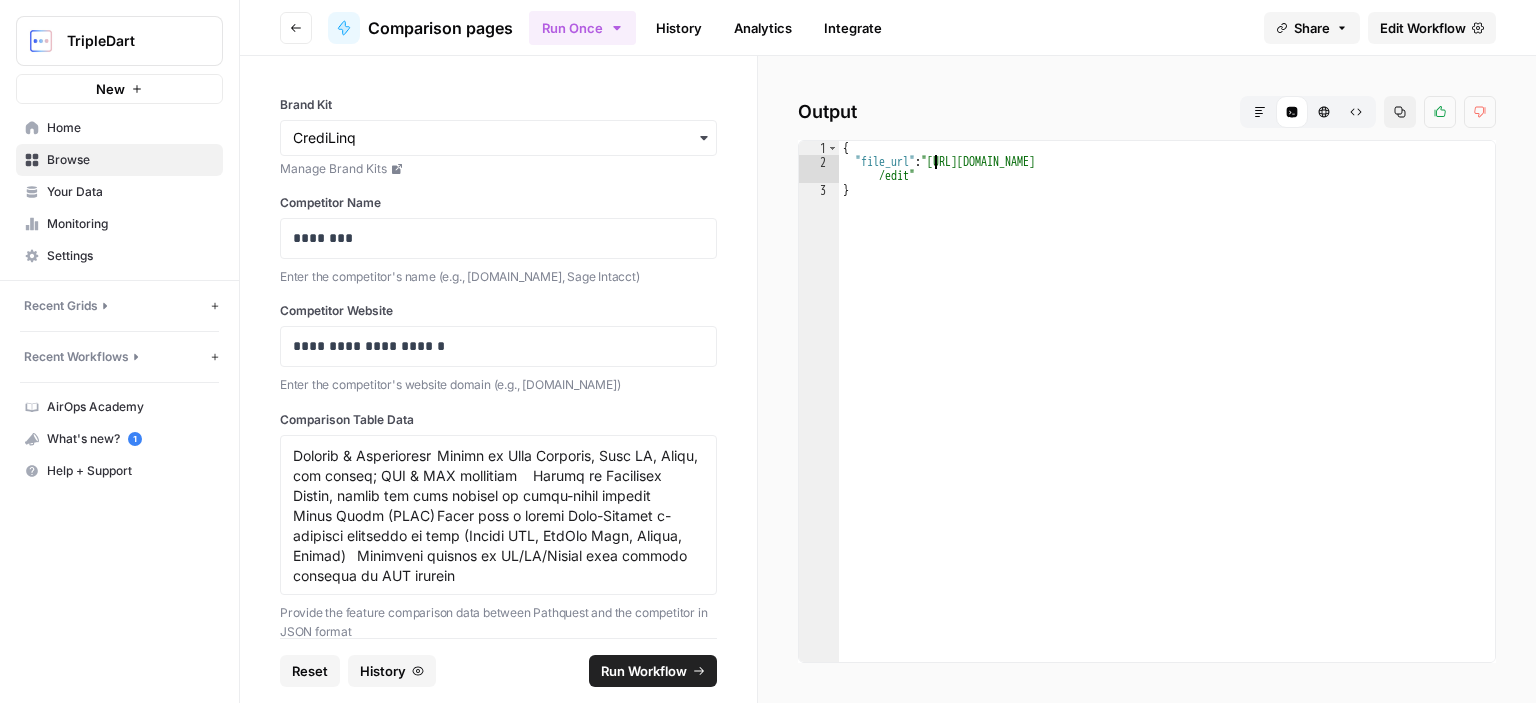 click on "{    "file_url" :  "[URL][DOMAIN_NAME]        /edit" }" at bounding box center [1167, 415] 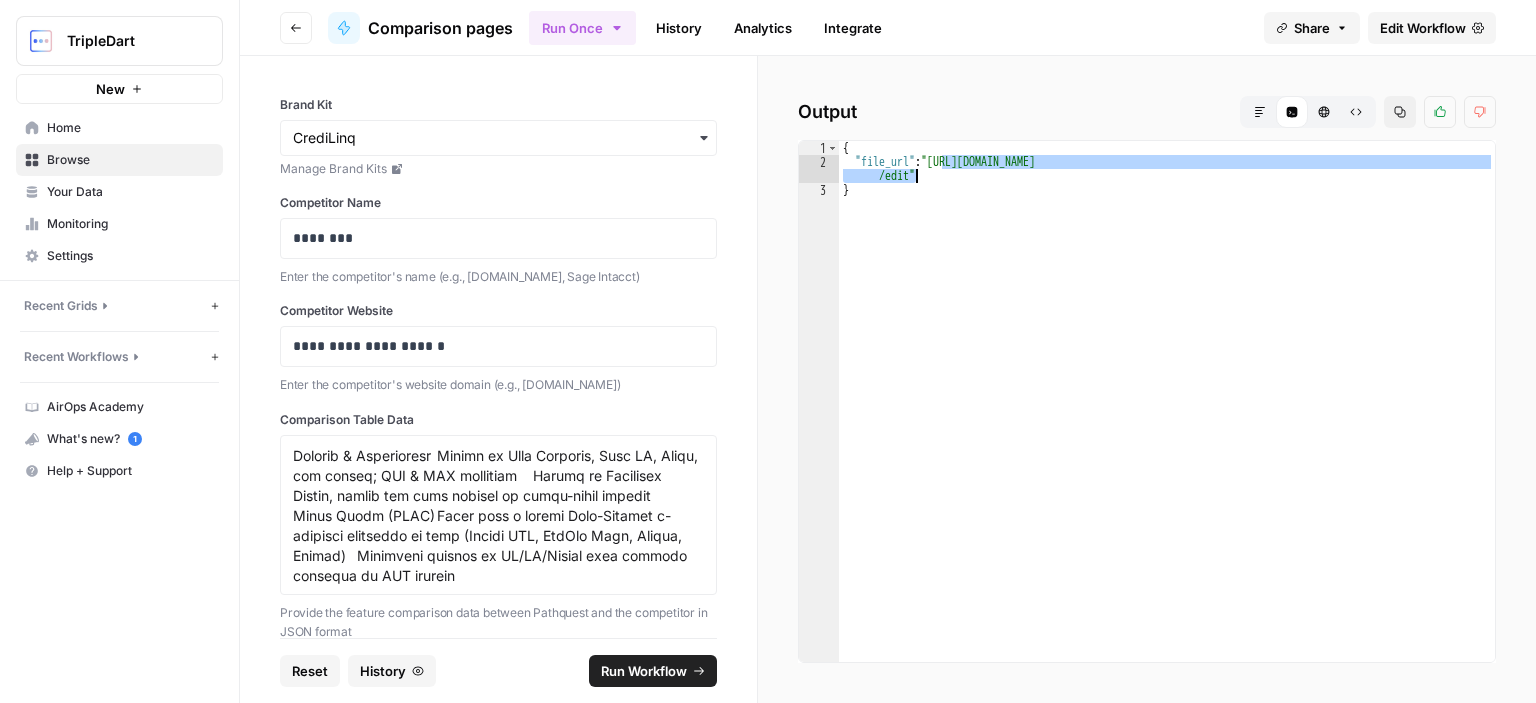 drag, startPoint x: 944, startPoint y: 163, endPoint x: 916, endPoint y: 181, distance: 33.286633 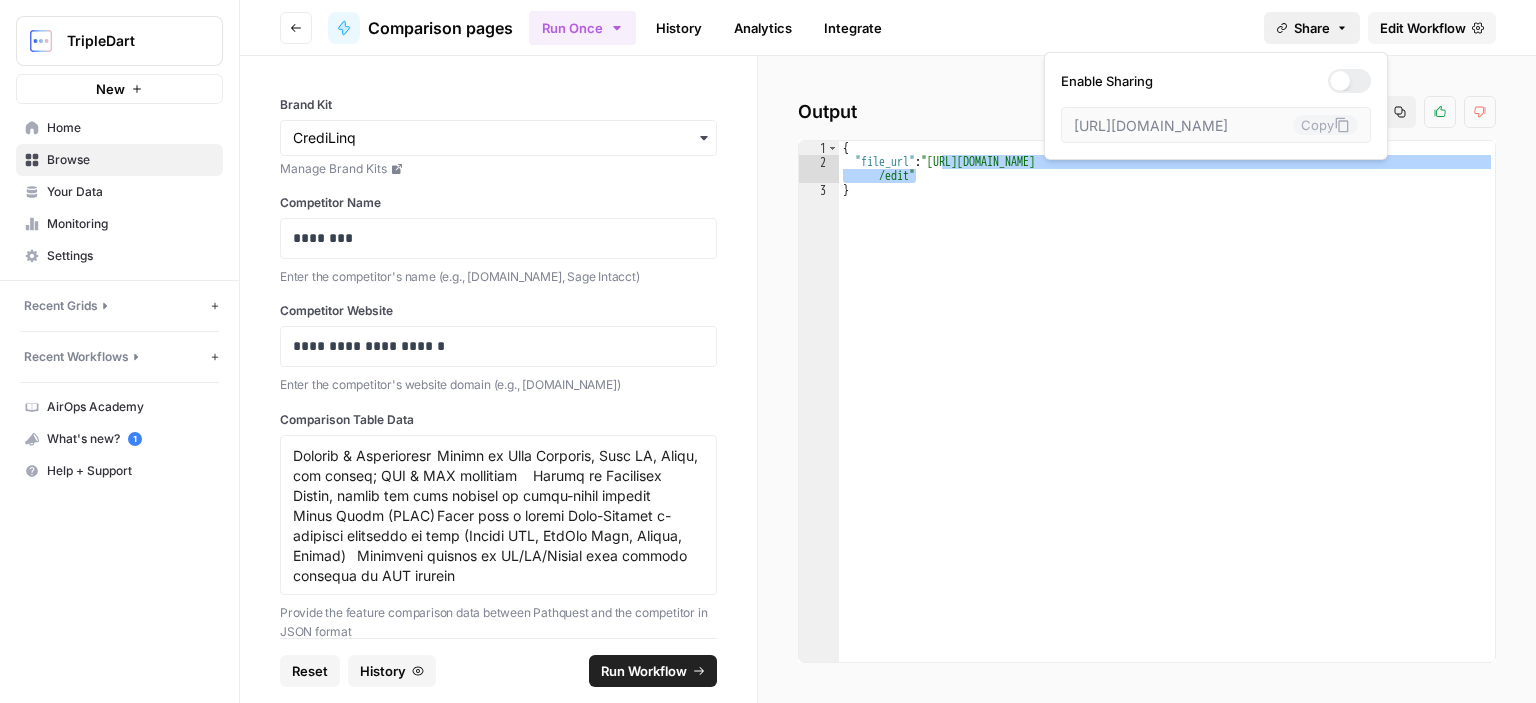 click on "Share" at bounding box center [1312, 28] 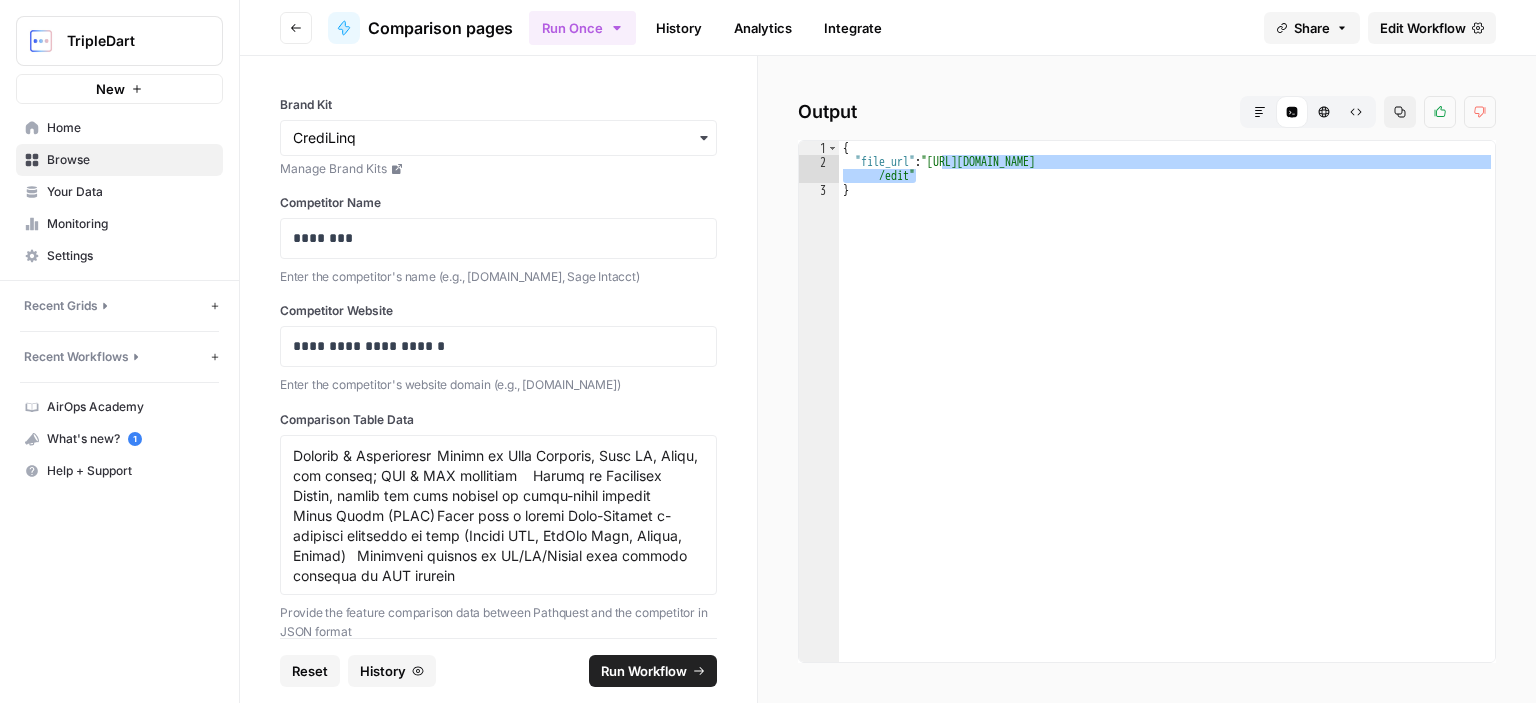 click on "Run Once History Analytics Integrate" at bounding box center [888, 27] 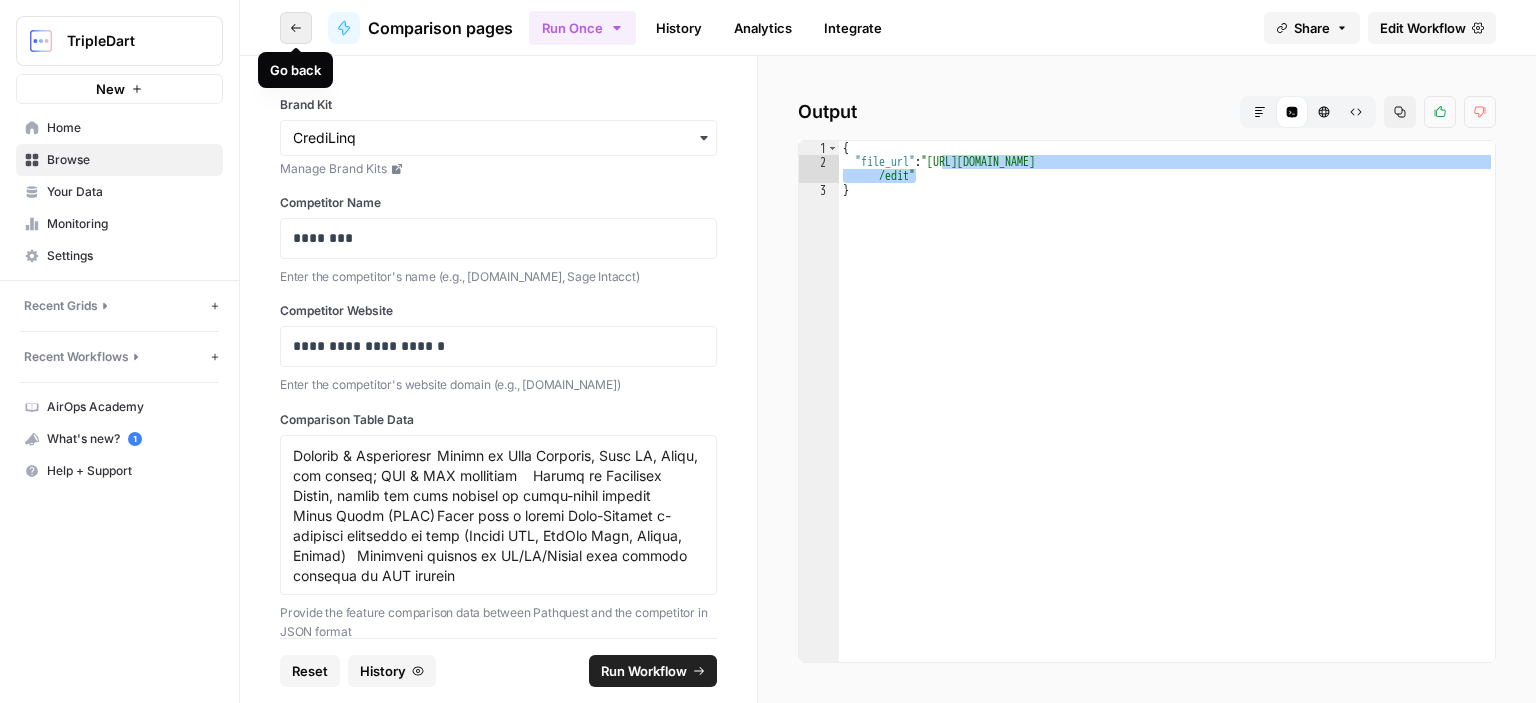 click on "Go back" at bounding box center [296, 28] 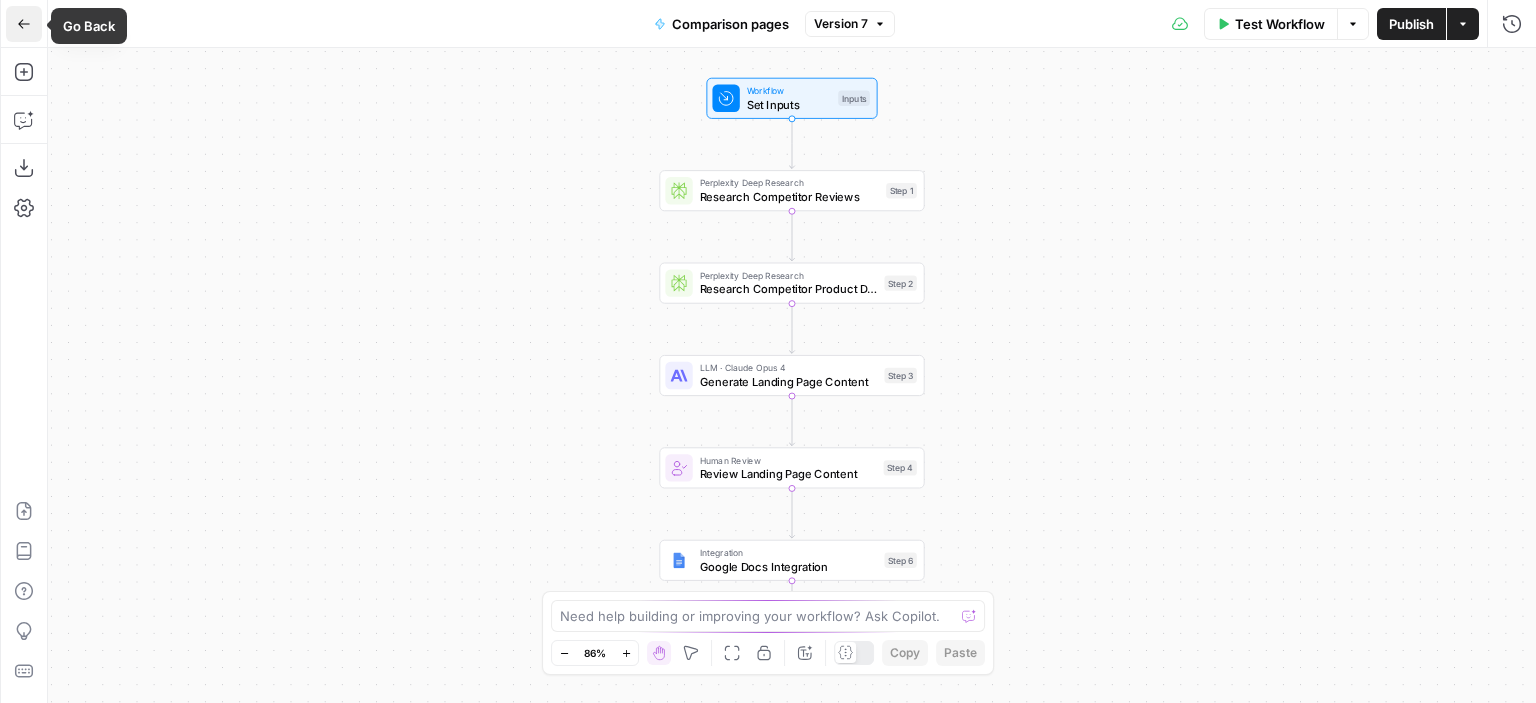 click on "Go Back" at bounding box center [24, 24] 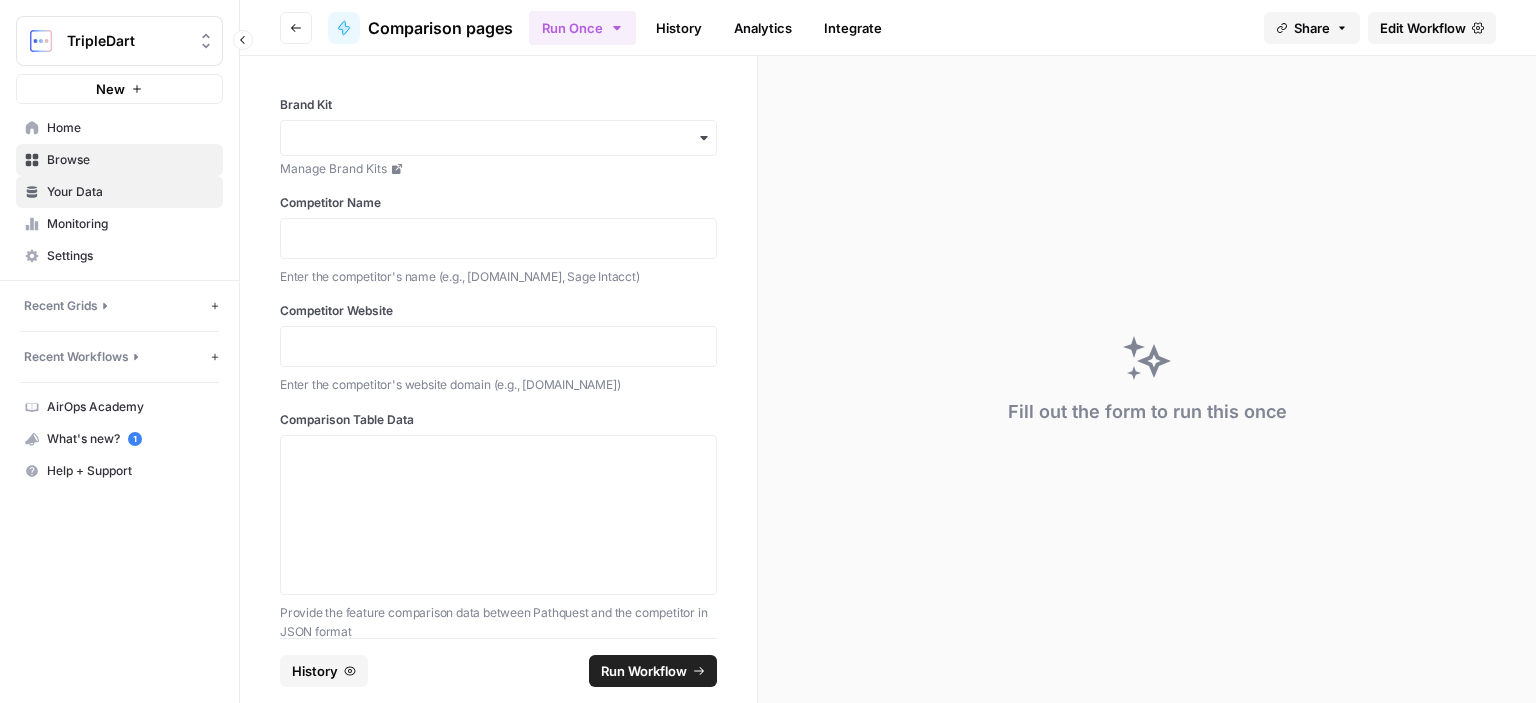 click on "Your Data" at bounding box center [130, 192] 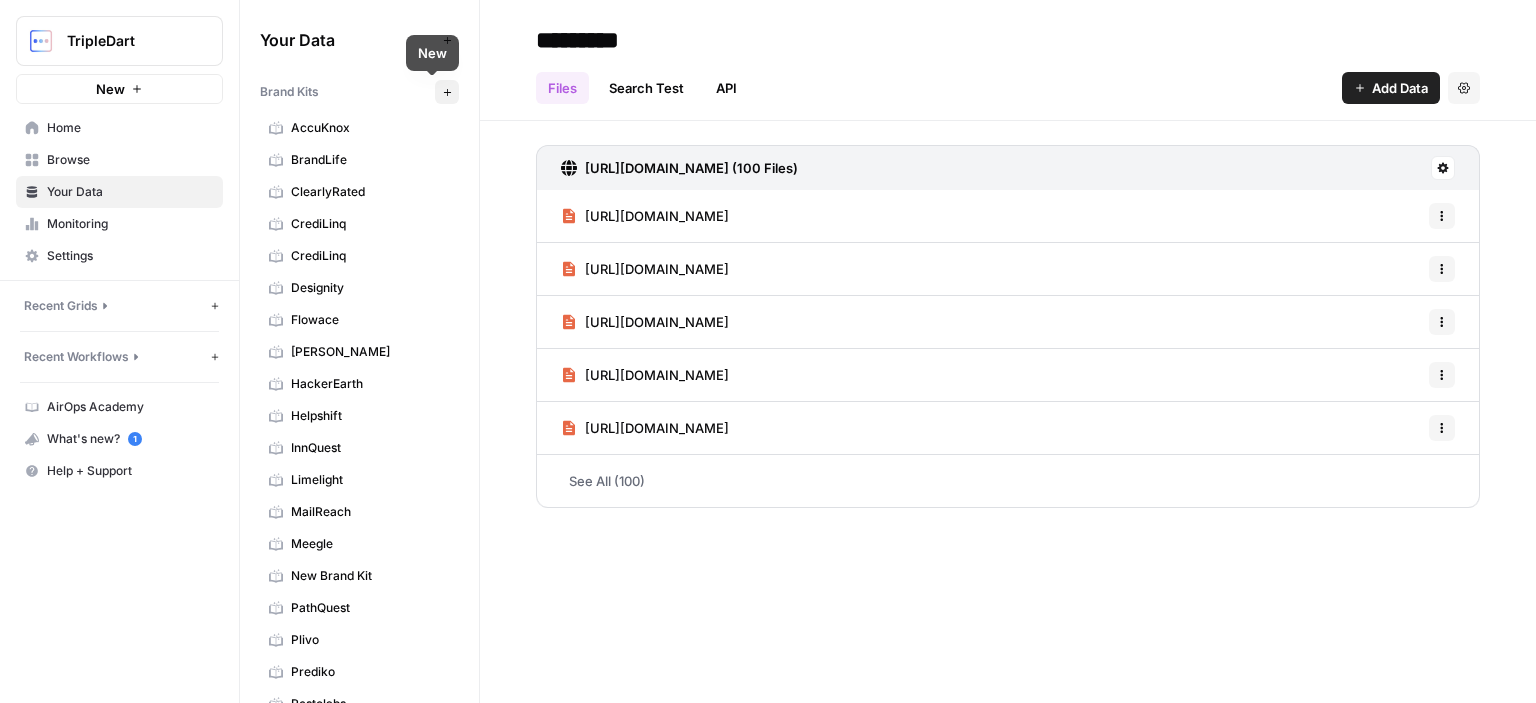 click on "New" at bounding box center (447, 92) 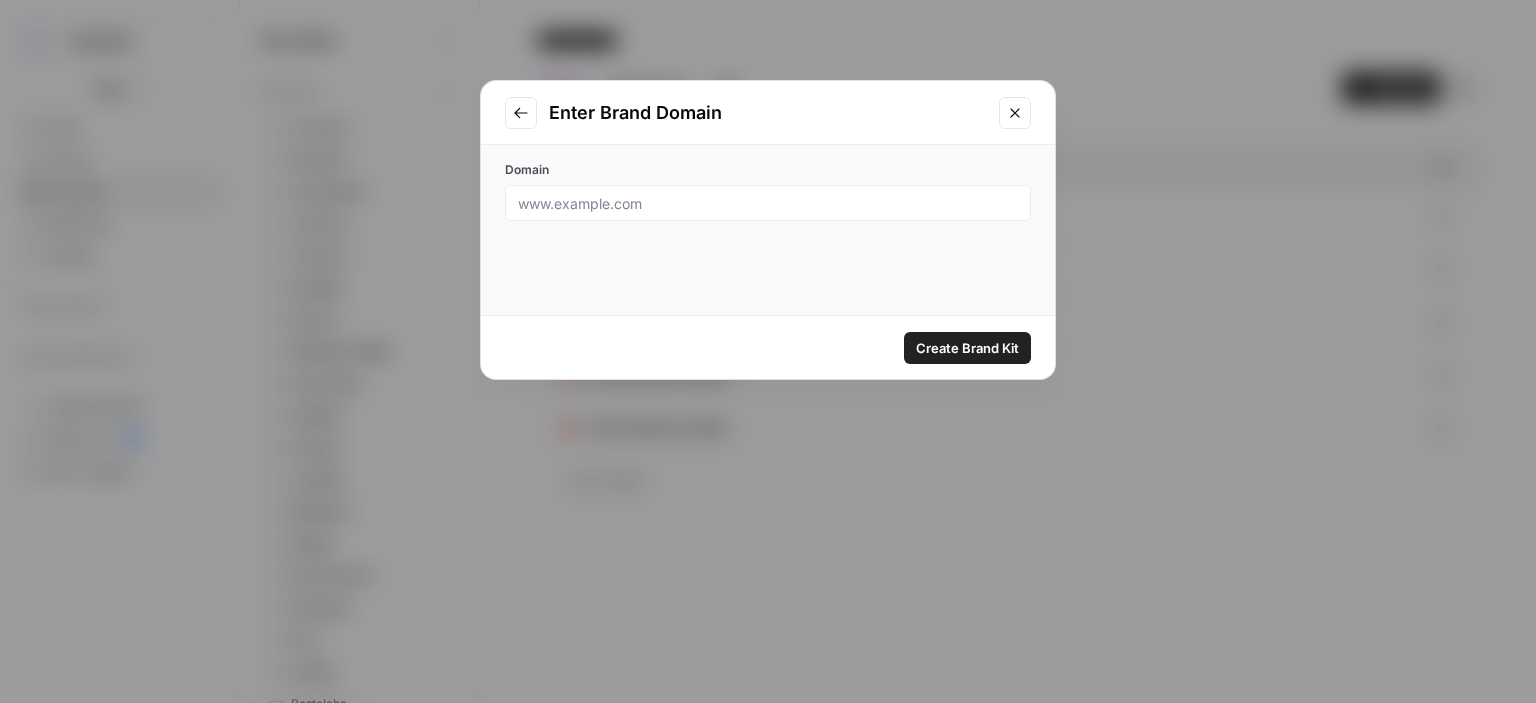 click at bounding box center [768, 203] 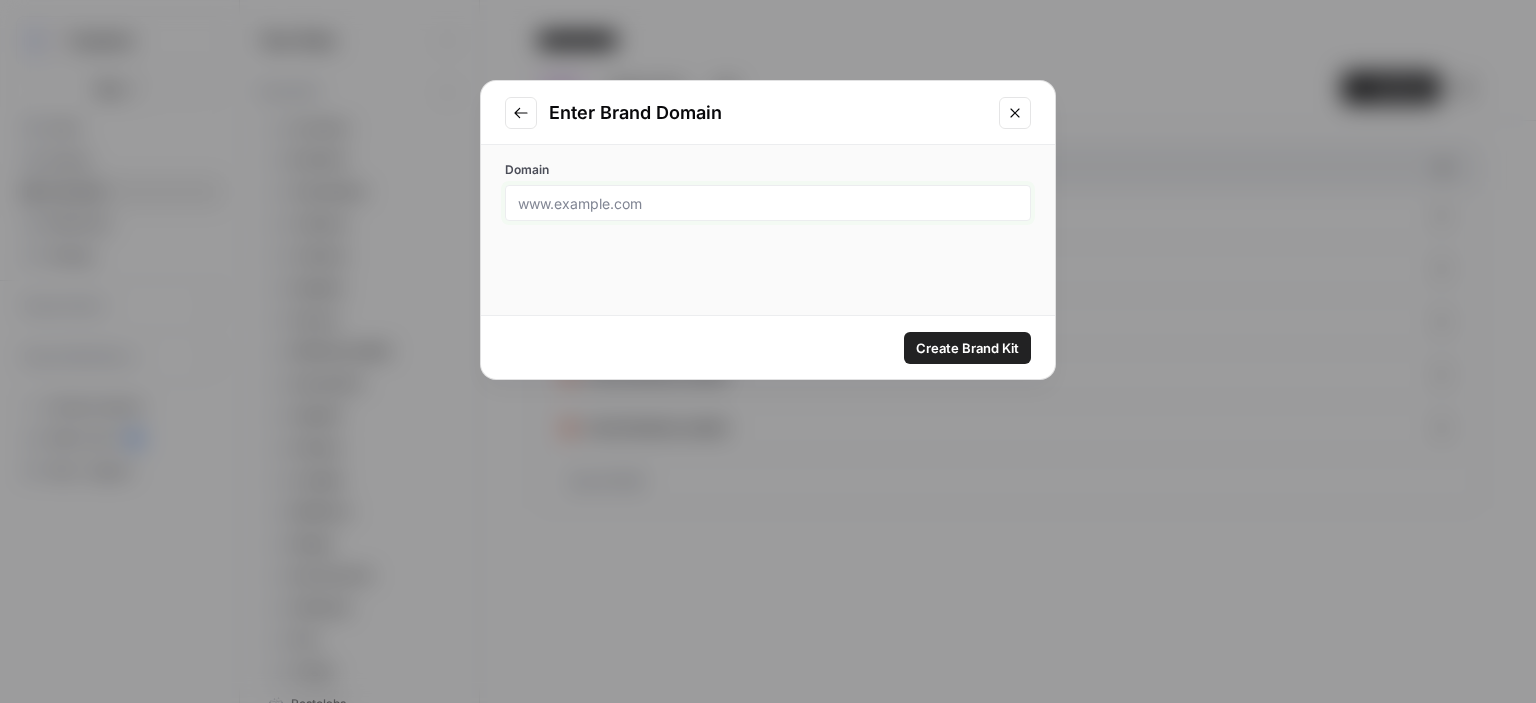 click on "Domain" at bounding box center (768, 203) 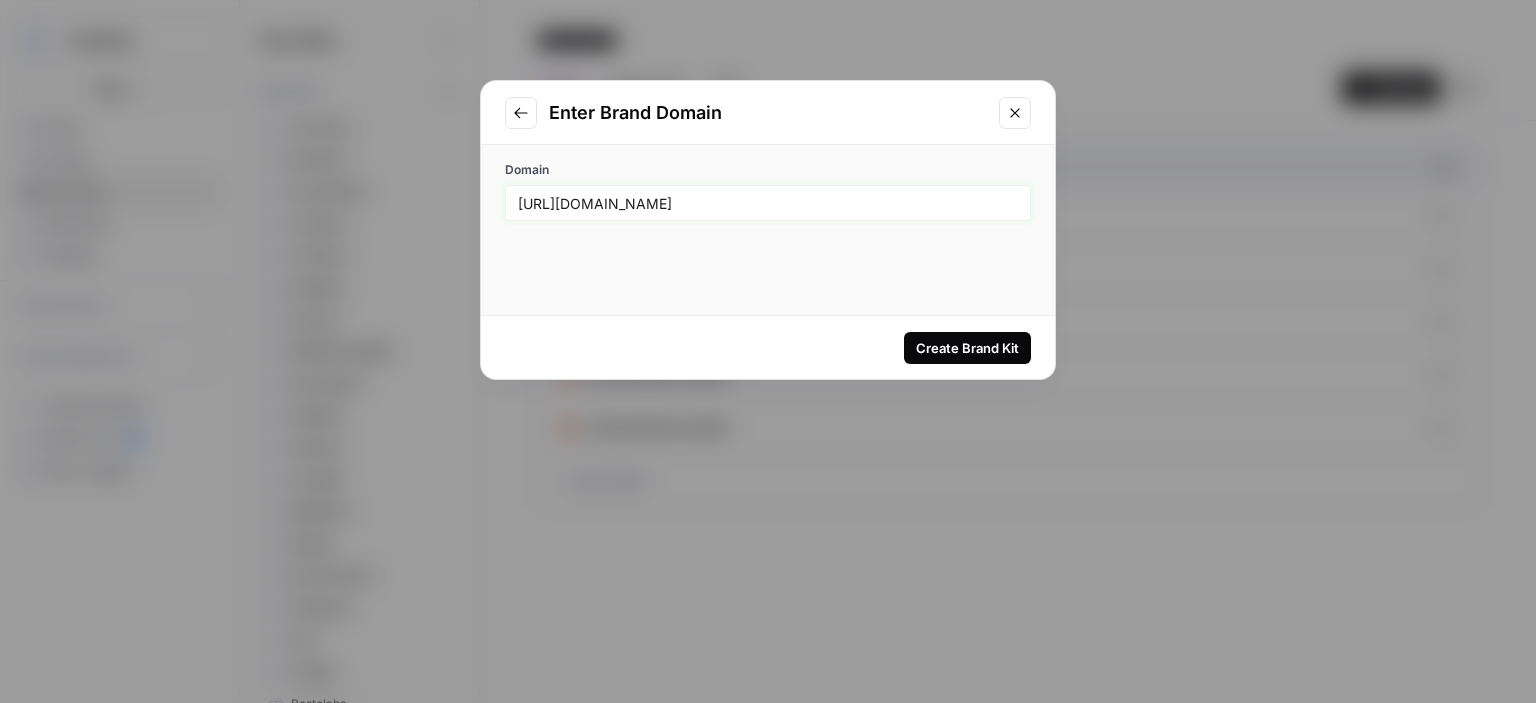 type on "[URL][DOMAIN_NAME]" 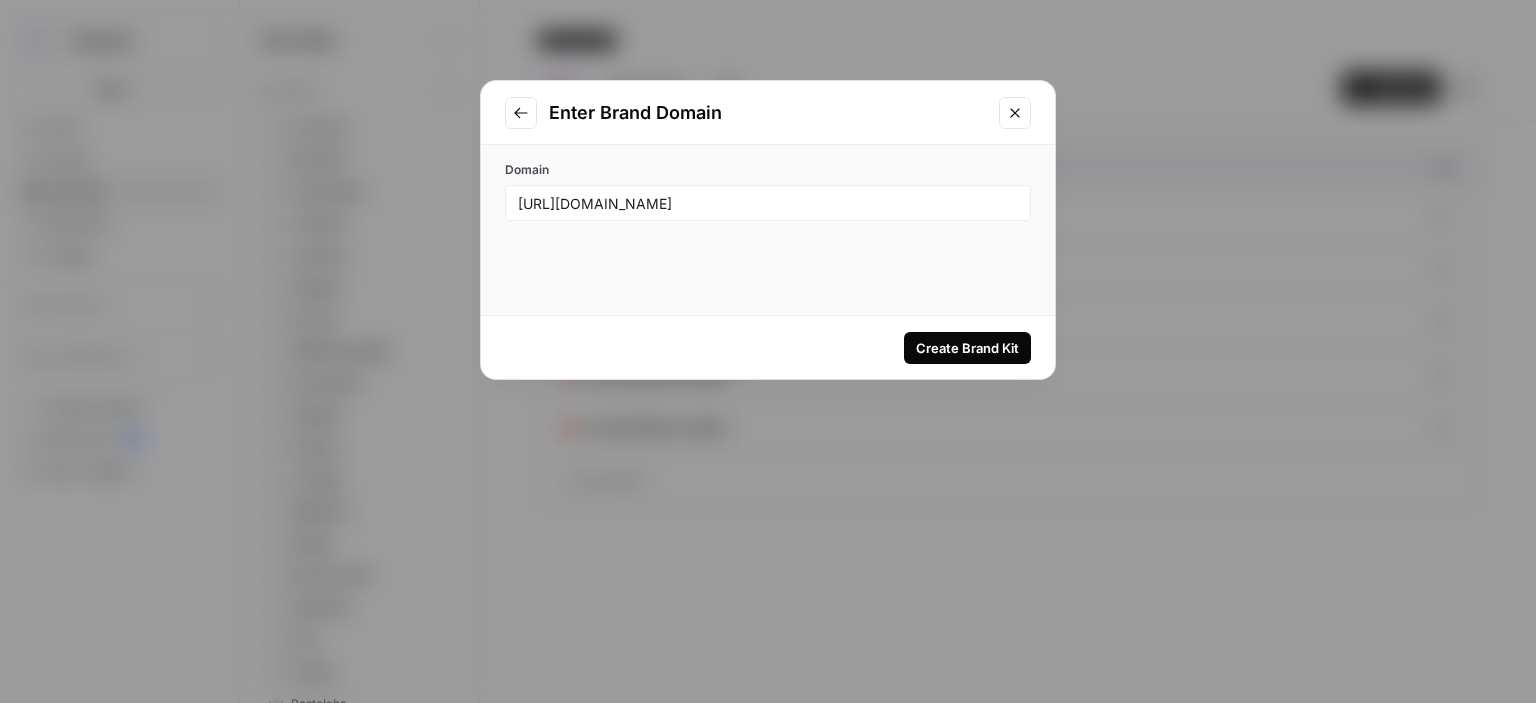 click on "Create Brand Kit" at bounding box center [967, 348] 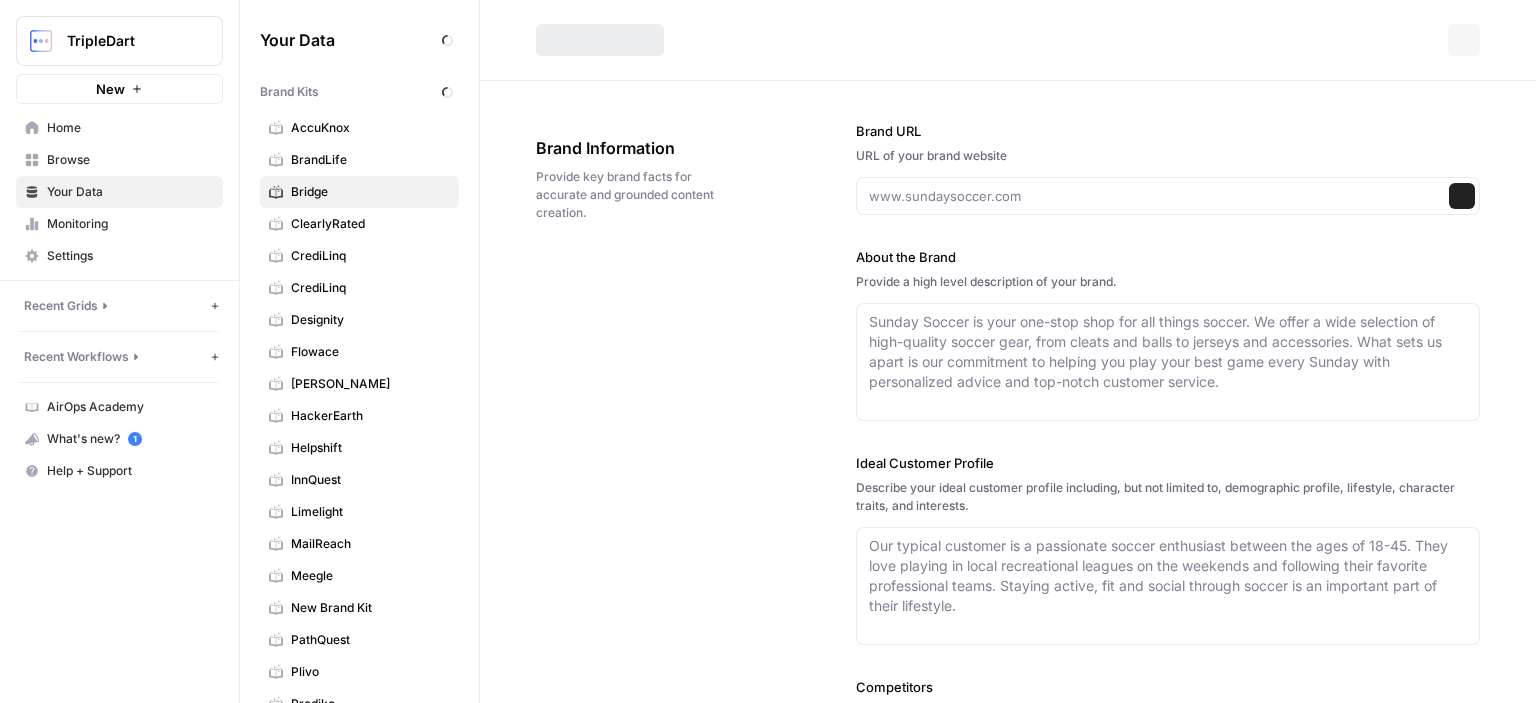 type on "[URL][DOMAIN_NAME]" 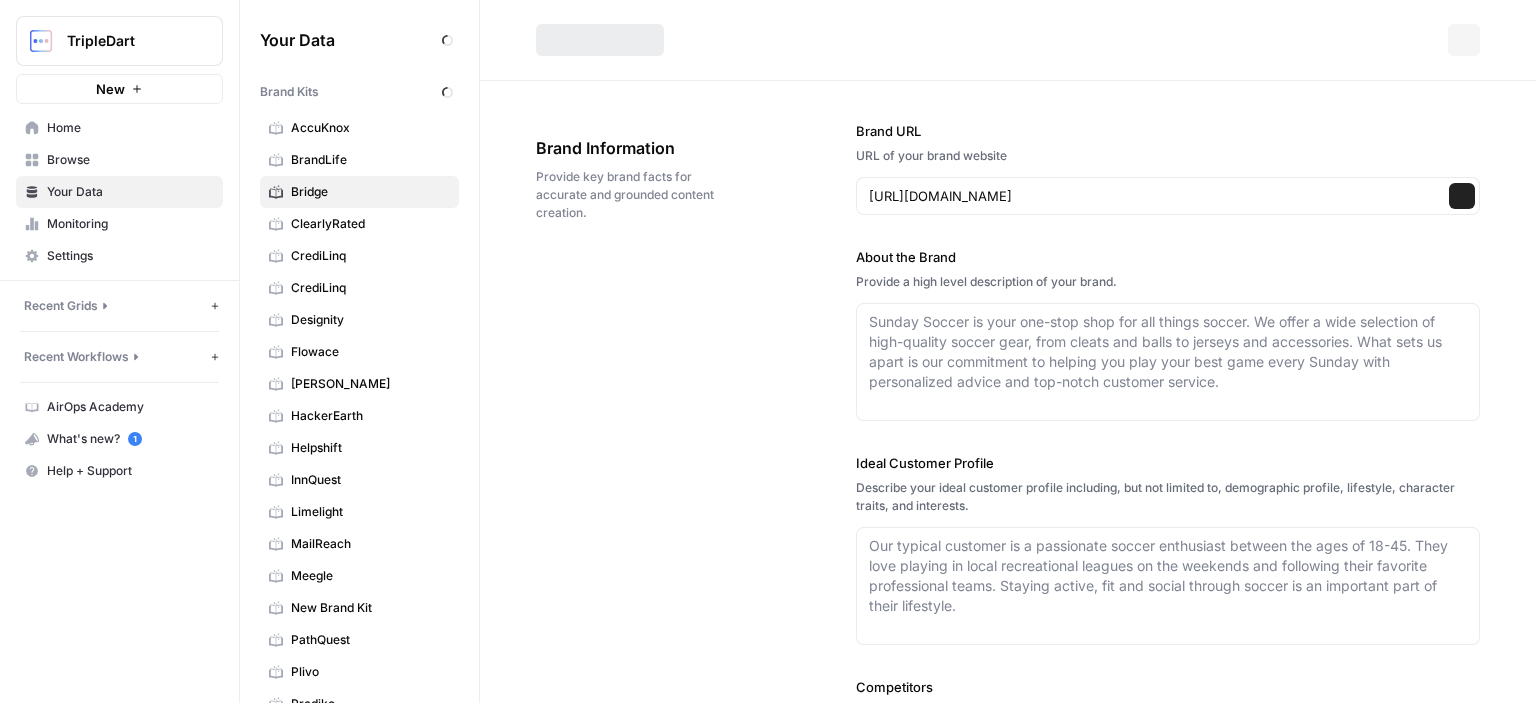 type on "Bridge is an all-in-one influencer marketing platform designed specifically for B2B SaaS companies. The platform combines advanced influencer discovery, campaign management, and real-time analytics to deliver comprehensive inbound marketing solutions. [PERSON_NAME] uses AI to match brands with high-fit creators across LinkedIn, Twitter, YouTube, and podcasts, and provides tools for planning, launching, and measuring campaigns from a unified dashboard. By integrating influencer marketing with SEO, content, and paid strategies, Bridge helps B2B brands achieve measurable business growth. The solution is built to address the common pain points of fragmented tools and overpriced agencies, offering a seamless, results-driven approach." 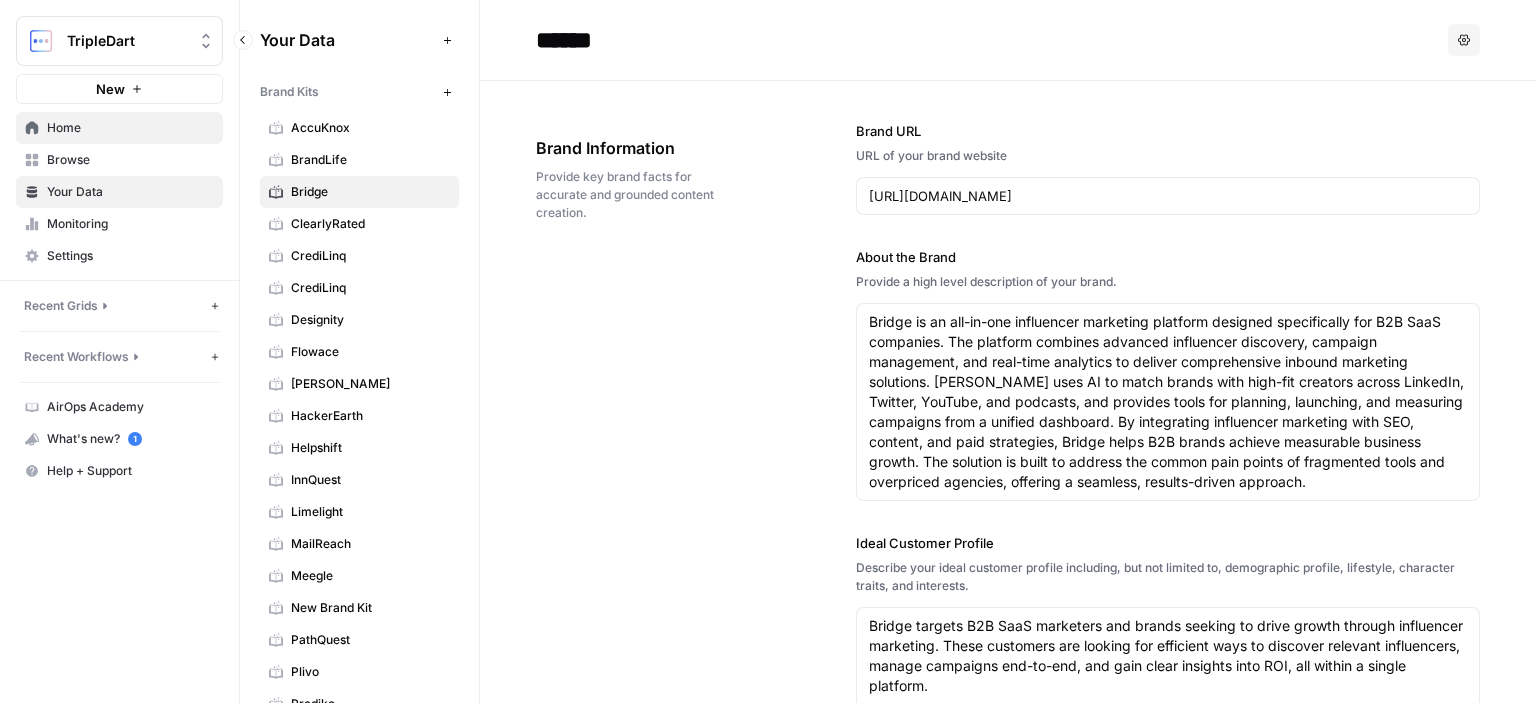 click on "Home" at bounding box center (119, 128) 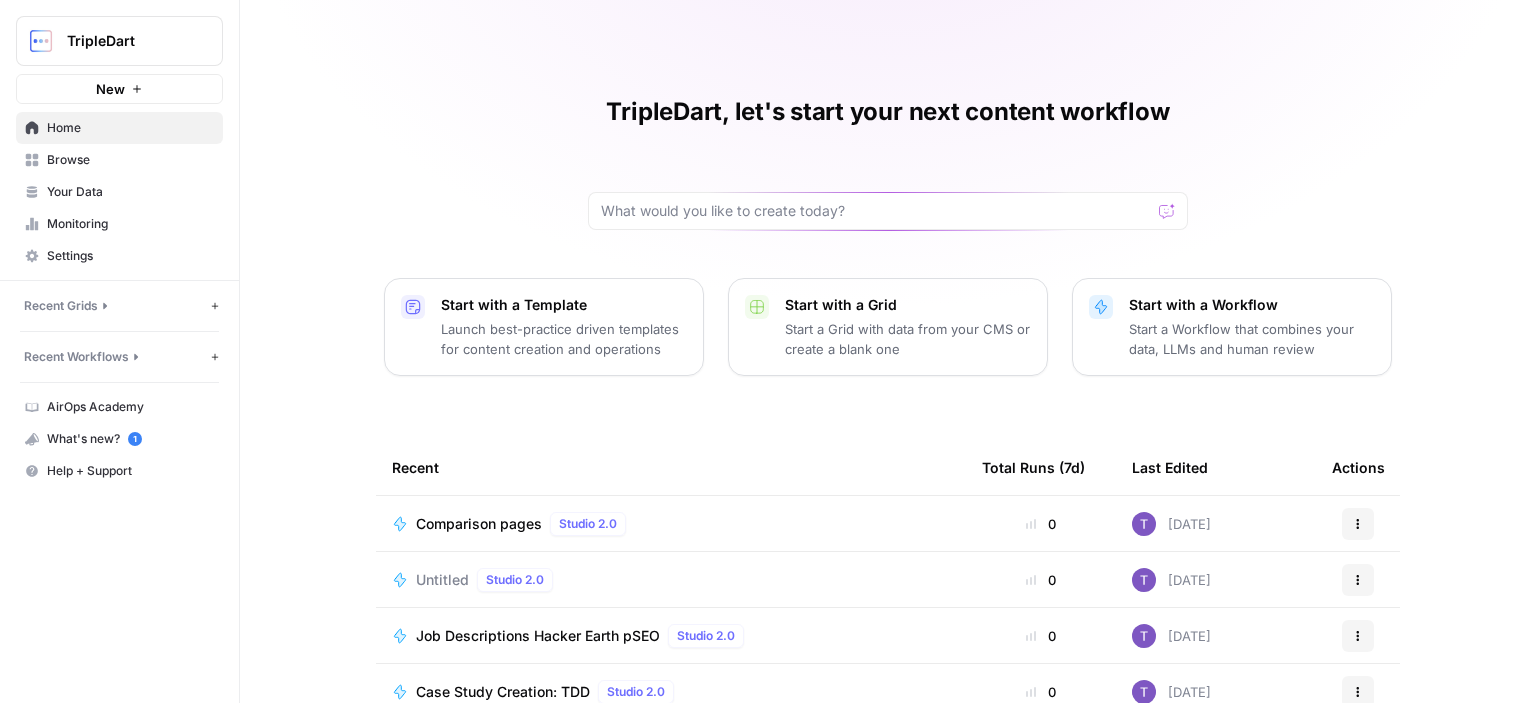 click on "Comparison pages" at bounding box center (479, 524) 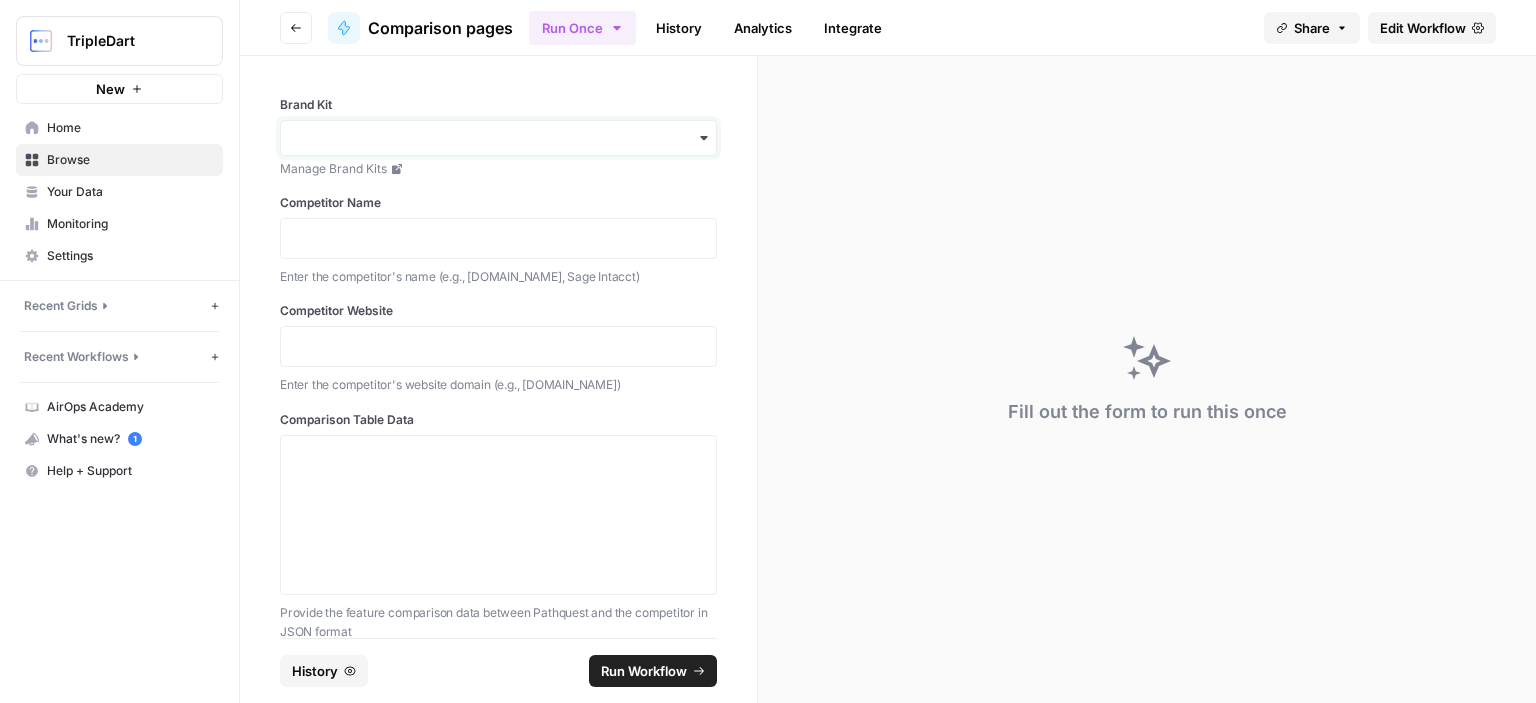 click on "Brand Kit" at bounding box center [498, 138] 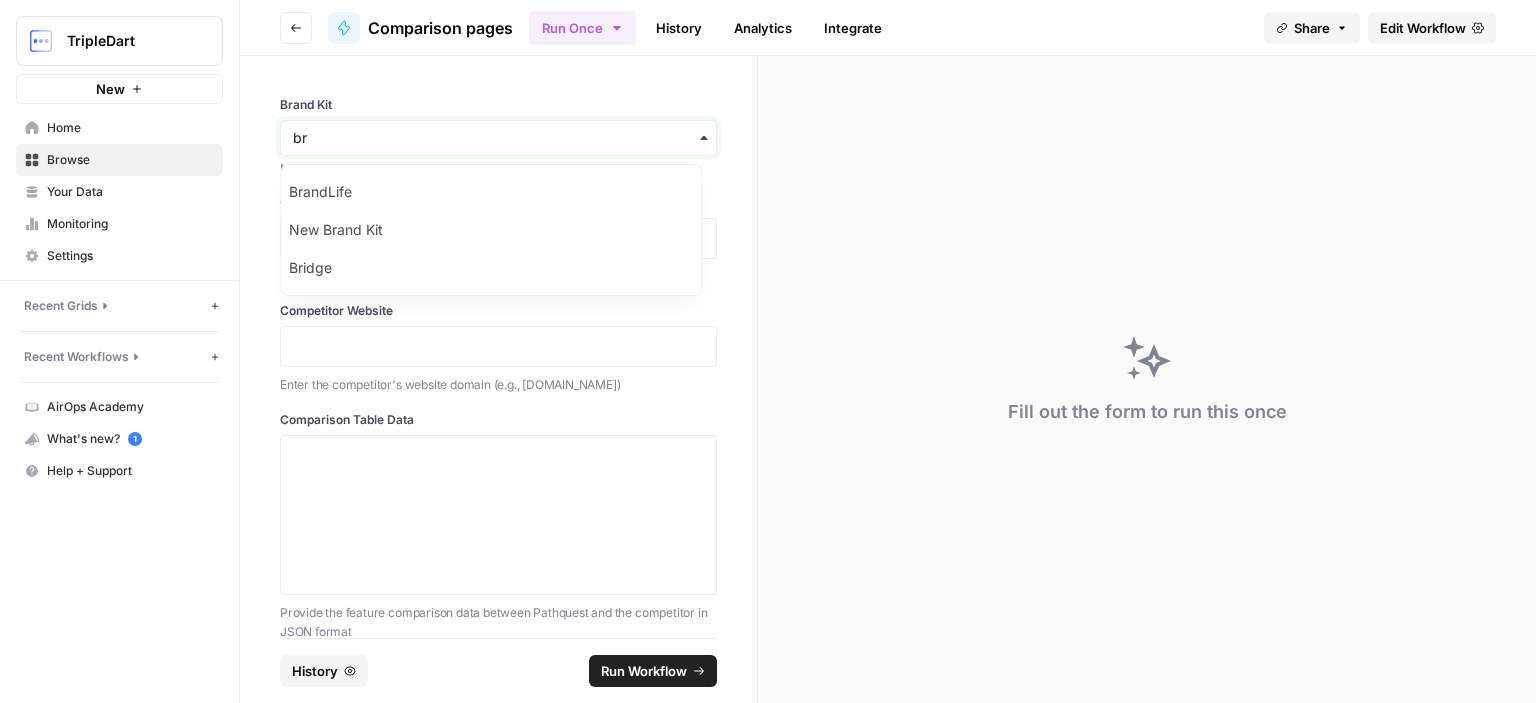 type on "br" 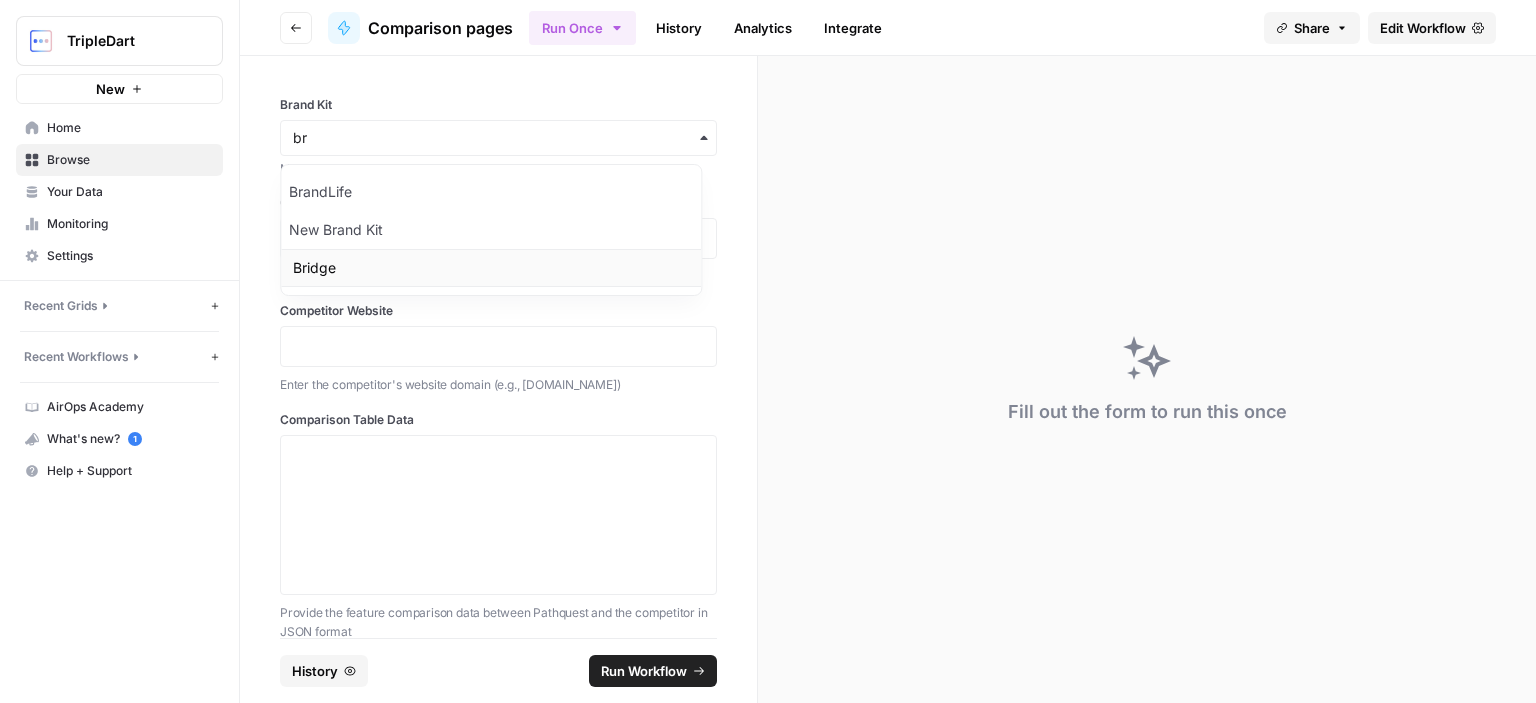 click on "Bridge" at bounding box center (491, 268) 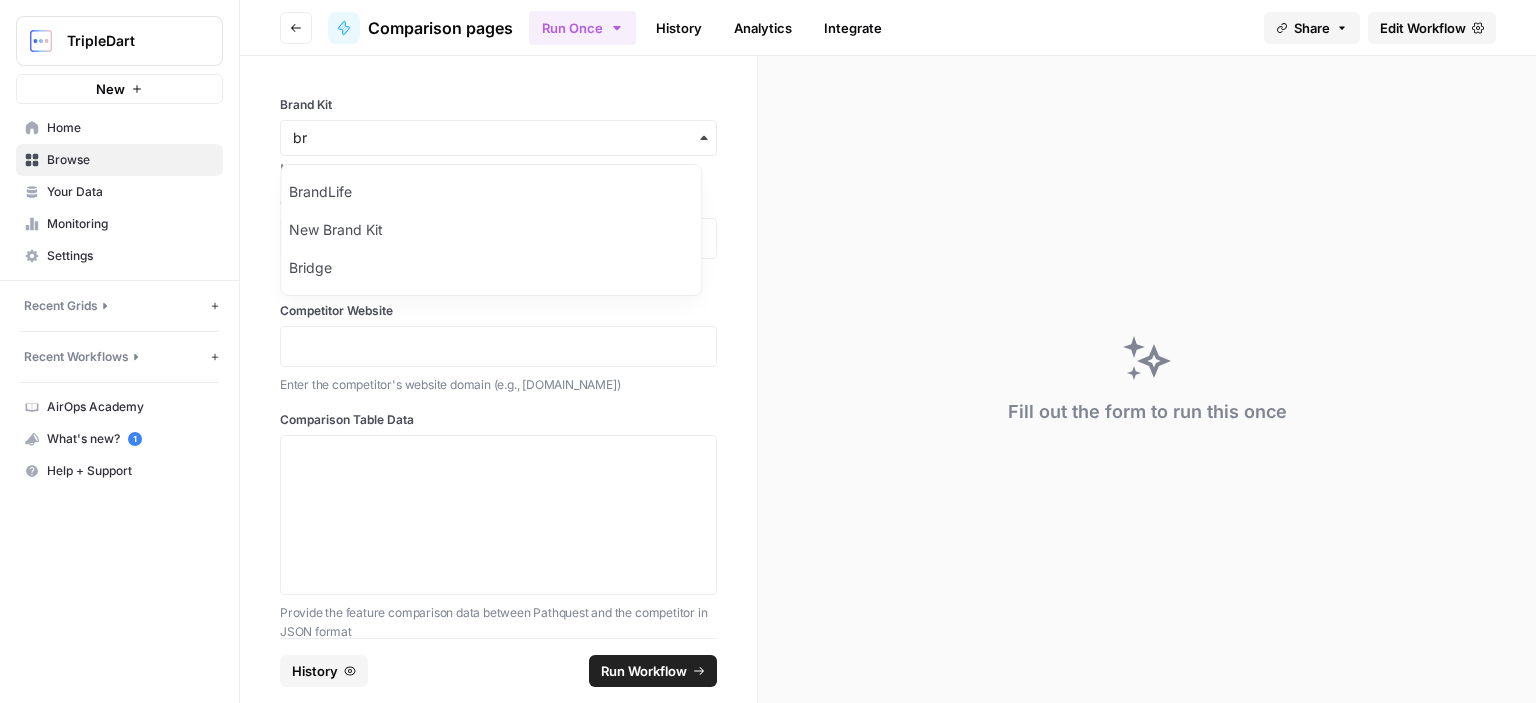 type 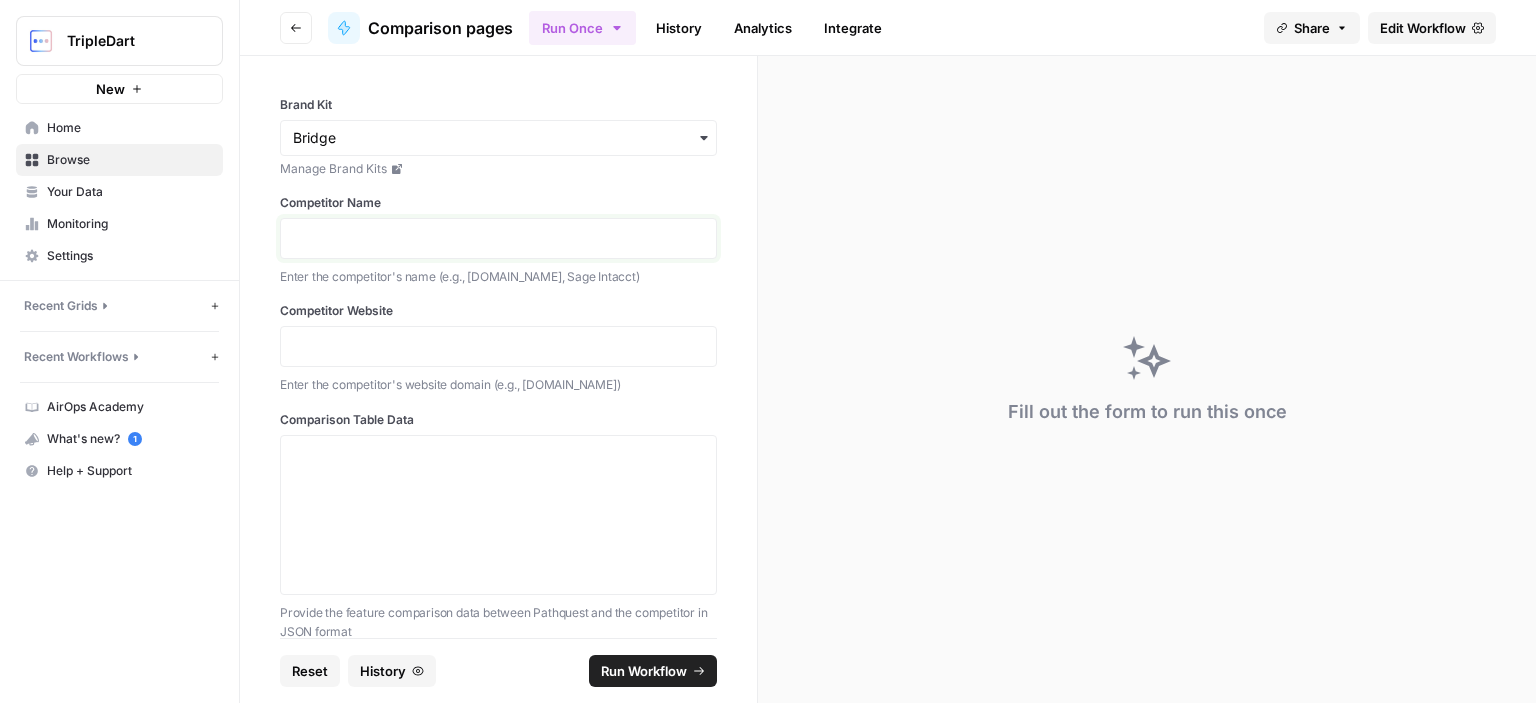 click at bounding box center (498, 238) 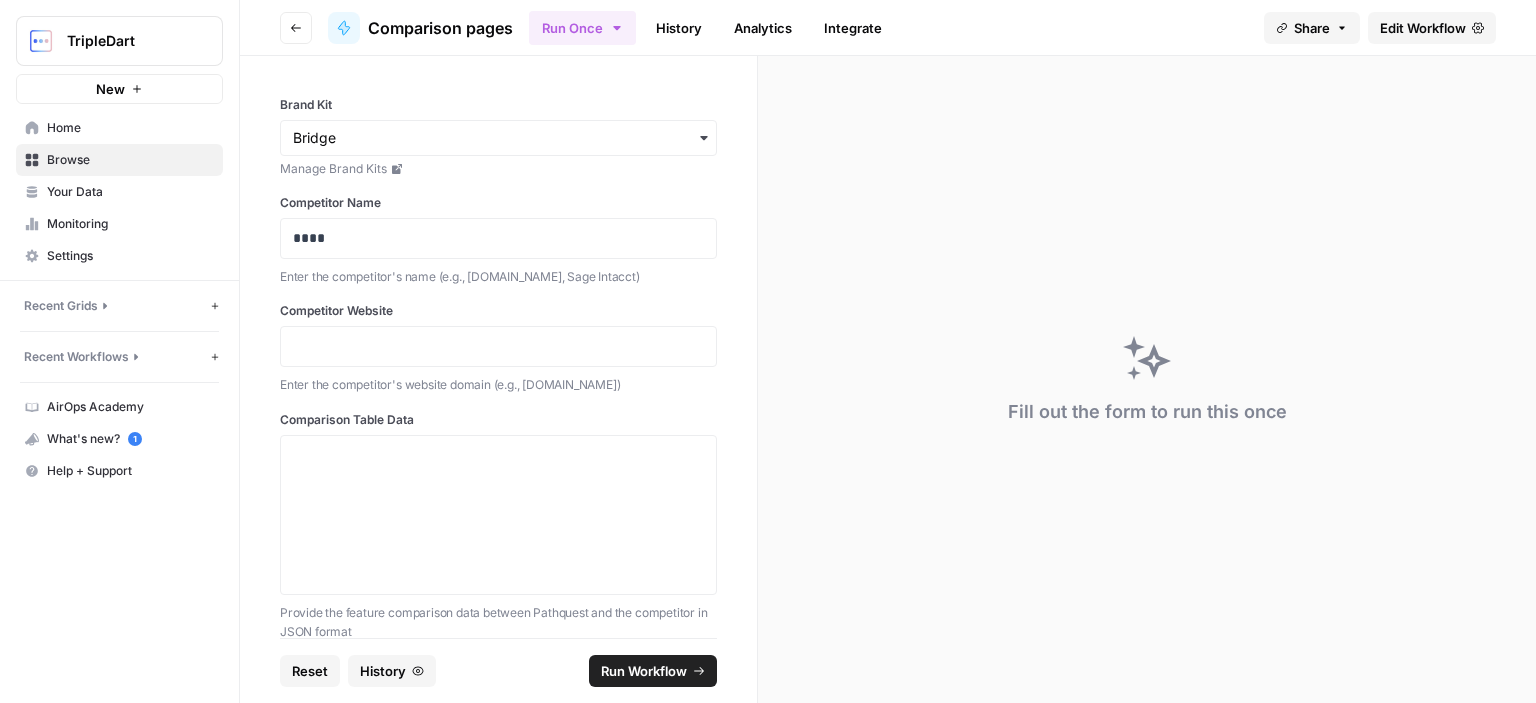click at bounding box center [498, 346] 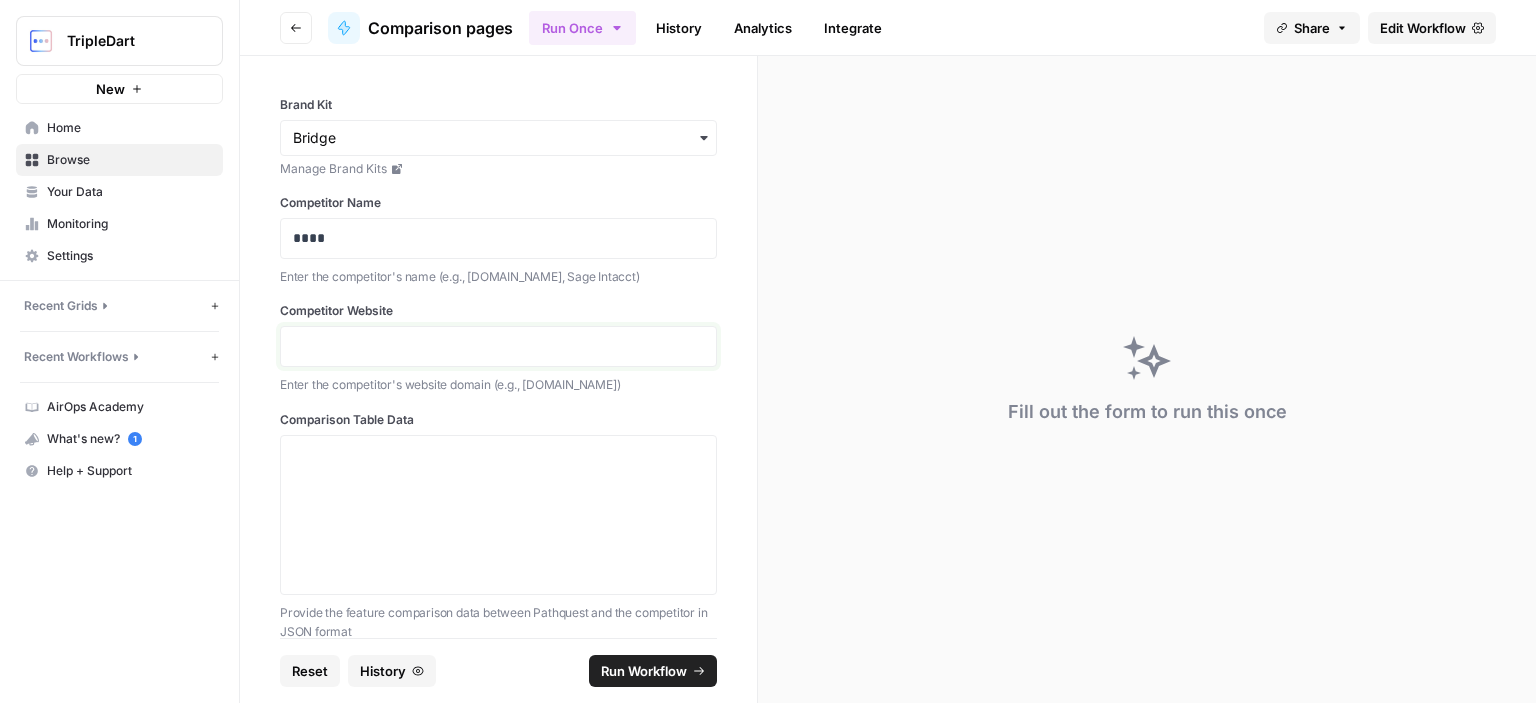 click at bounding box center [498, 346] 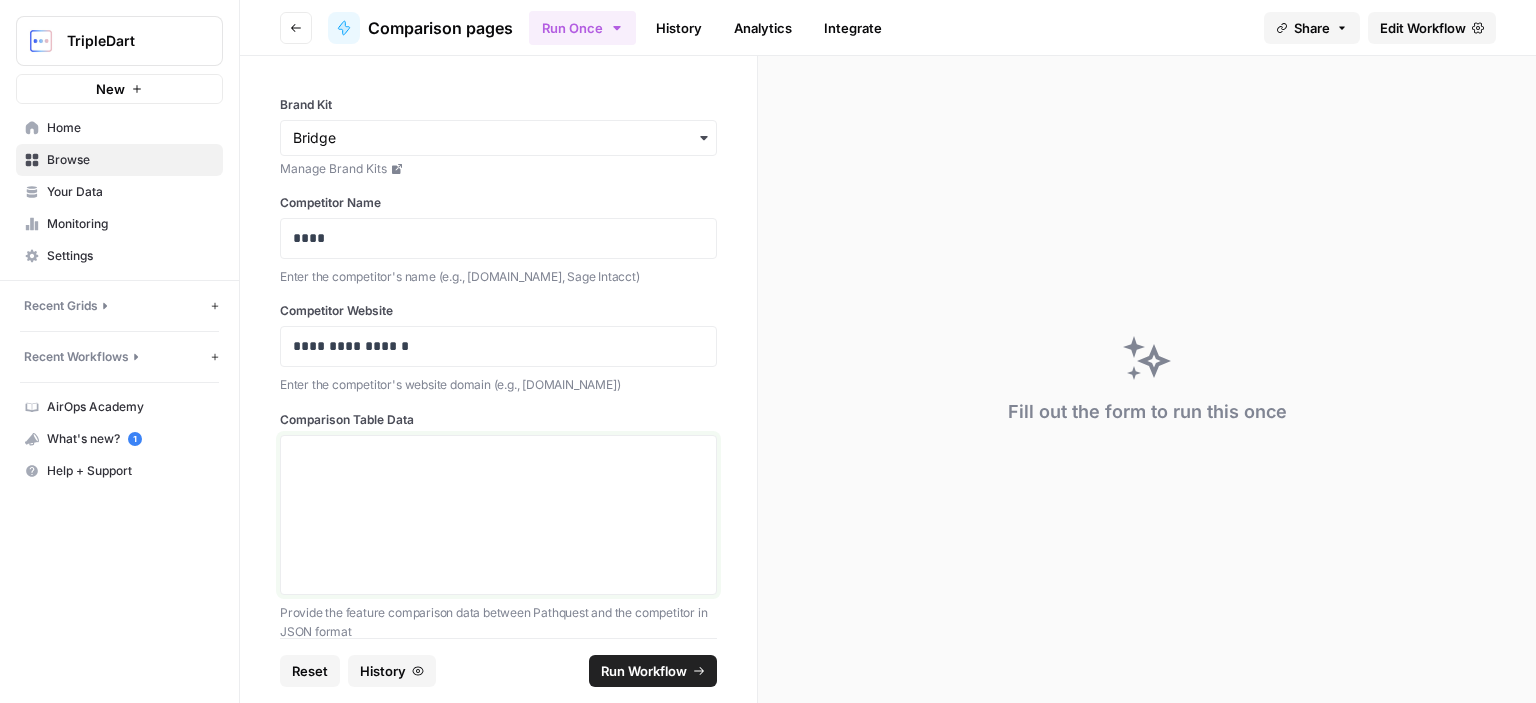 click on "Comparison Table Data" at bounding box center [498, 515] 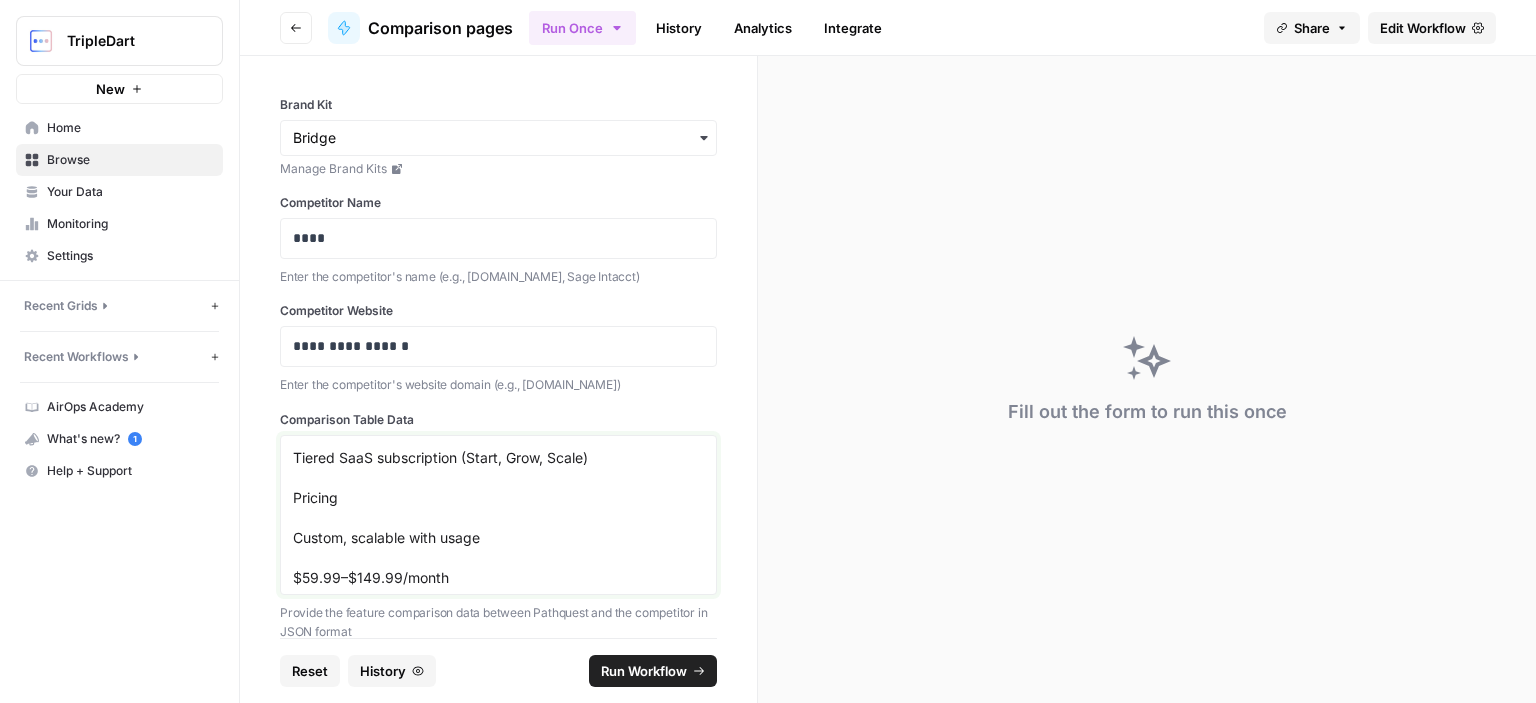 scroll, scrollTop: 977, scrollLeft: 0, axis: vertical 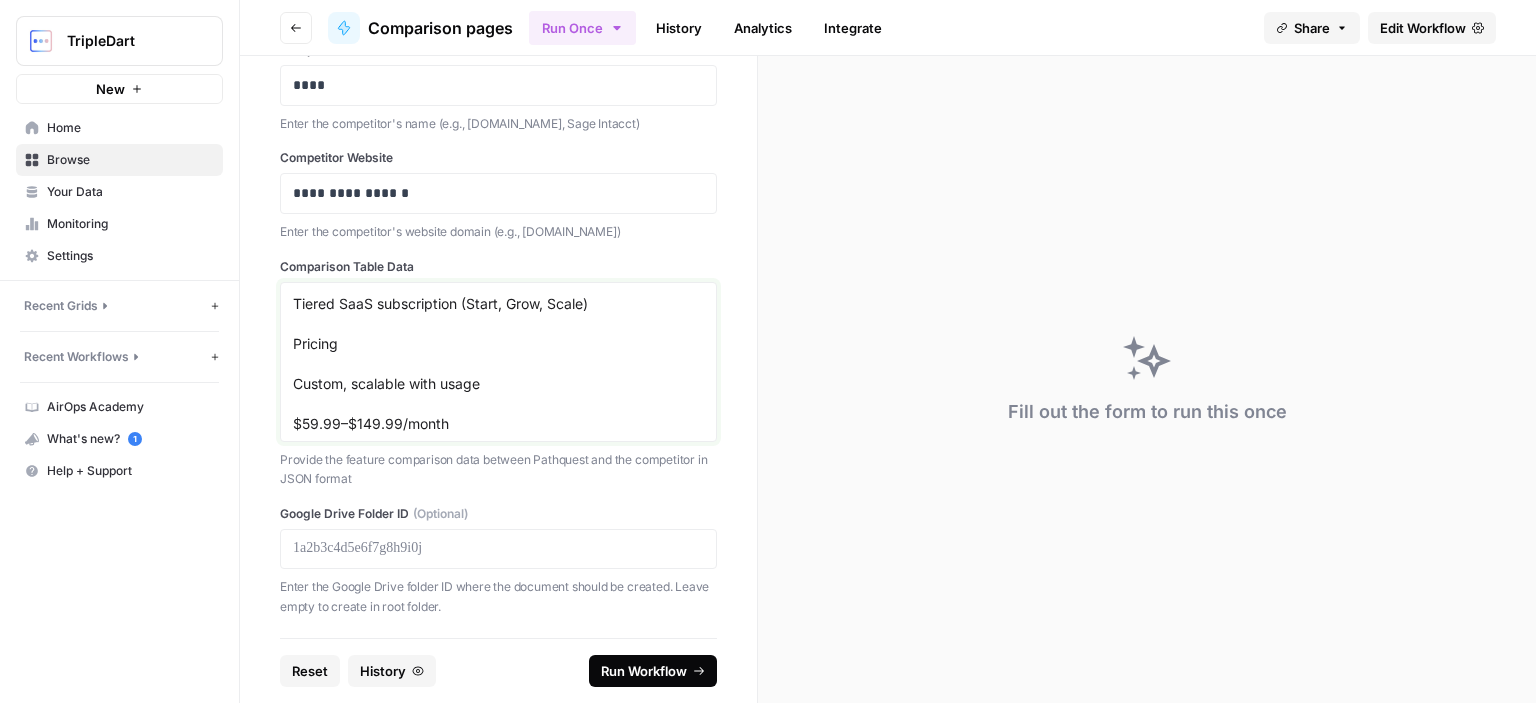 type on "Criteria
Bridge
[DOMAIN_NAME]
Market Positioning
Purpose-built B2B influencer marketing platform for campaign execution
AI-powered B2B influencer discovery and partnership platform
Target Audience
B2B marketers, especially in [GEOGRAPHIC_DATA], fintech, and enterprise tech
B2B companies
Product Offerings
End-to-end influencer campaign creation & B2B workflow management
Influencer search across LinkedIn, YouTube, Substack, Apple Podcasts; analytics & outreach
Strengths
B2B-centric execution, CRM, approval workflows, B2B performance metrics
AI search, multi-platform data integration, quality assessment tools
Weaknesses
Growing integration roadmap; focused on core B2B stack
Limited brand awareness, no transparent pricing, less focus on execution
Pricing Model
Transparent, campaign-based or usage pricing designed for B2B teams
Tiered SaaS subscription (Start, Grow, Scale)
Pricing
Custom, scalable with usage
$59.99–$149.99/month" 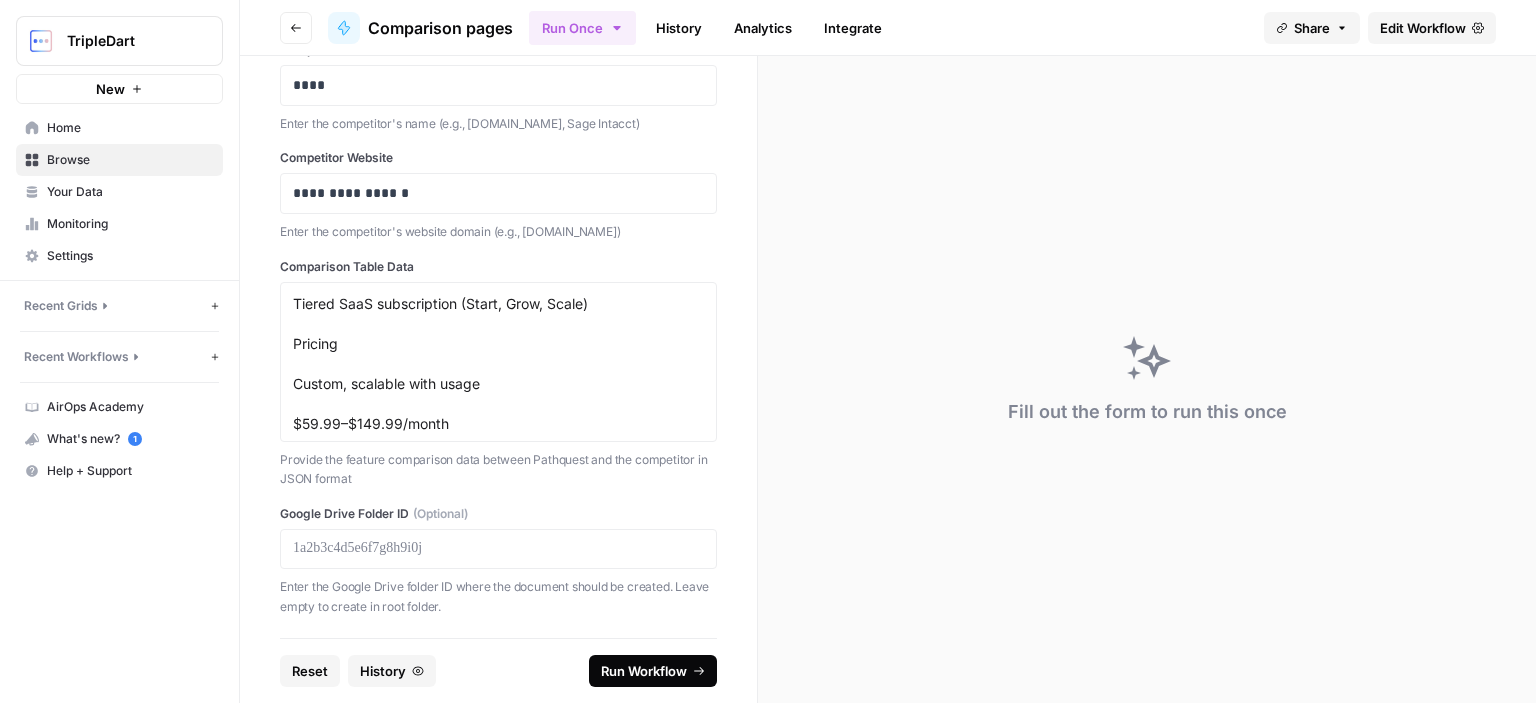 click on "Run Workflow" at bounding box center [644, 671] 